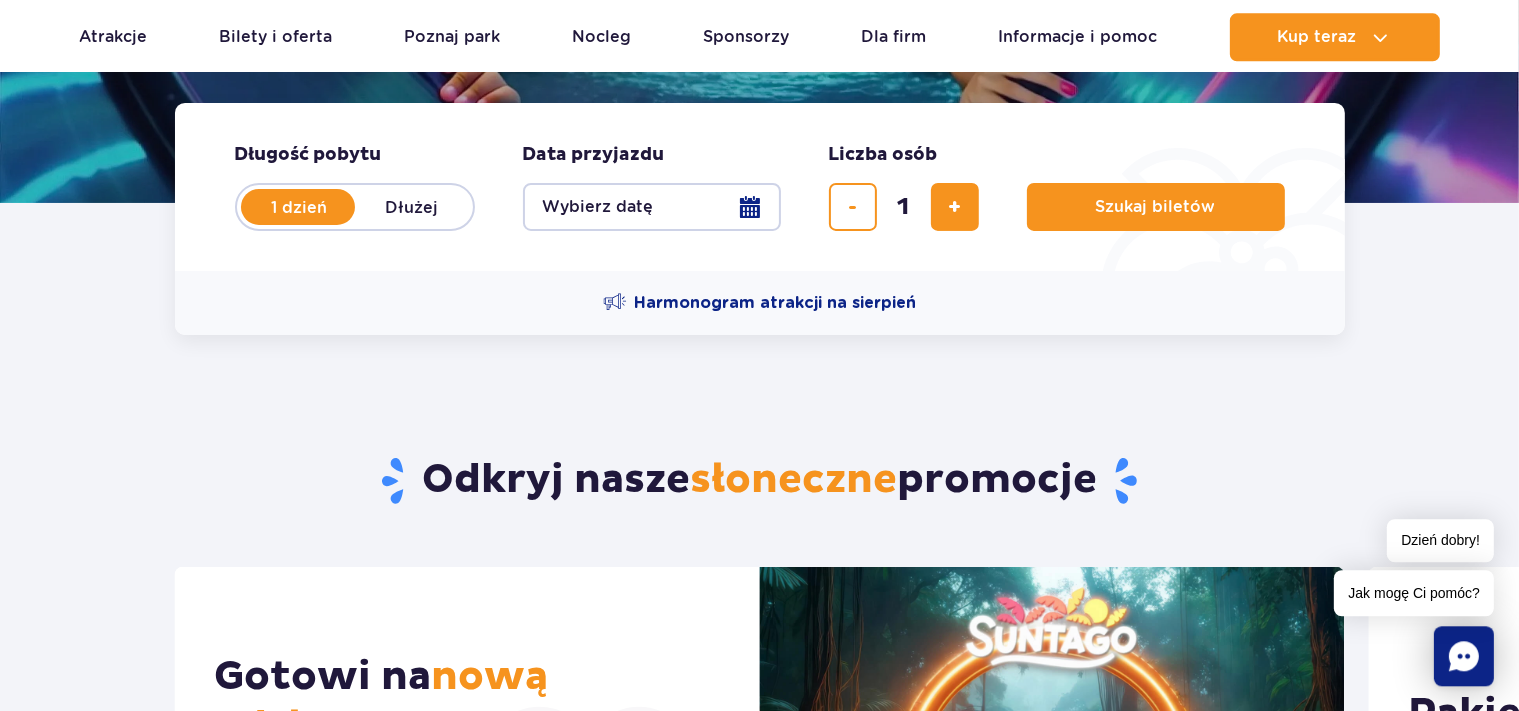 scroll, scrollTop: 422, scrollLeft: 0, axis: vertical 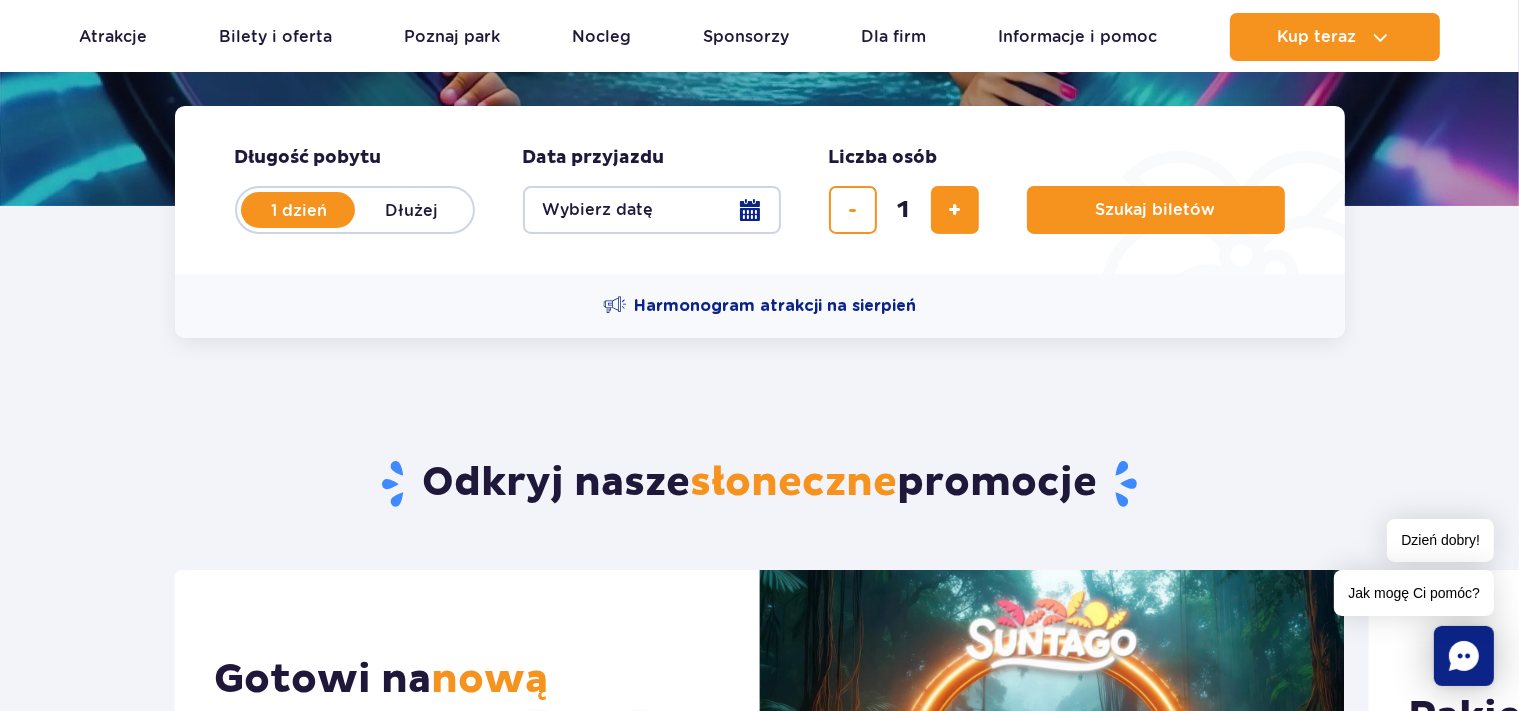 click on "Odkryj nasze  słoneczne  promocje" at bounding box center (759, 454) 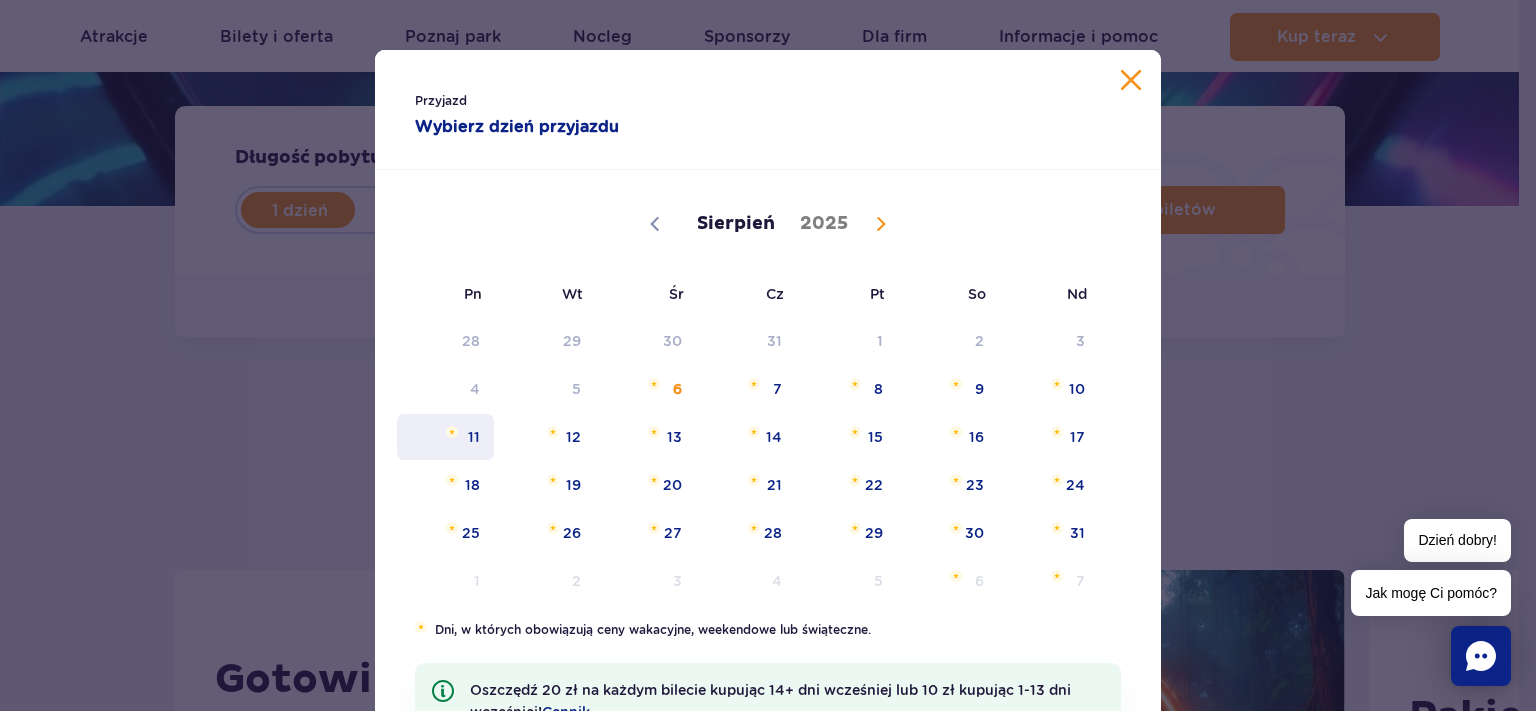click on "11" at bounding box center [445, 437] 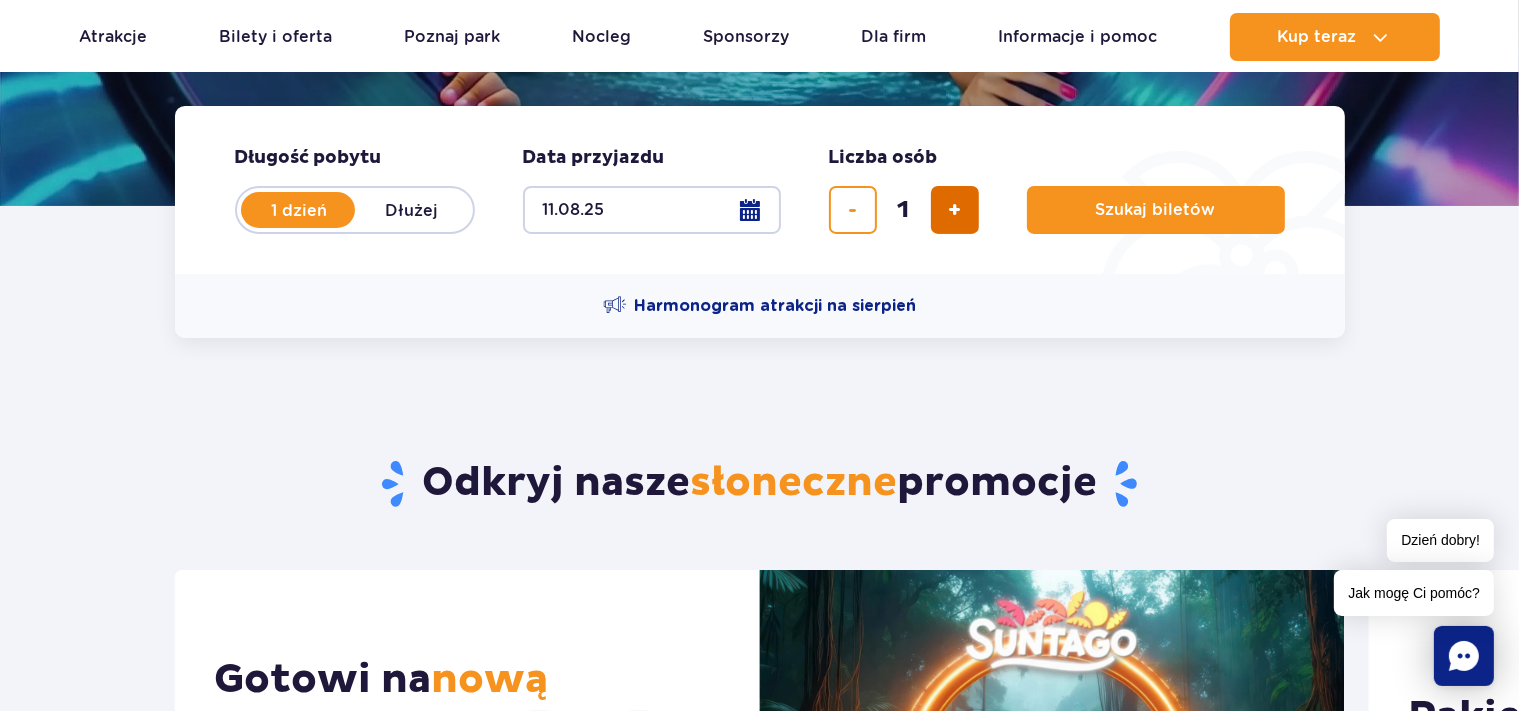 click at bounding box center [955, 210] 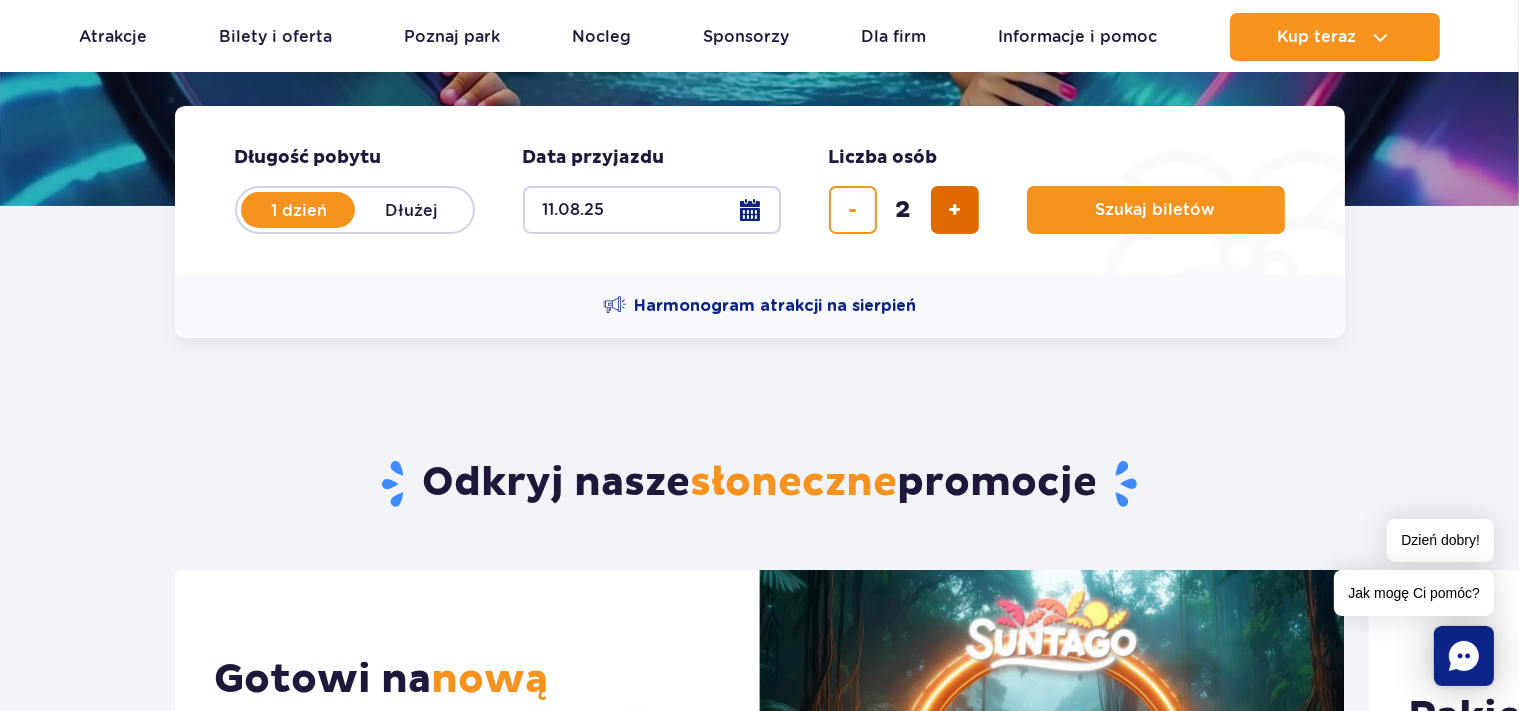 click at bounding box center [955, 210] 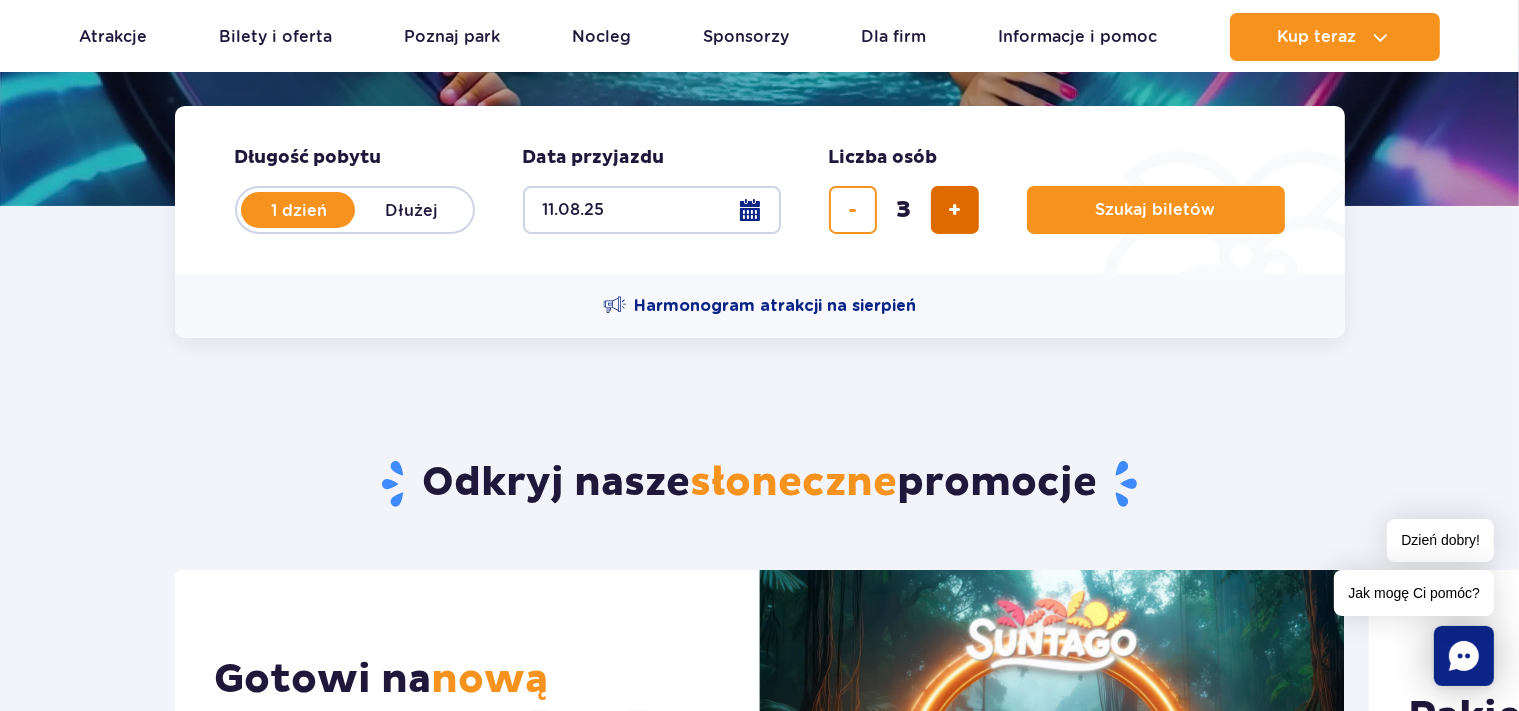 click at bounding box center (955, 210) 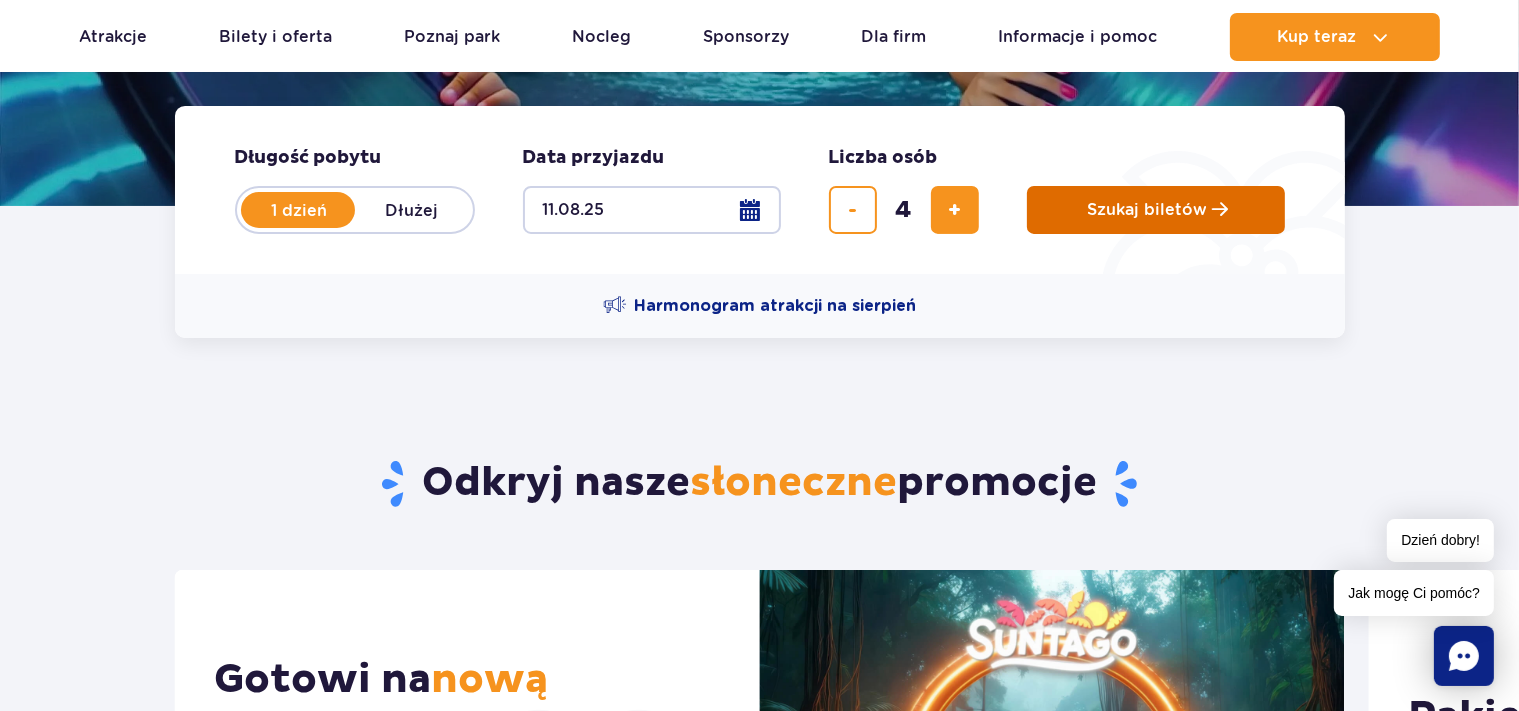 click on "Szukaj biletów" at bounding box center [1148, 210] 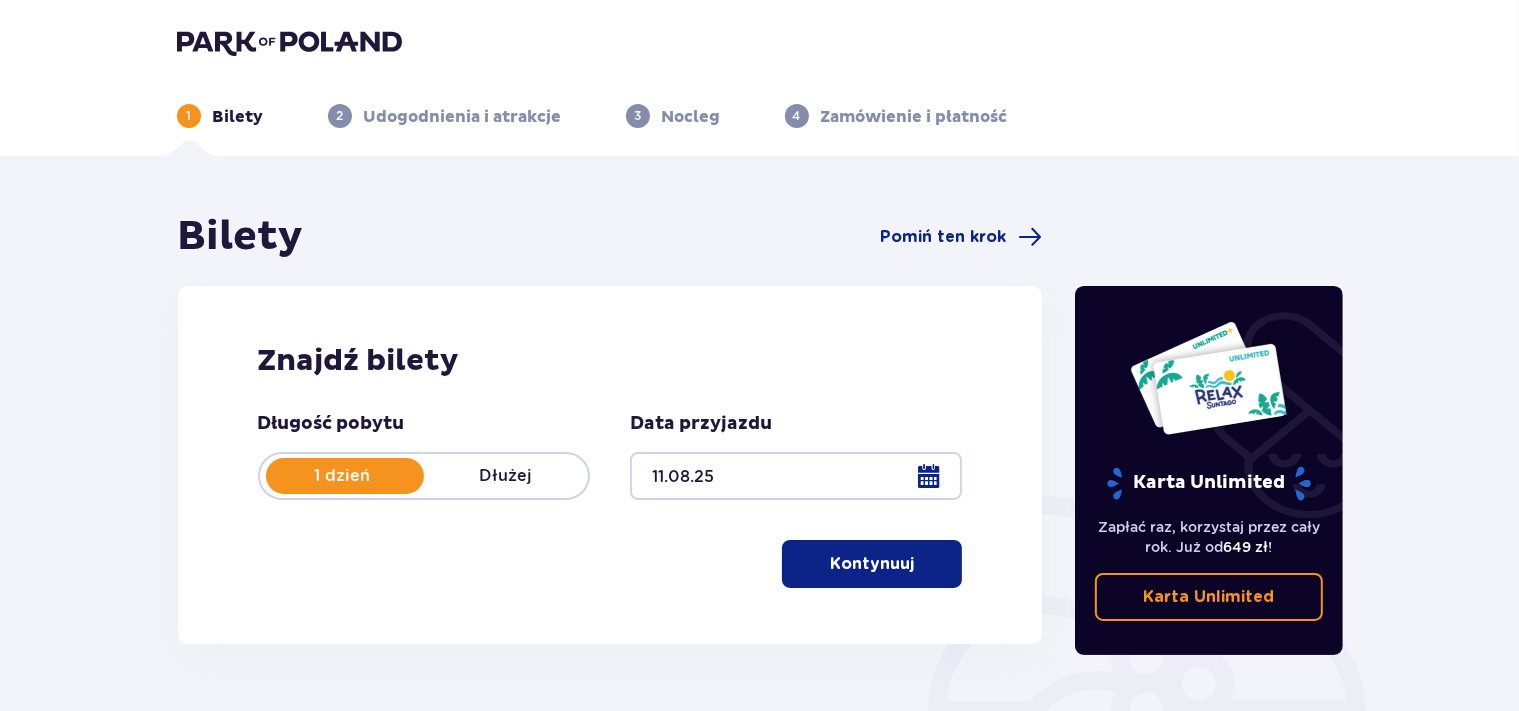 scroll, scrollTop: 211, scrollLeft: 0, axis: vertical 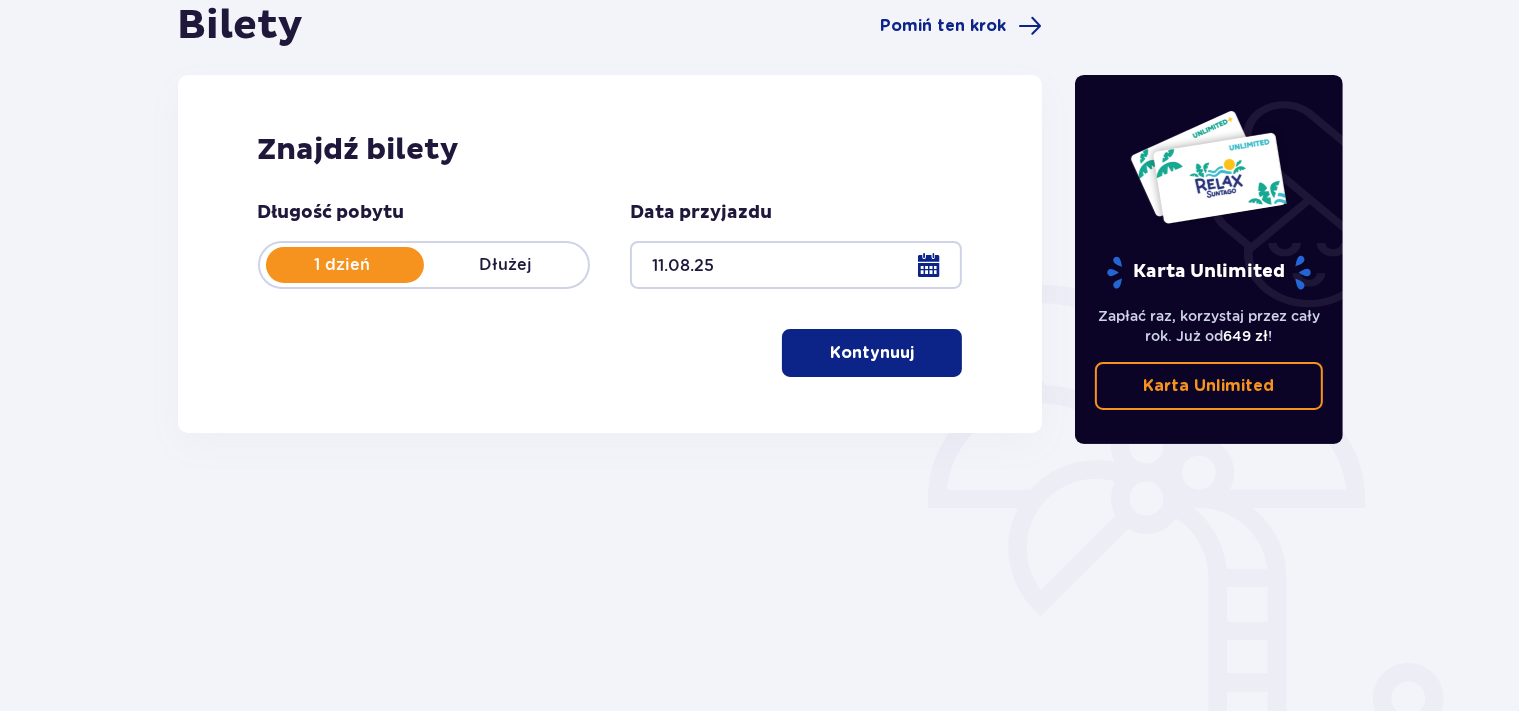 click on "Kontynuuj" at bounding box center (872, 353) 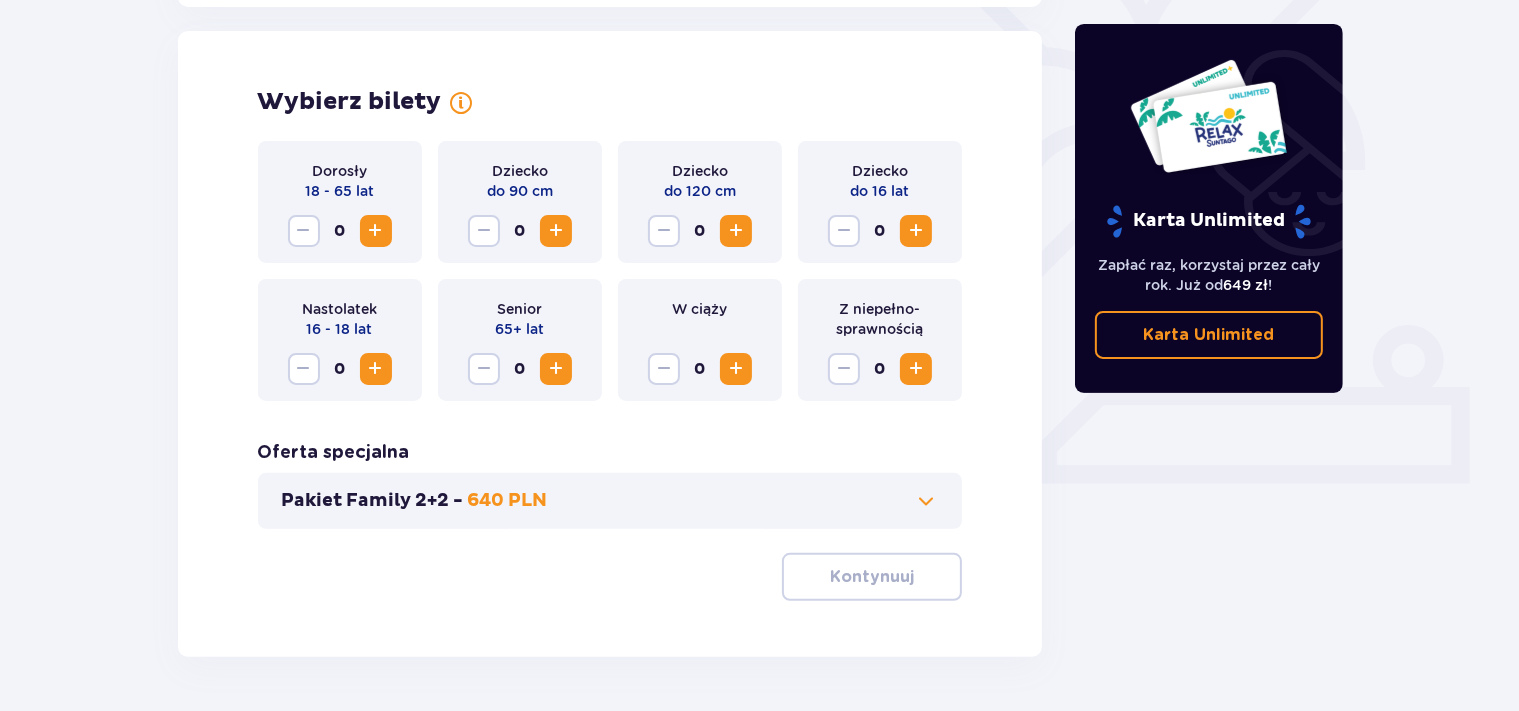 scroll, scrollTop: 556, scrollLeft: 0, axis: vertical 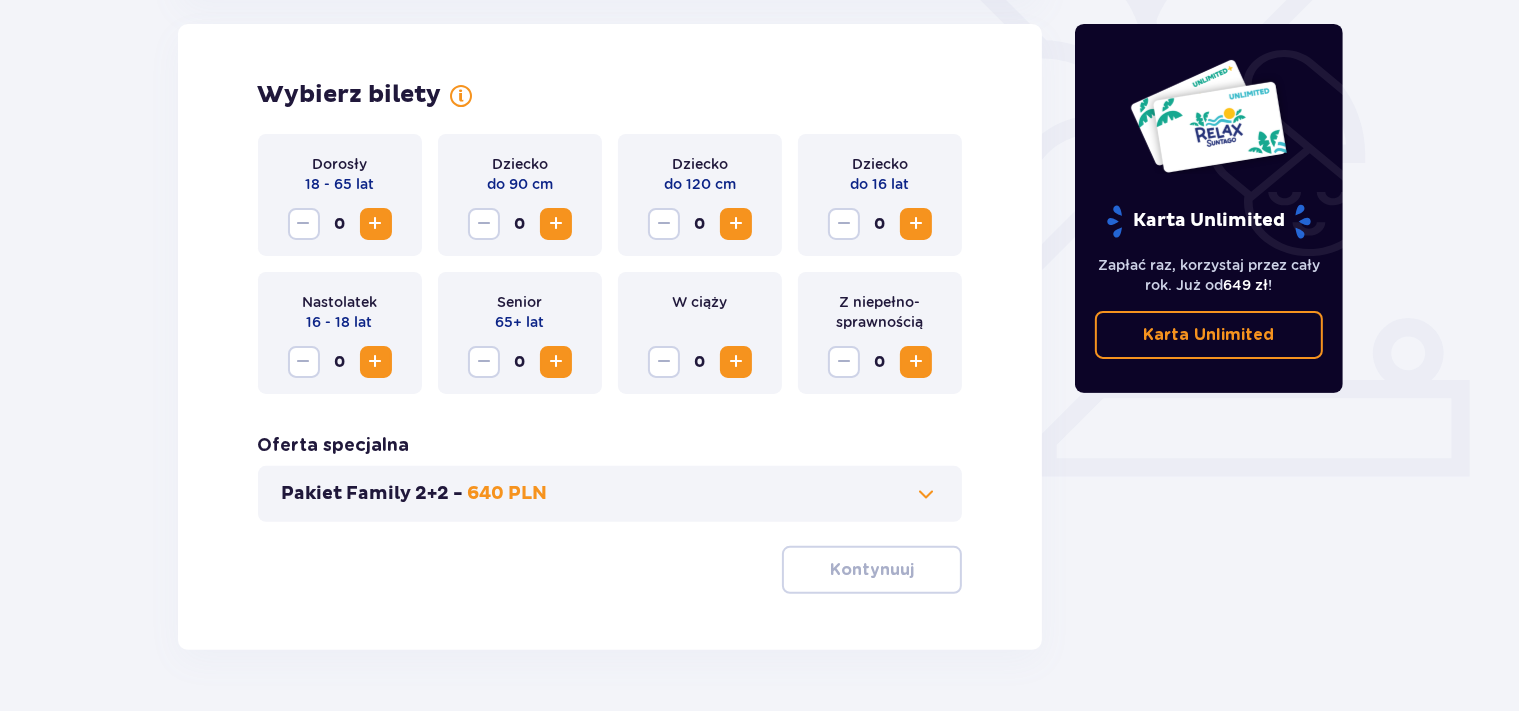 click at bounding box center [376, 224] 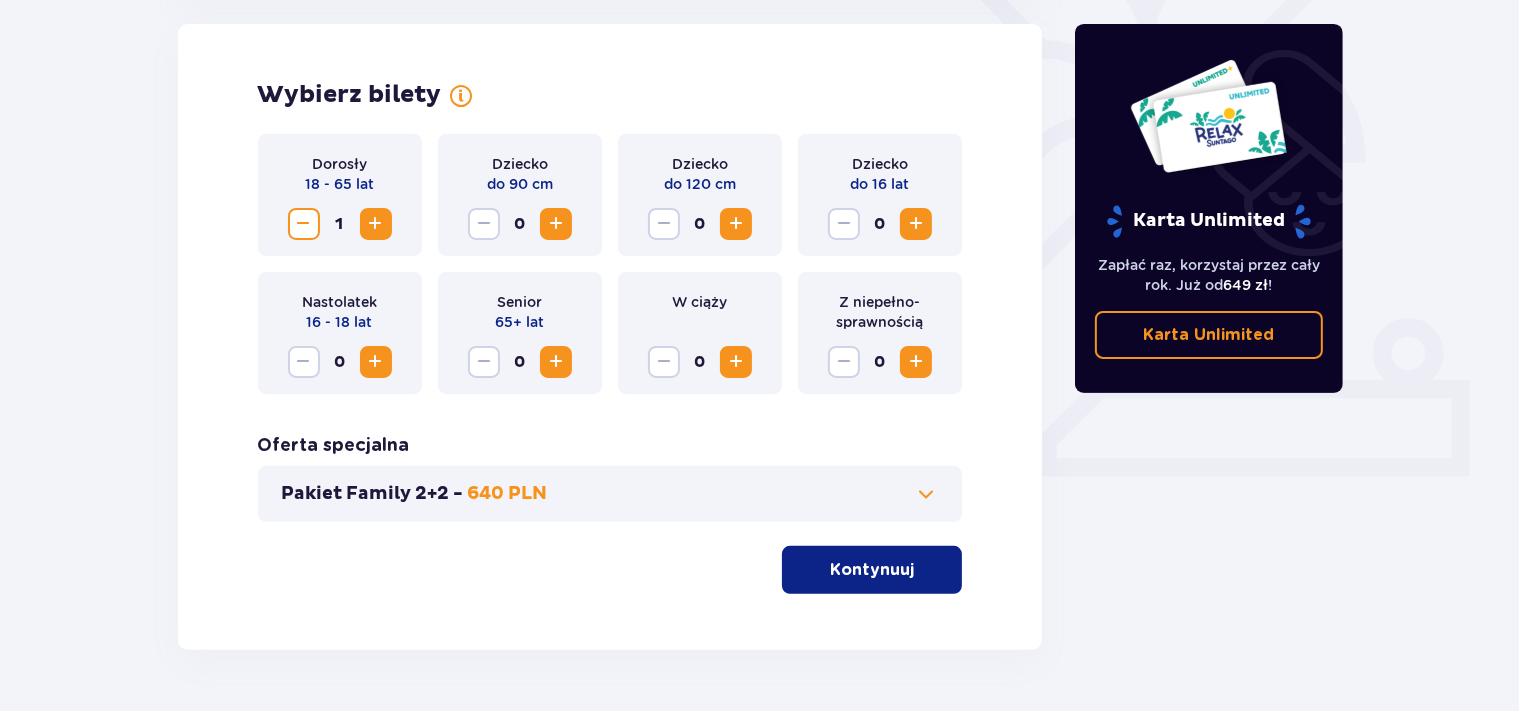 click at bounding box center [376, 224] 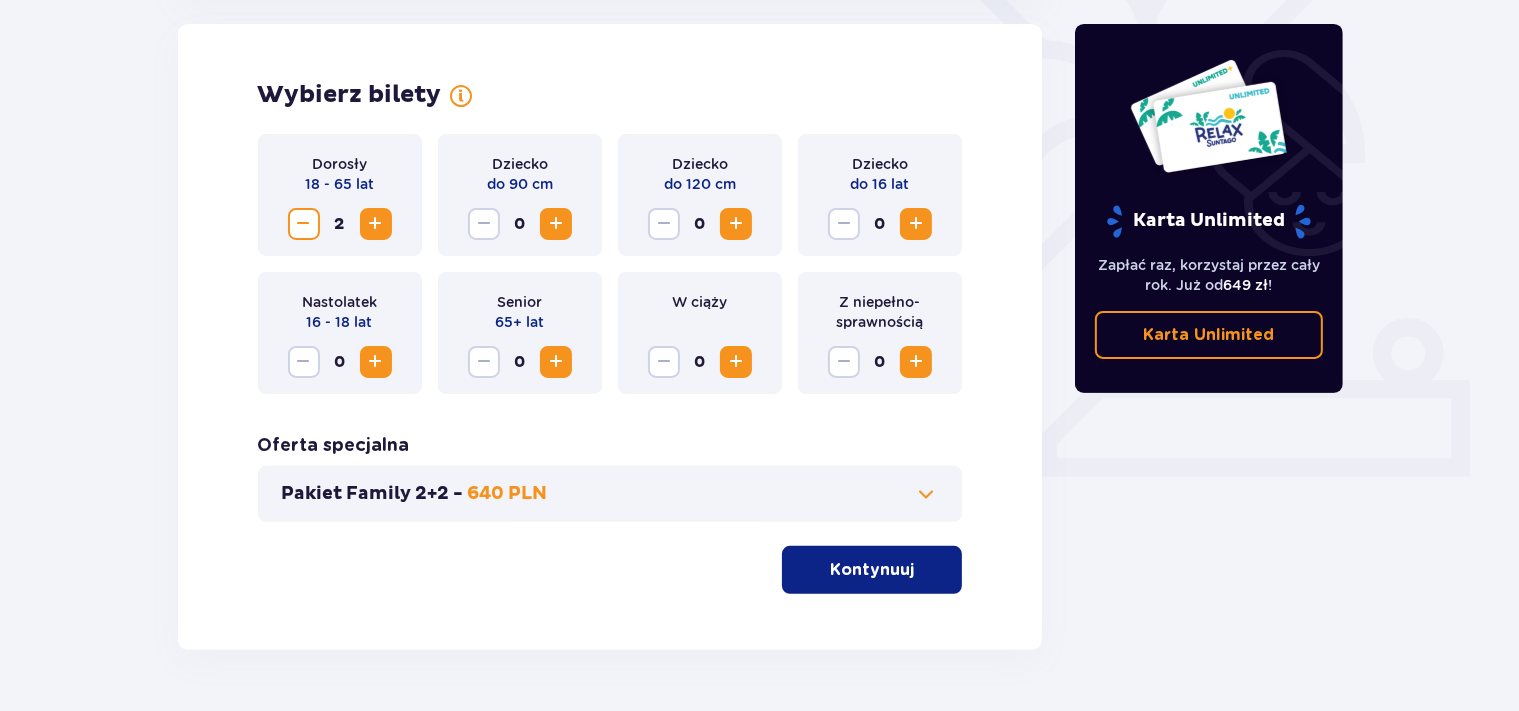 click at bounding box center (916, 224) 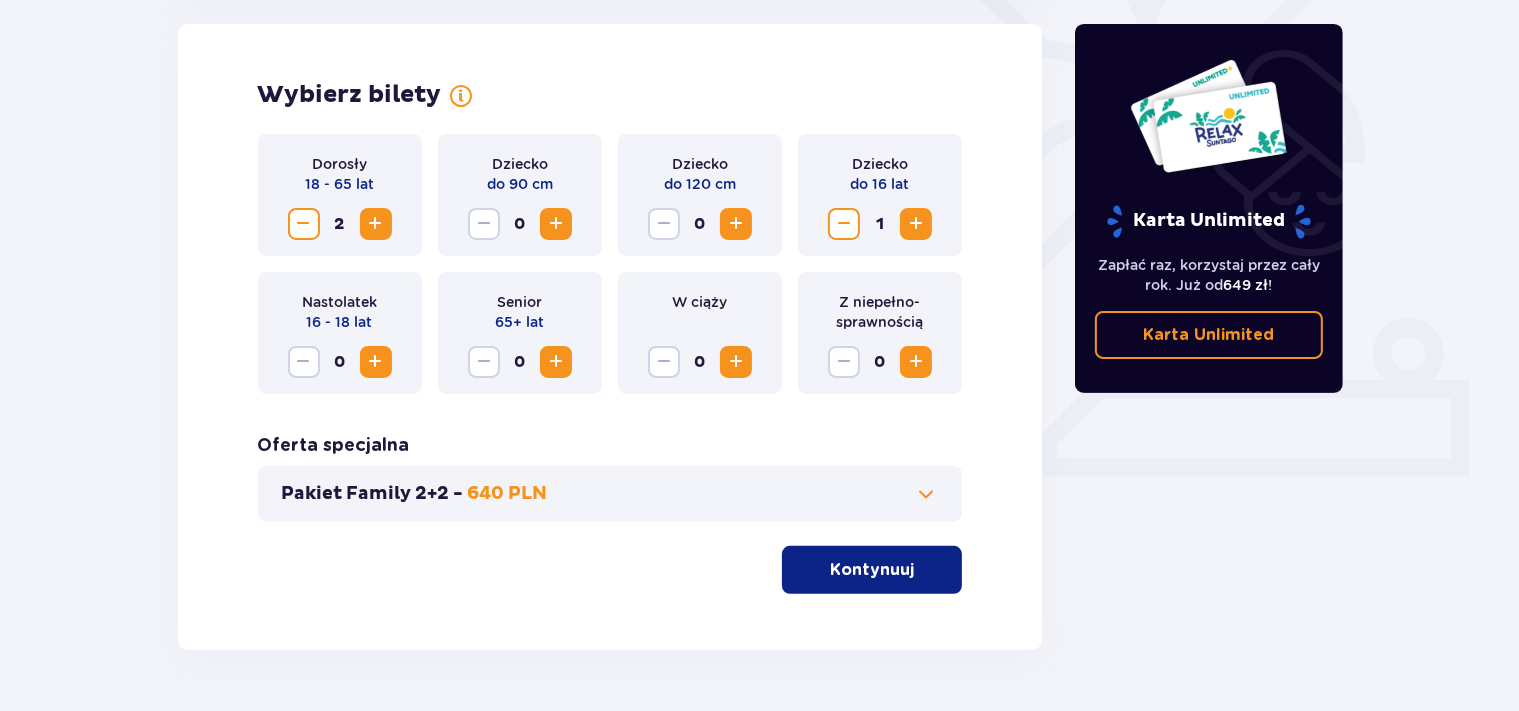 click at bounding box center (916, 224) 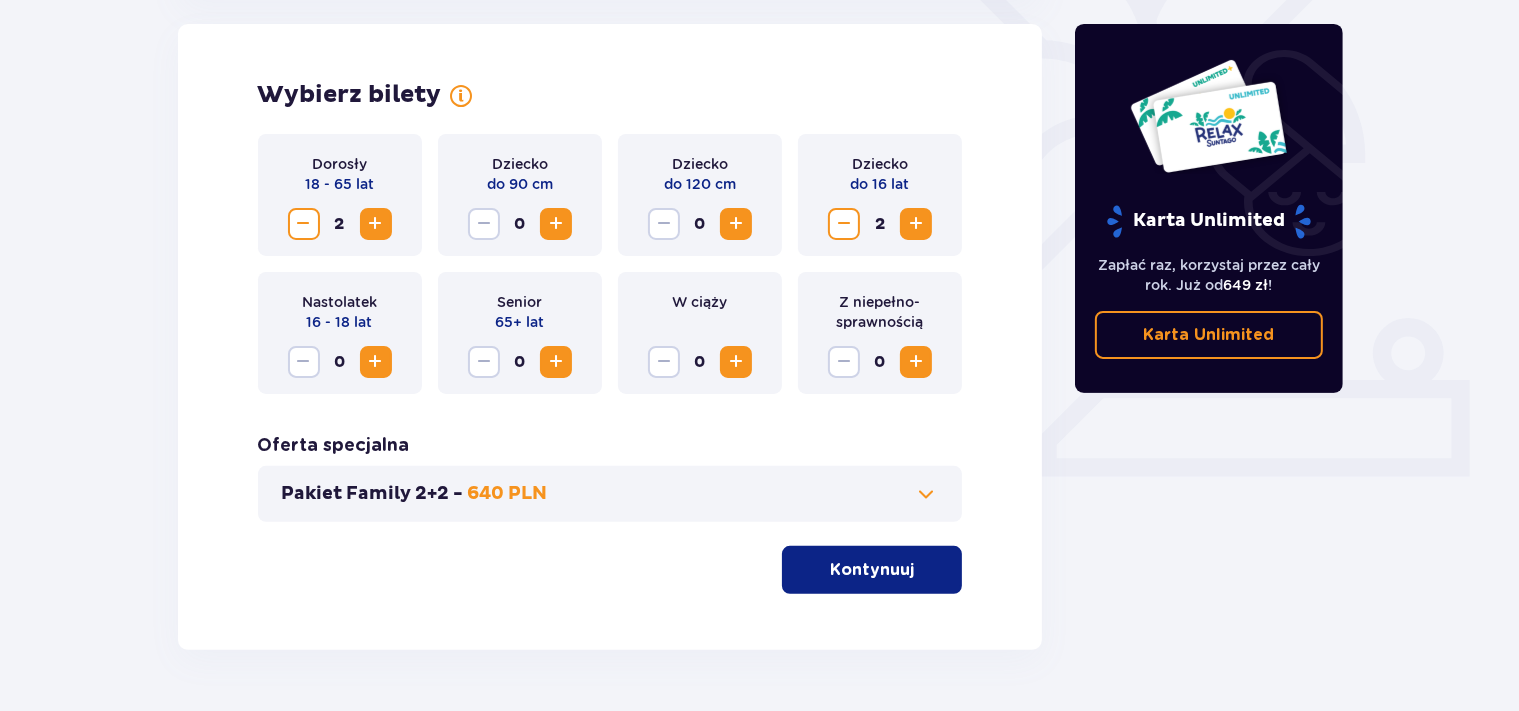 click on "Wybierz bilety Dorosły 18 - 65 lat 2 Dziecko do 90 cm 0 Dziecko do 120 cm 0 Dziecko do 16 lat 2 Nastolatek 16 - 18 lat 0 Senior 65+ lat 0 W ciąży 0 Z niepełno­sprawnością 0 Oferta specjalna Pakiet Family 2+2 -  640 PLN Kontynuuj" at bounding box center [610, 337] 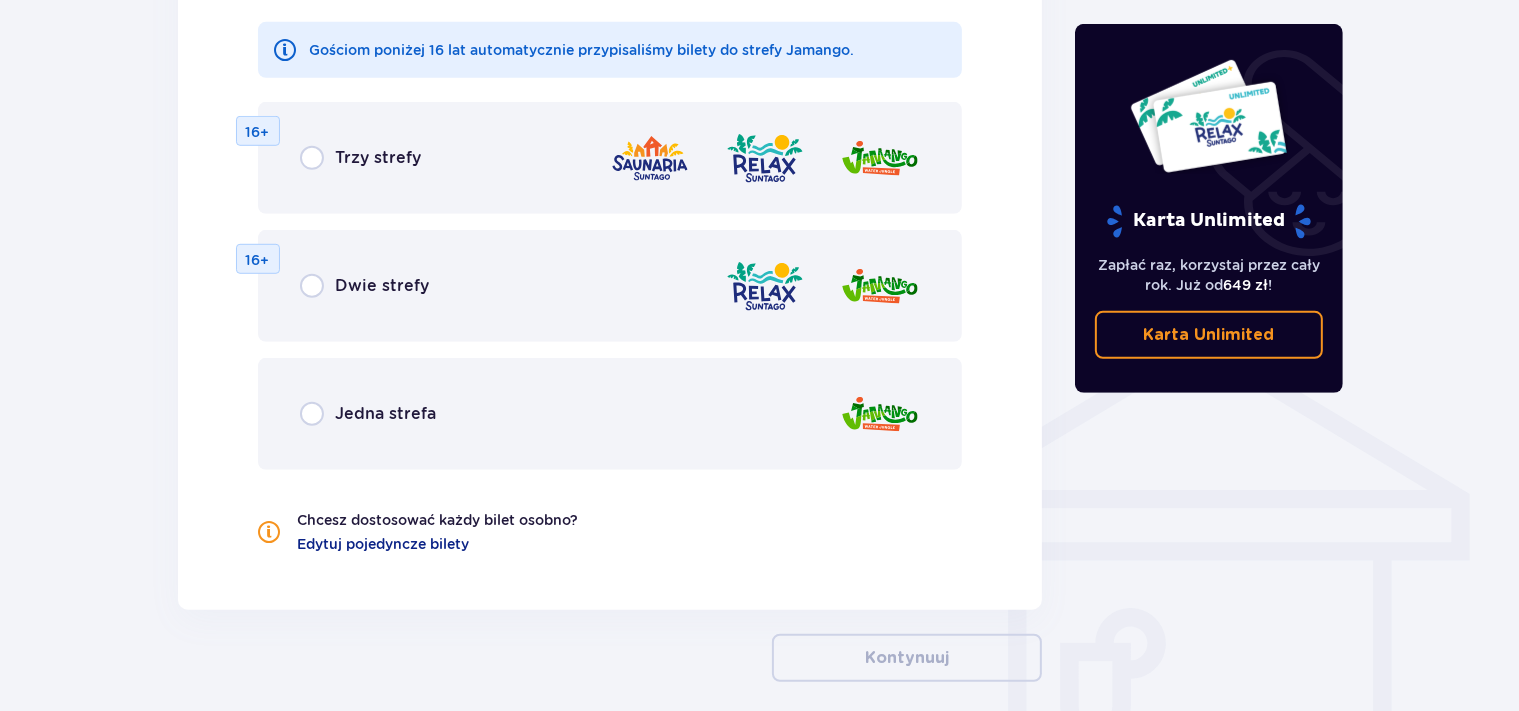 scroll, scrollTop: 1172, scrollLeft: 0, axis: vertical 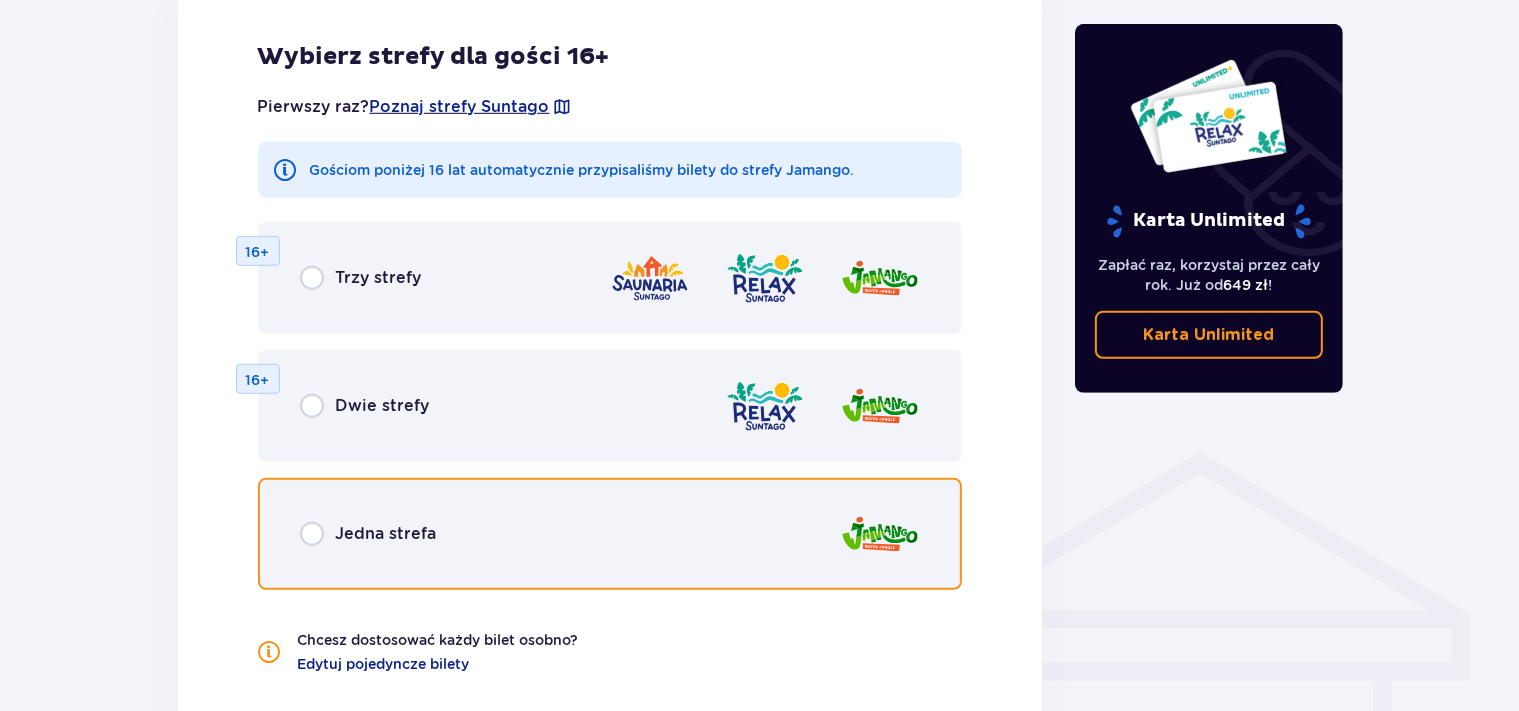 click at bounding box center (312, 534) 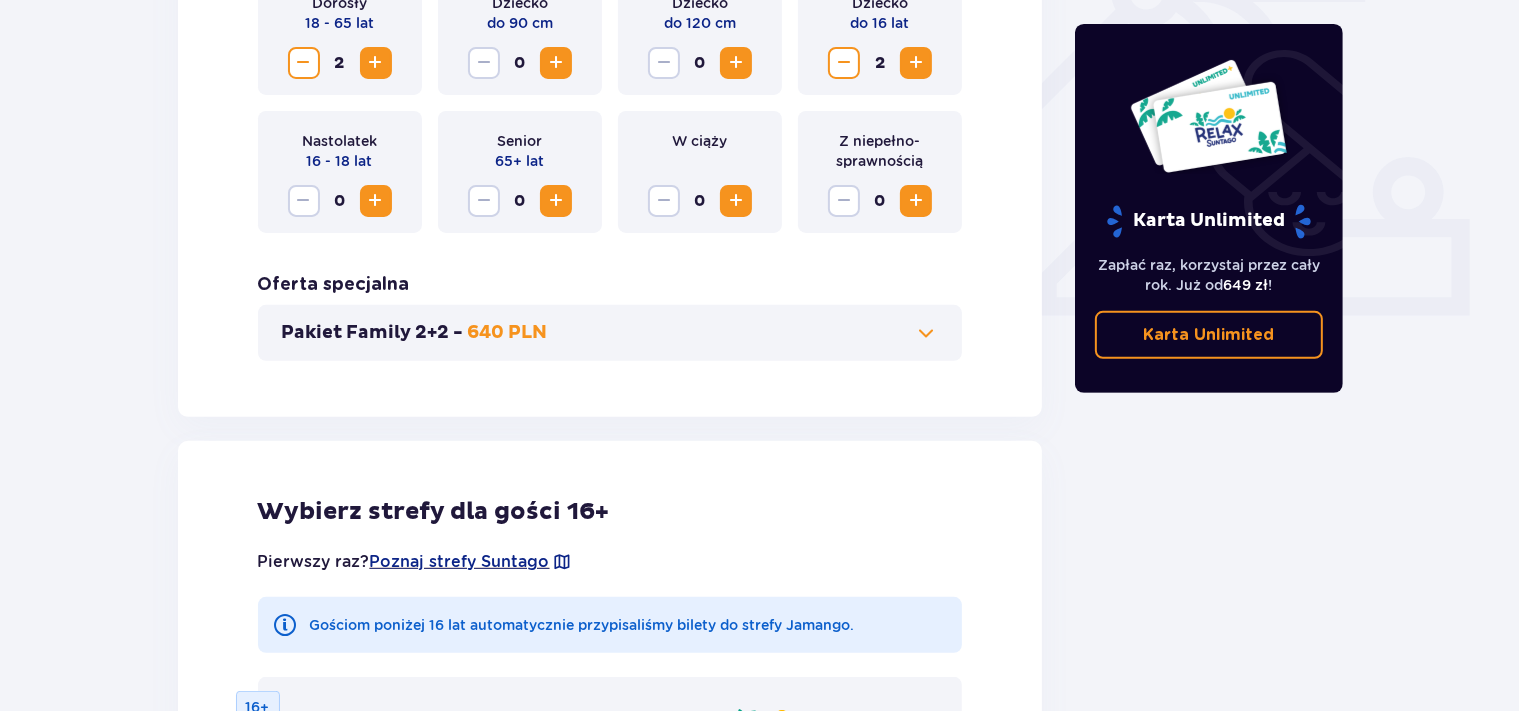 scroll, scrollTop: 716, scrollLeft: 0, axis: vertical 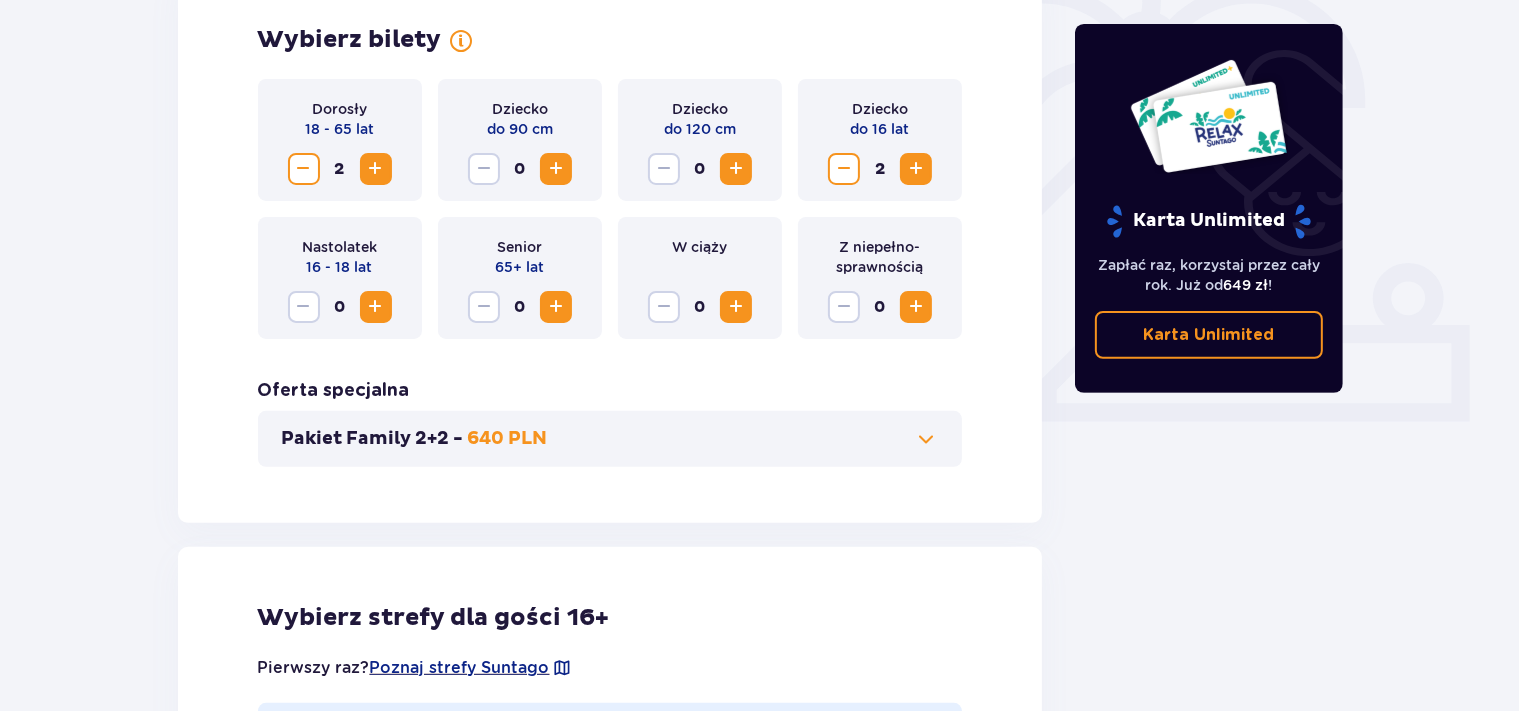 click on "Pakiet Family 2+2 -  640 PLN" at bounding box center [610, 439] 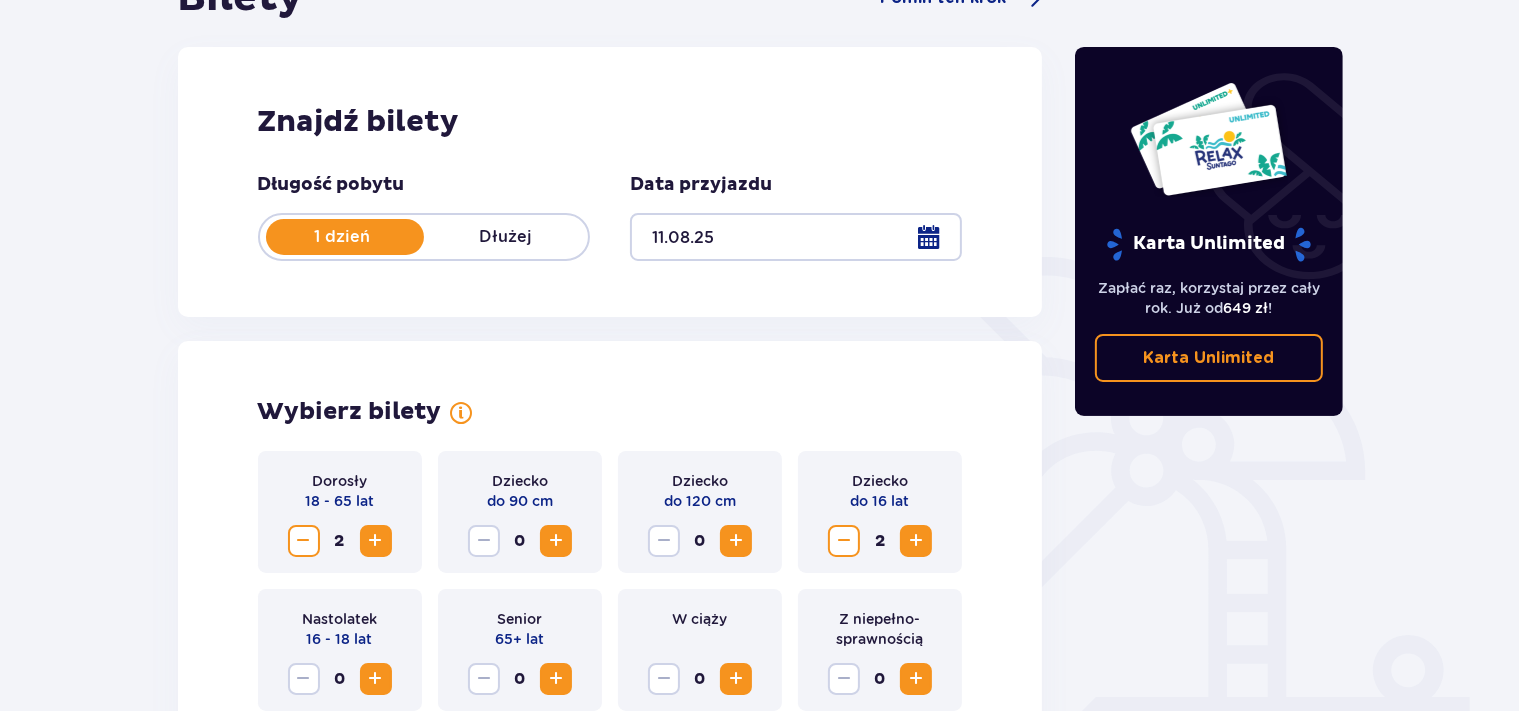 scroll, scrollTop: 344, scrollLeft: 0, axis: vertical 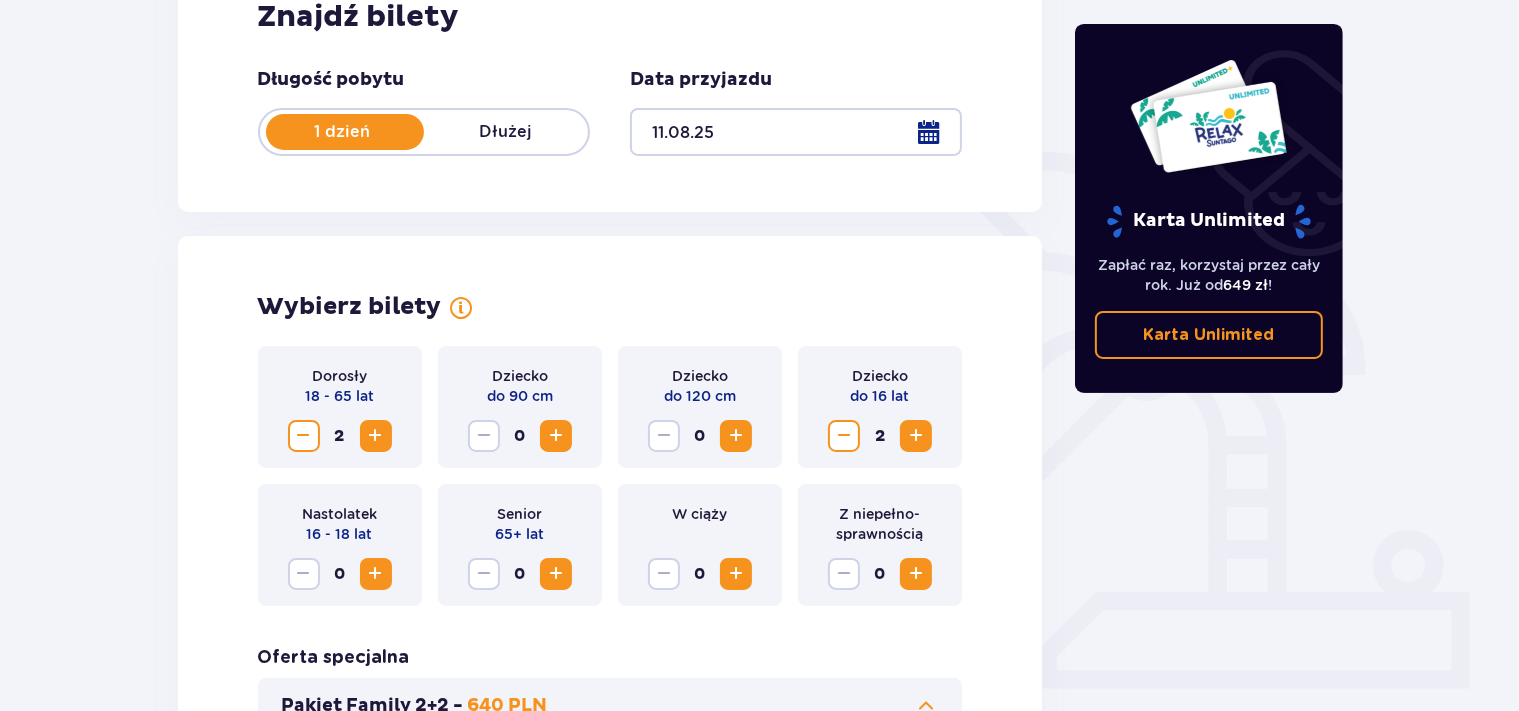 click at bounding box center (844, 436) 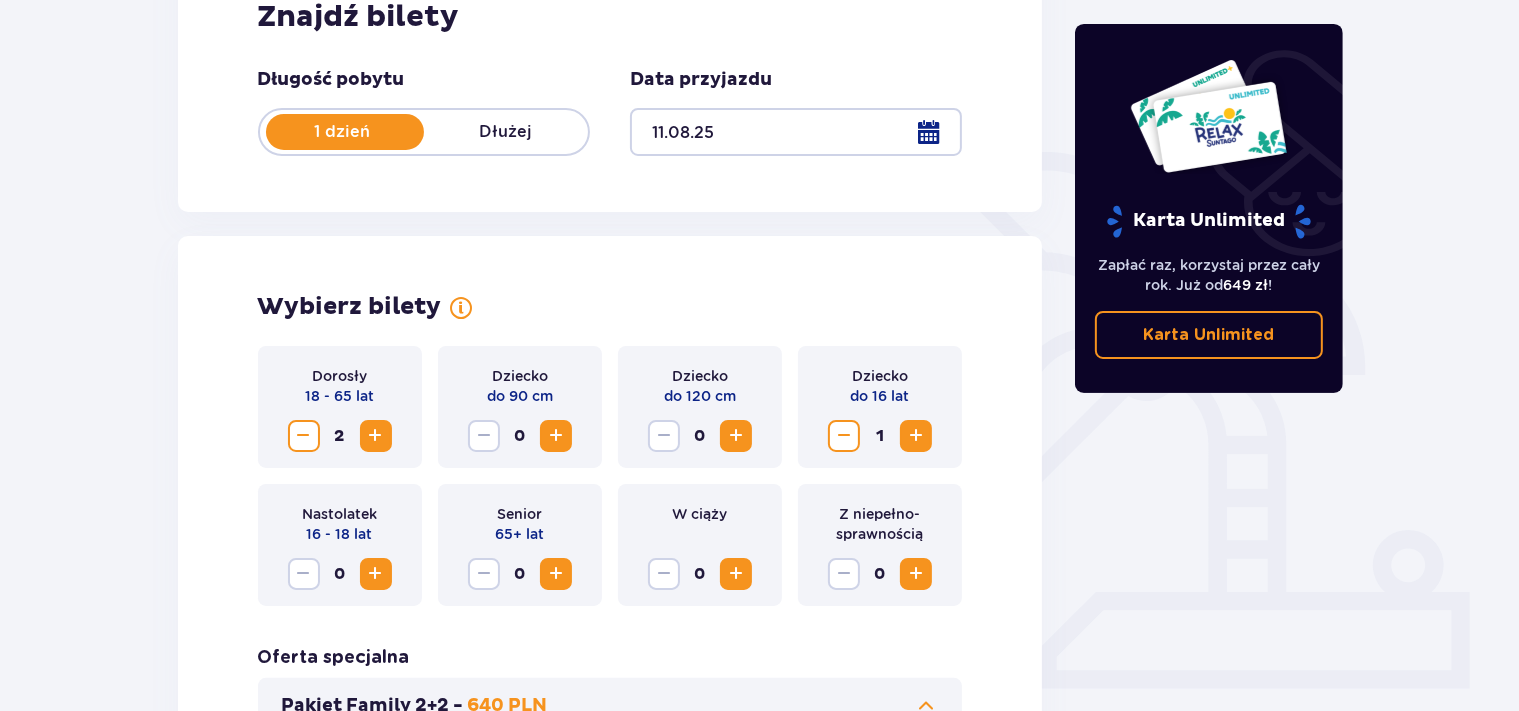 click at bounding box center (844, 436) 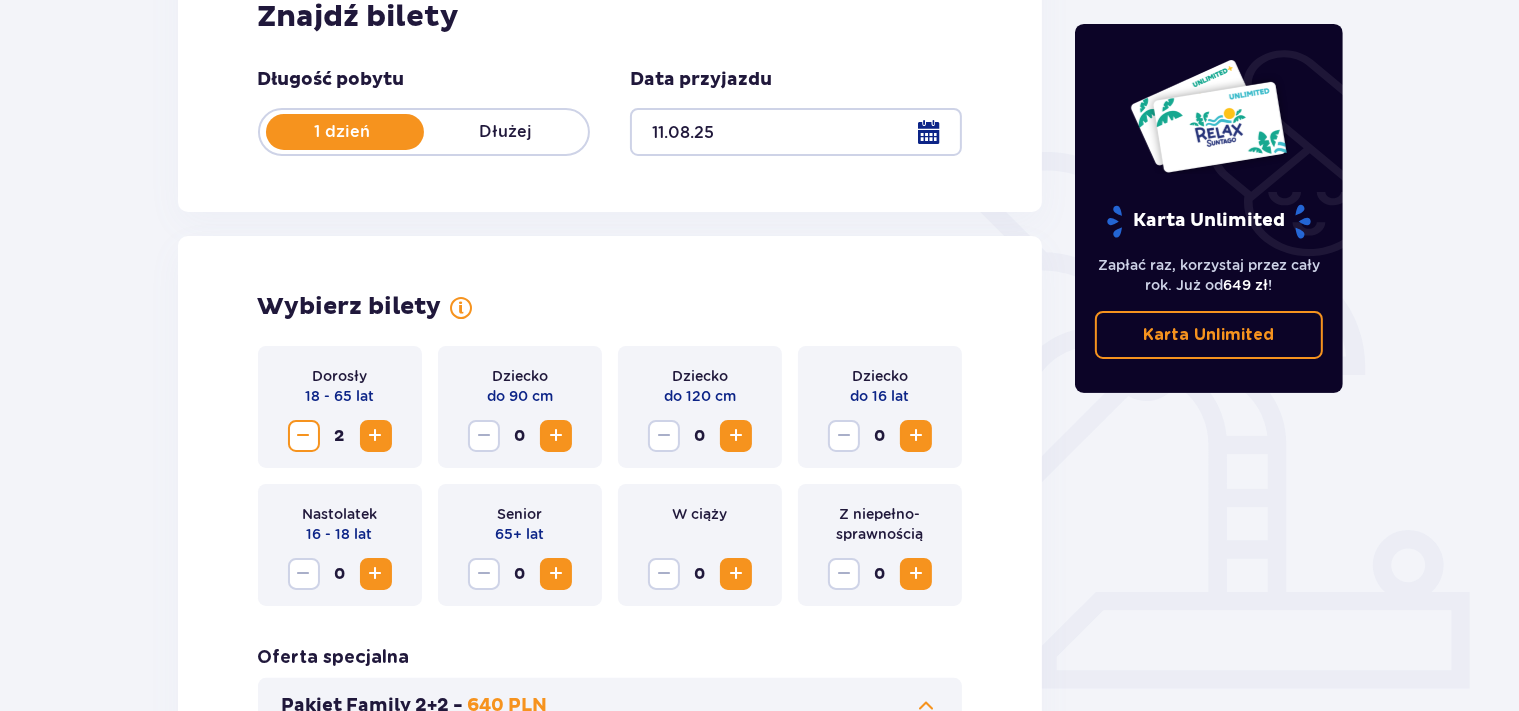 click at bounding box center [376, 574] 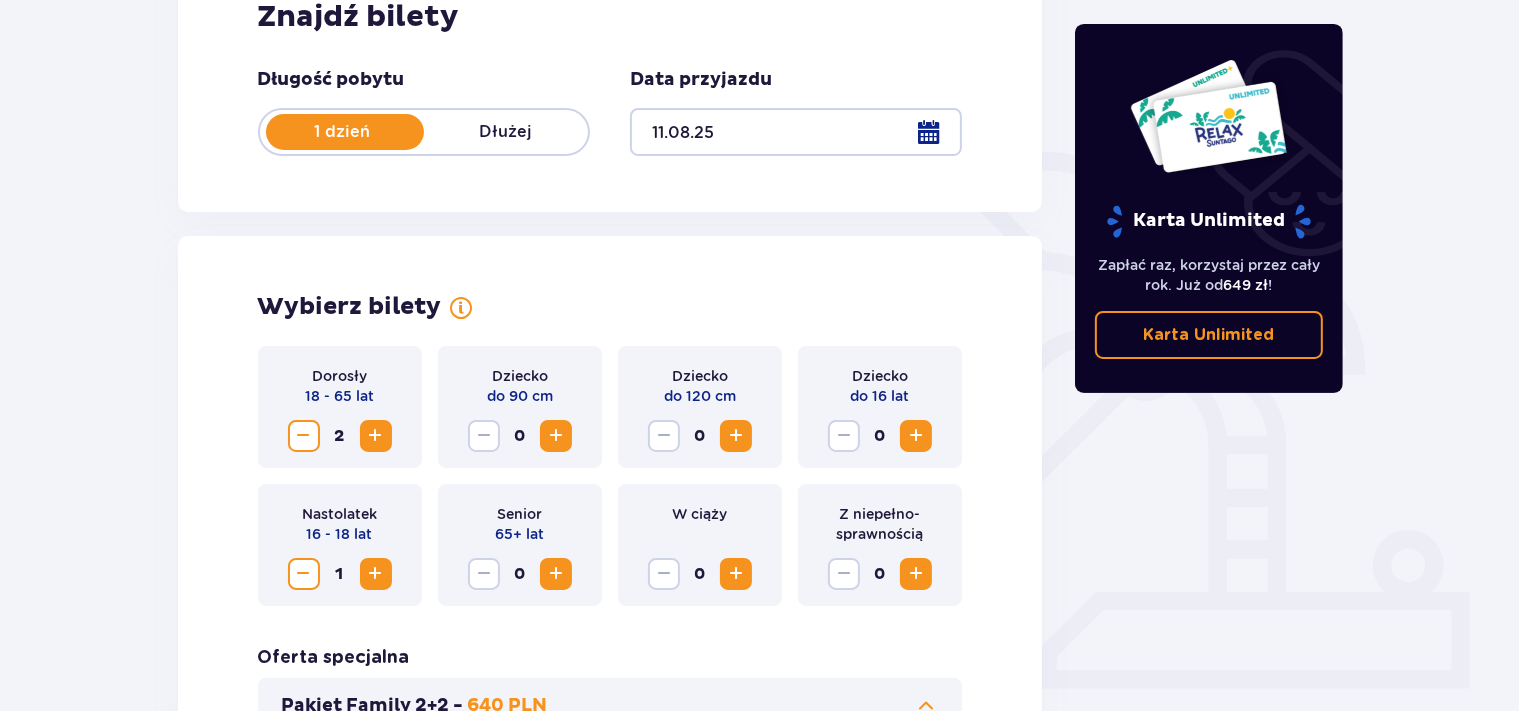 click at bounding box center [376, 574] 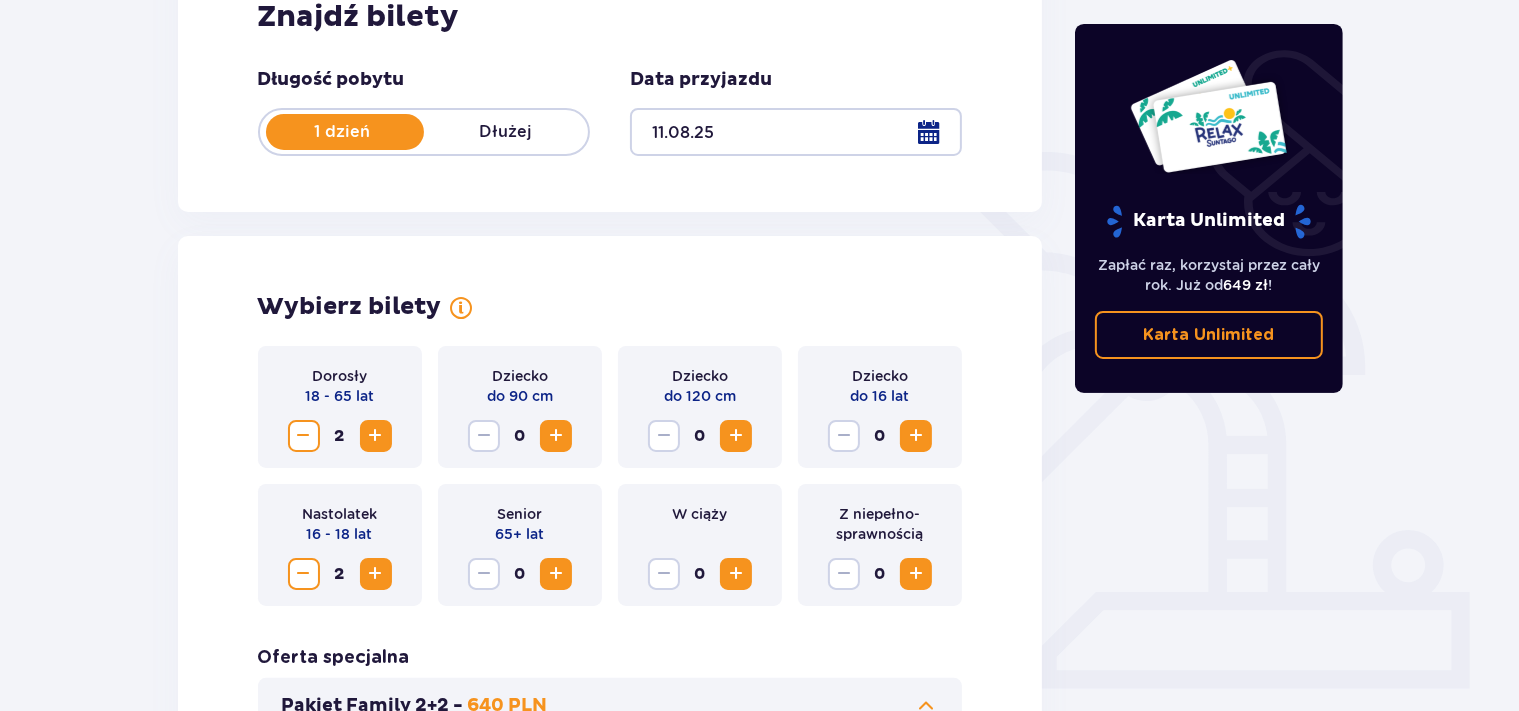 click on "Bilety Pomiń ten krok Znajdź bilety Długość pobytu 1 dzień Dłużej Data przyjazdu 11.08.25 Wybierz bilety Dorosły 18 - 65 lat 2 Dziecko do 90 cm 0 Dziecko do 120 cm 0 Dziecko do 16 lat 0 Nastolatek 16 - 18 lat 2 Senior 65+ lat 0 W ciąży 0 Z niepełno­sprawnością 0 Oferta specjalna Pakiet Family 2+2 -  640 PLN Całodniowe bilety do strefy Jamango (2 dorosłych i 2 dzieci do 16 lat) Voucher 100 zł w cenie: do wykorzystania online lub na miejscu (np. w restauracji) Zasady oferty Dodaj Pakiet Family Kontynuuj Karta Unlimited Zapłać raz, korzystaj przez cały rok. Już od  649 zł ! Karta Unlimited" at bounding box center (759, 487) 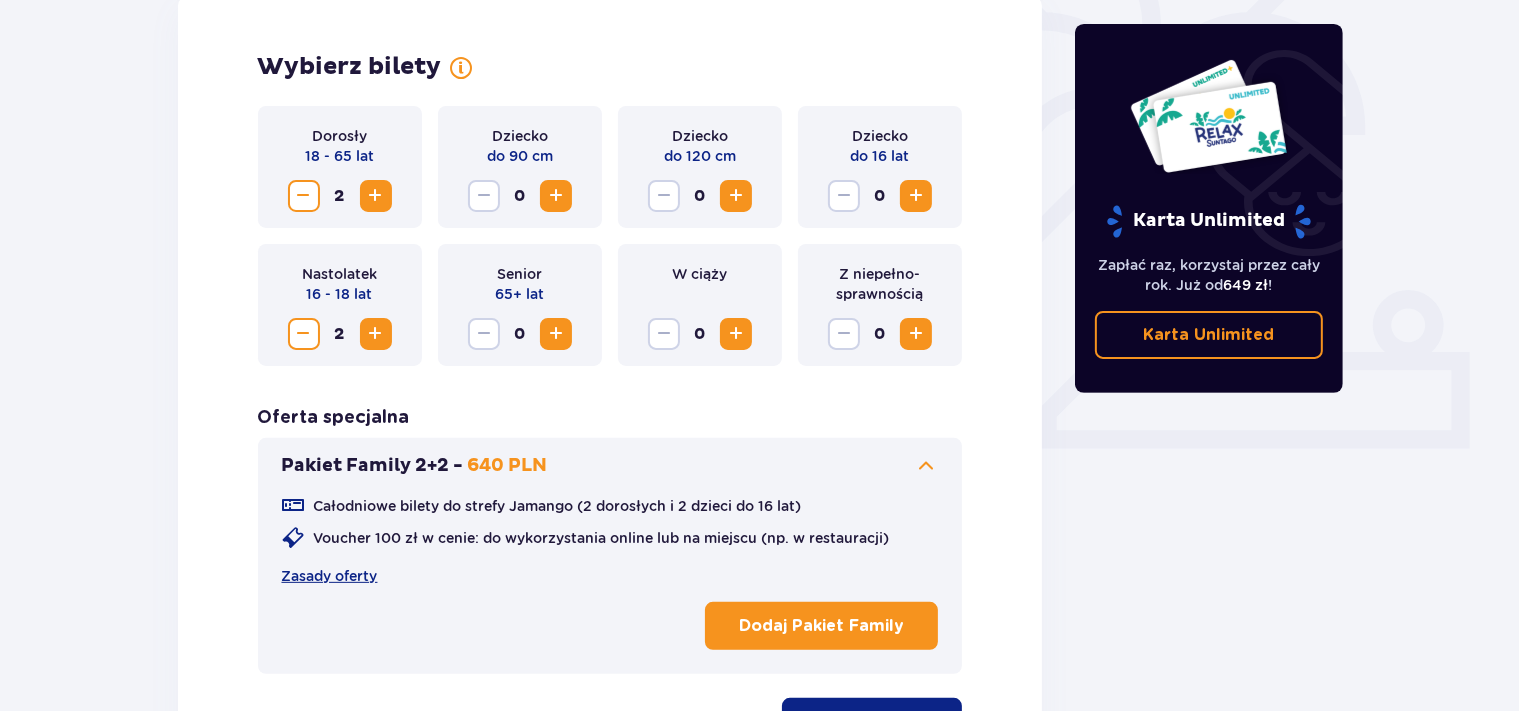 scroll, scrollTop: 795, scrollLeft: 0, axis: vertical 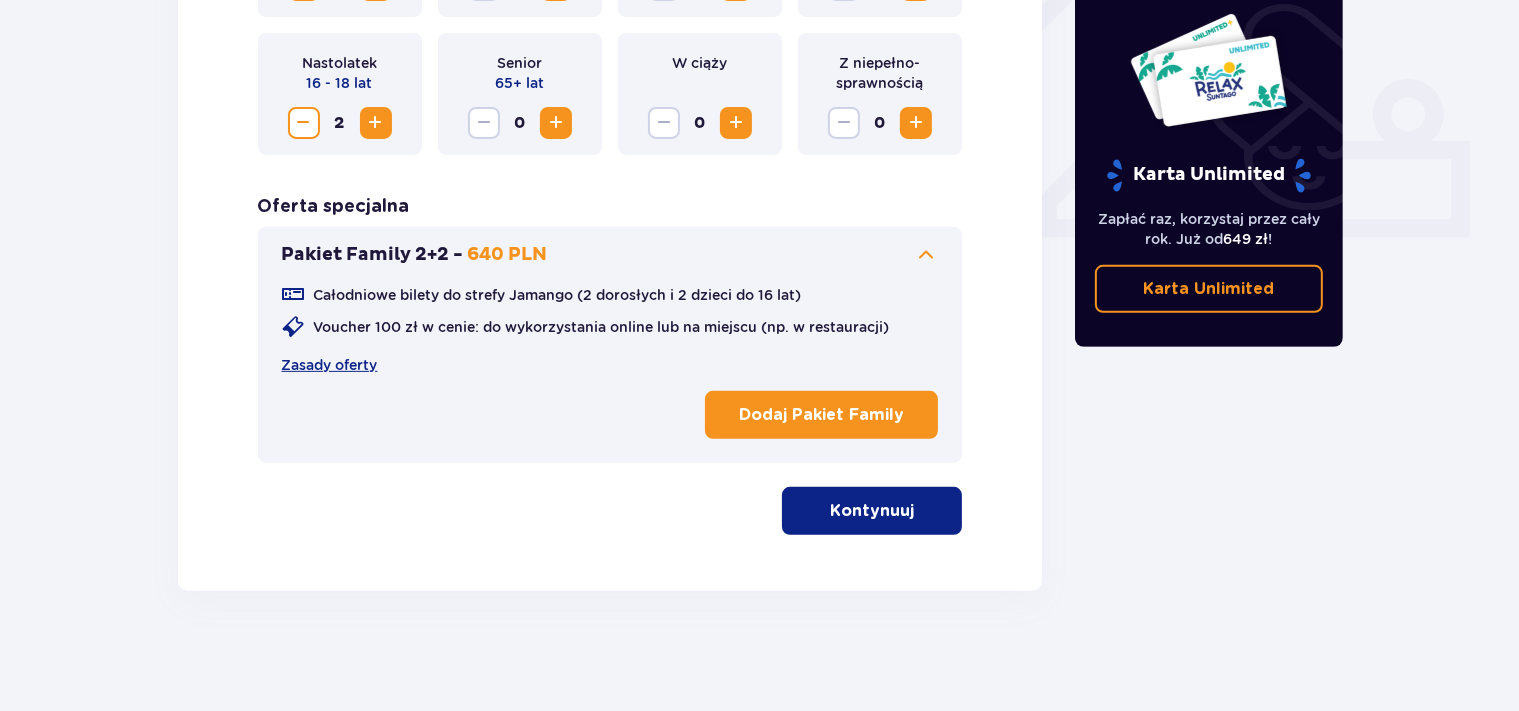 click at bounding box center [918, 511] 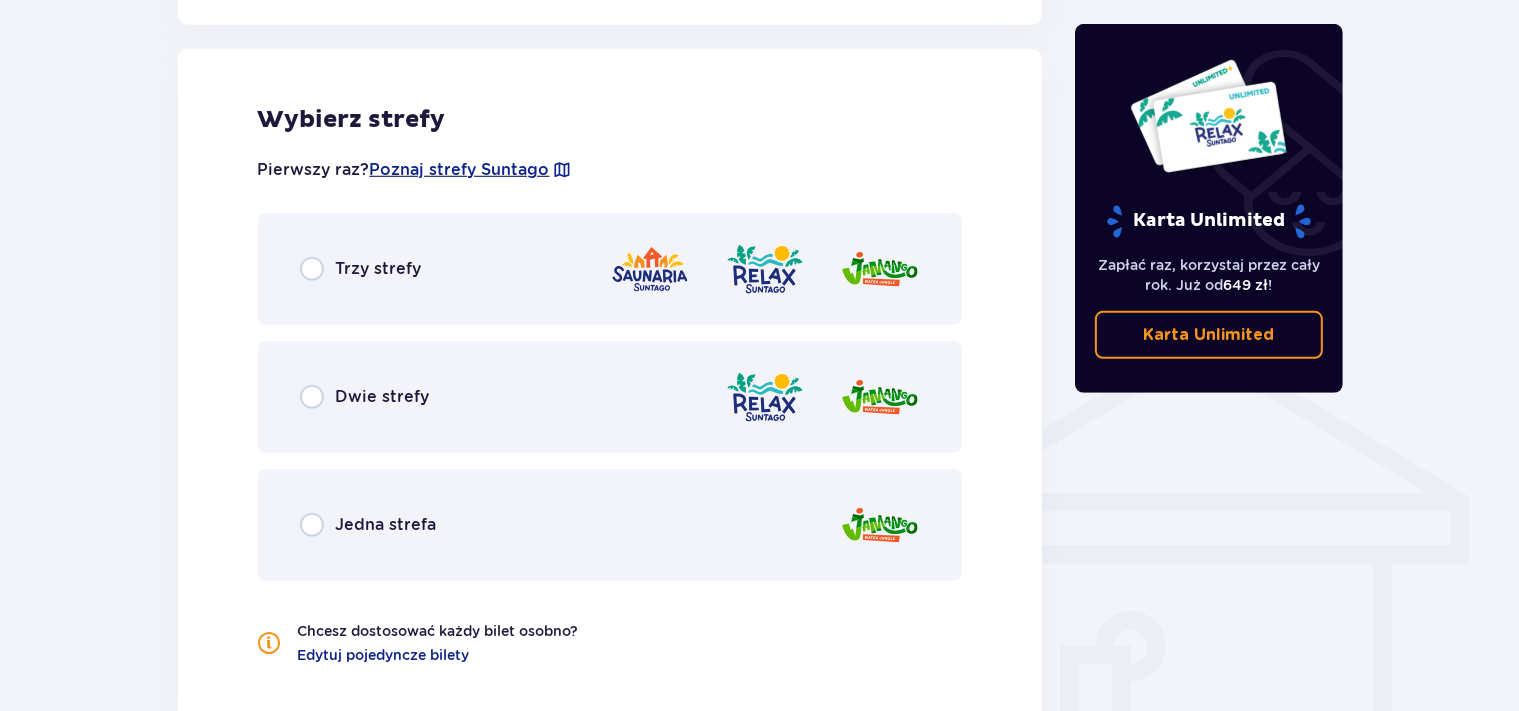 scroll, scrollTop: 1290, scrollLeft: 0, axis: vertical 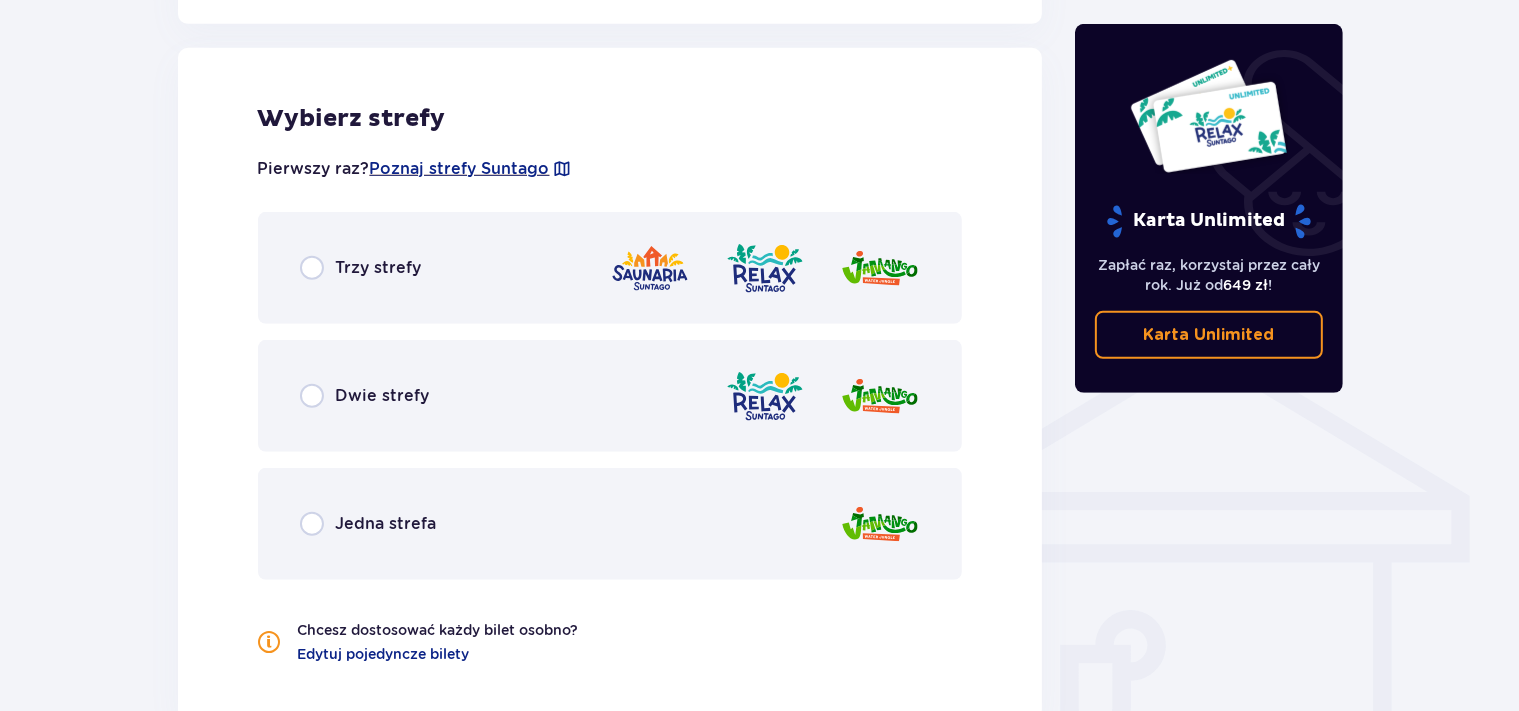 click on "Trzy strefy" at bounding box center [361, 268] 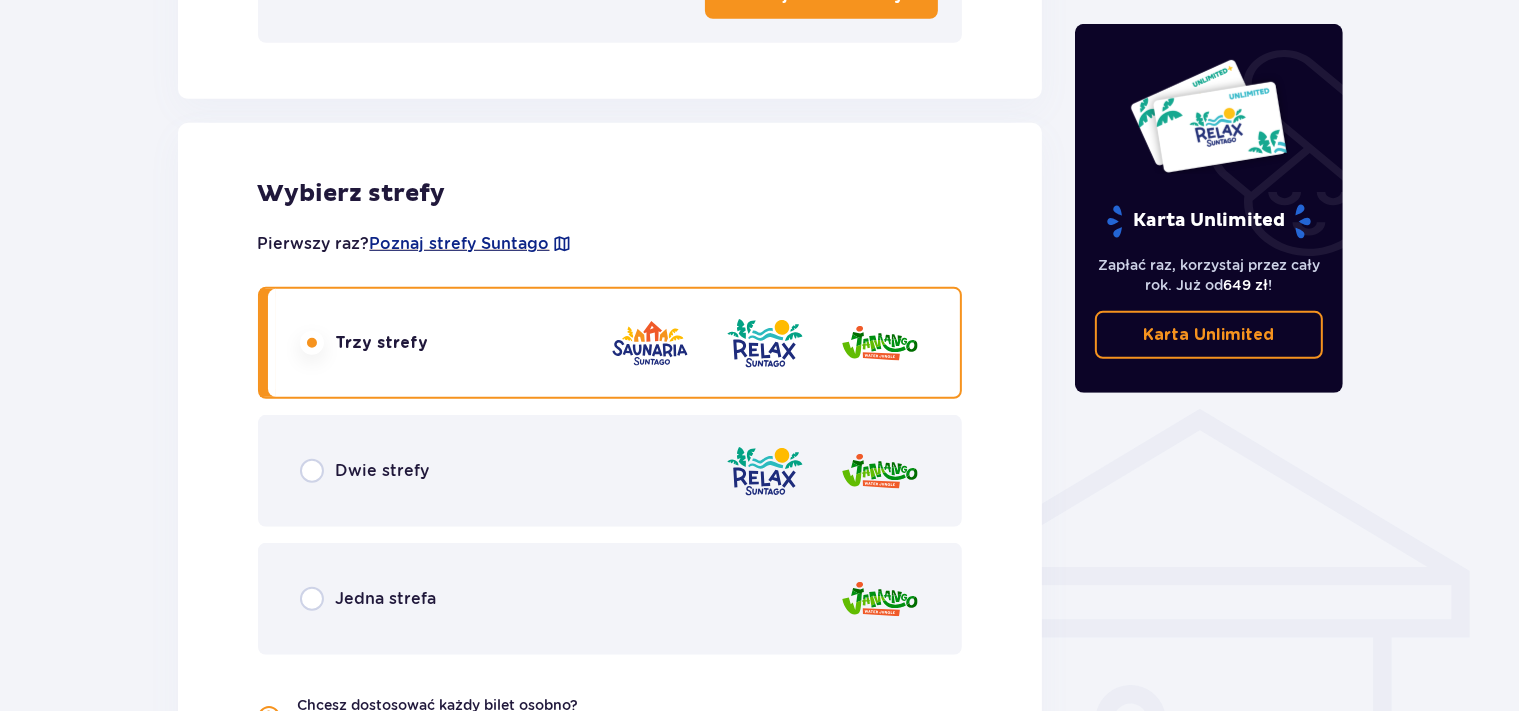 scroll, scrollTop: 1247, scrollLeft: 0, axis: vertical 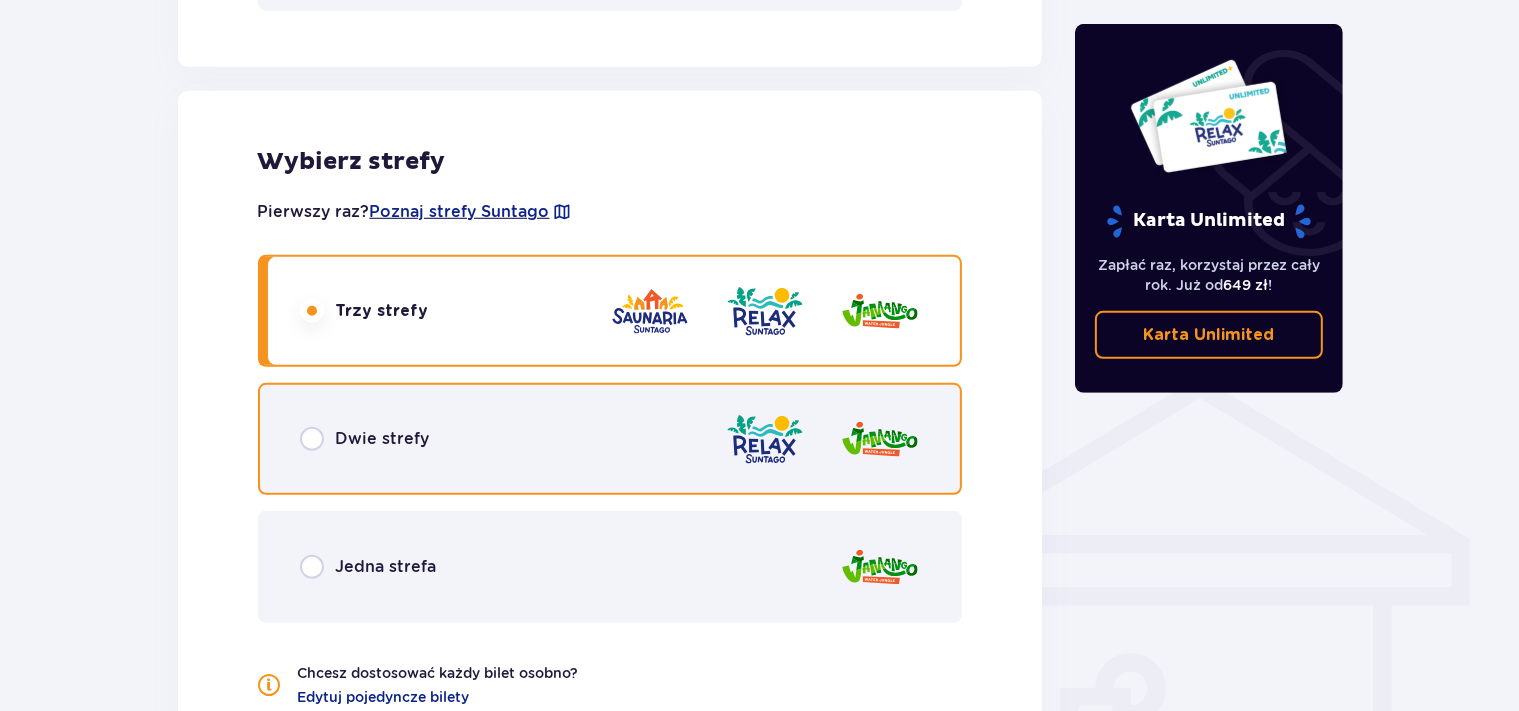 click at bounding box center (312, 439) 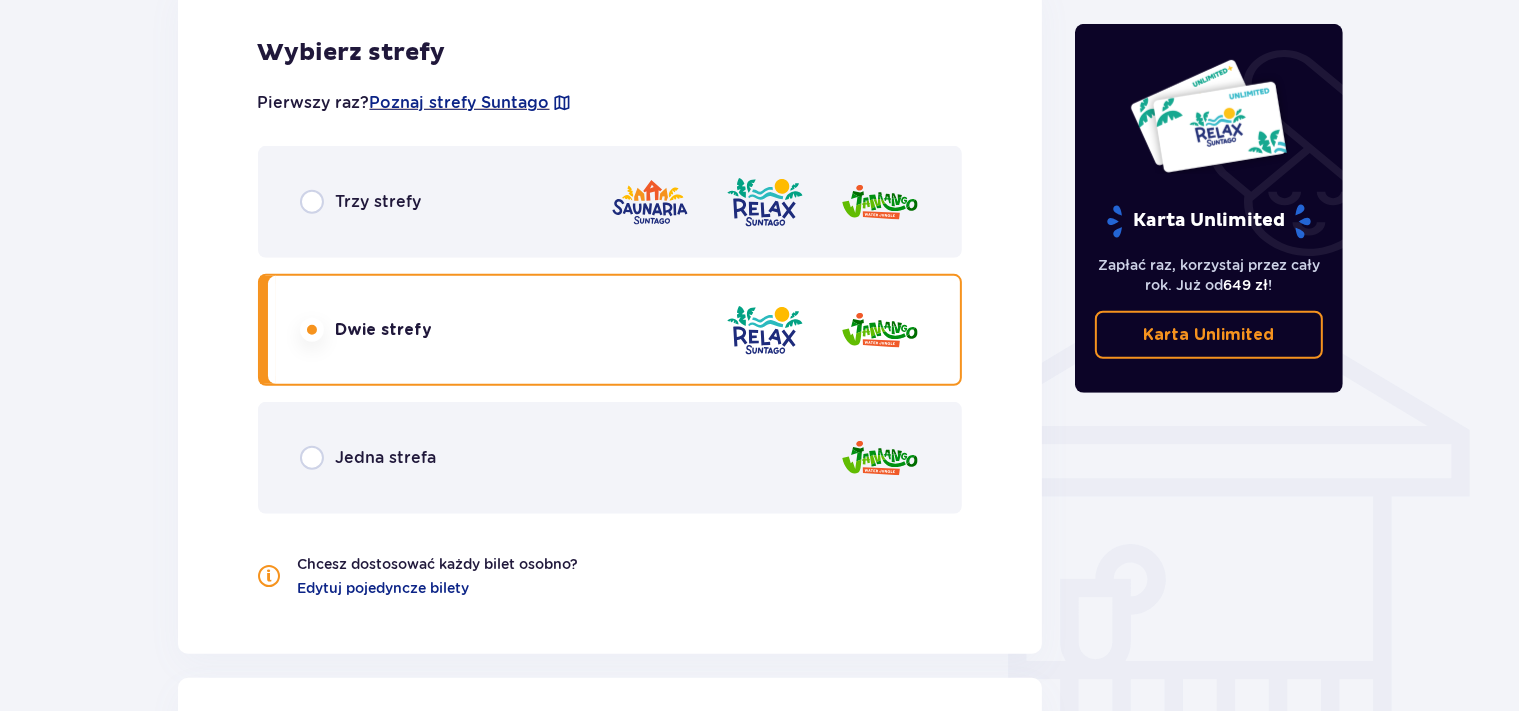 scroll, scrollTop: 1352, scrollLeft: 0, axis: vertical 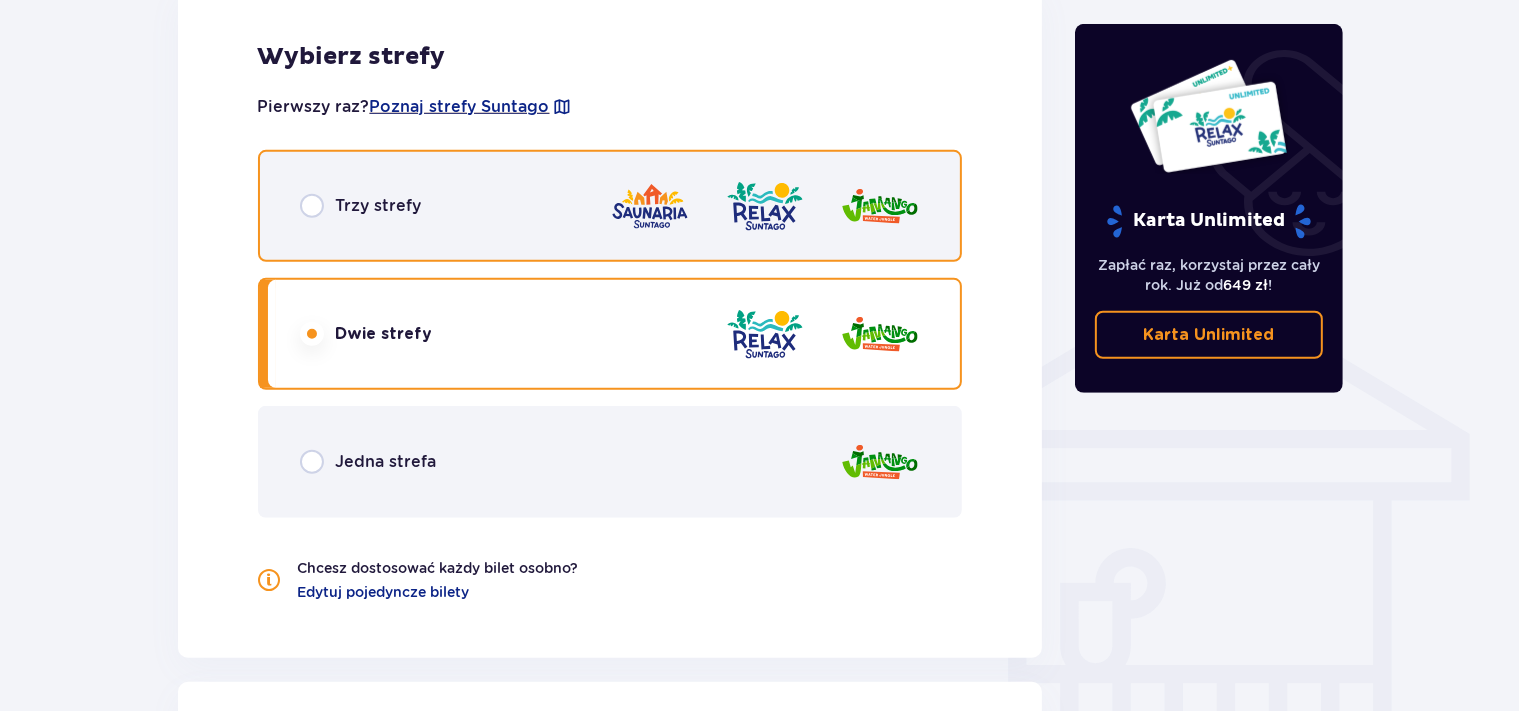 click at bounding box center (312, 206) 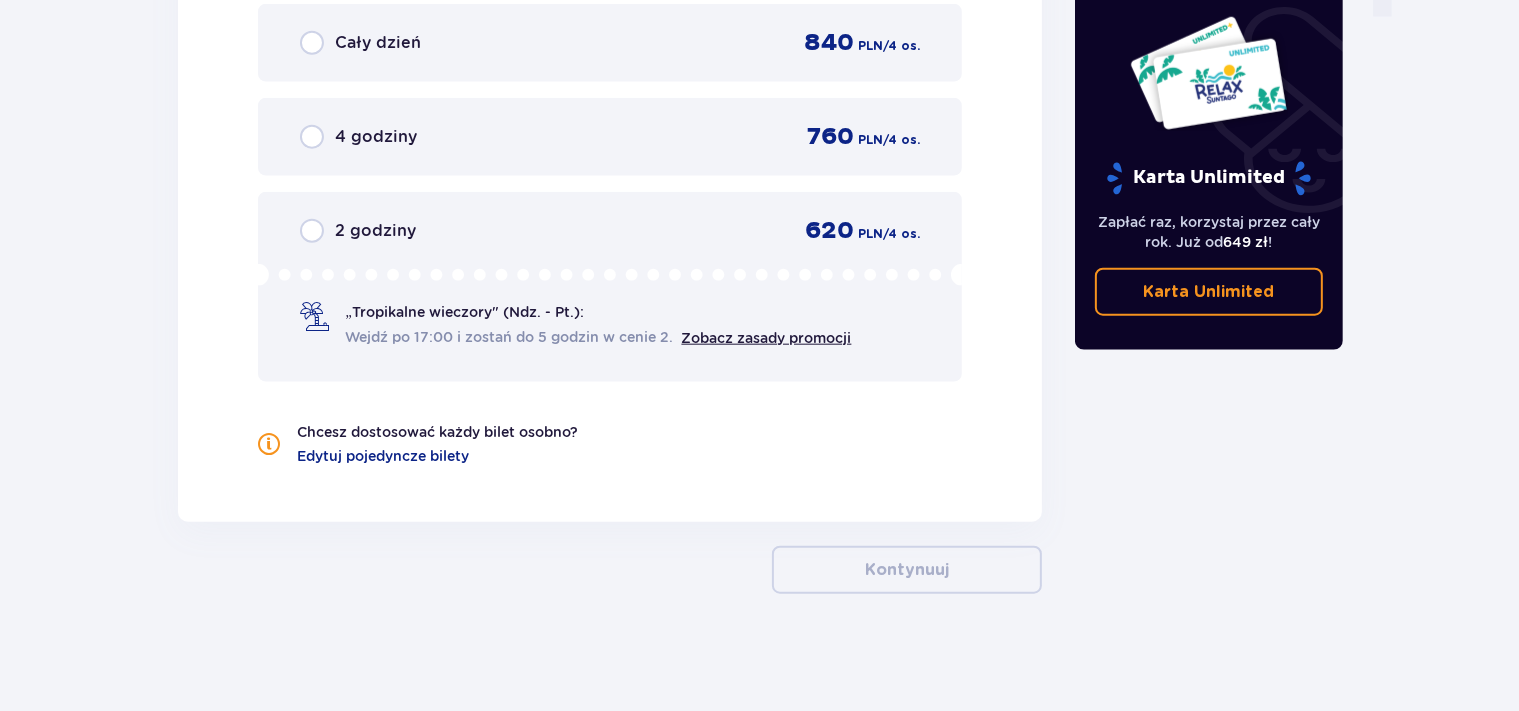 scroll, scrollTop: 1929, scrollLeft: 0, axis: vertical 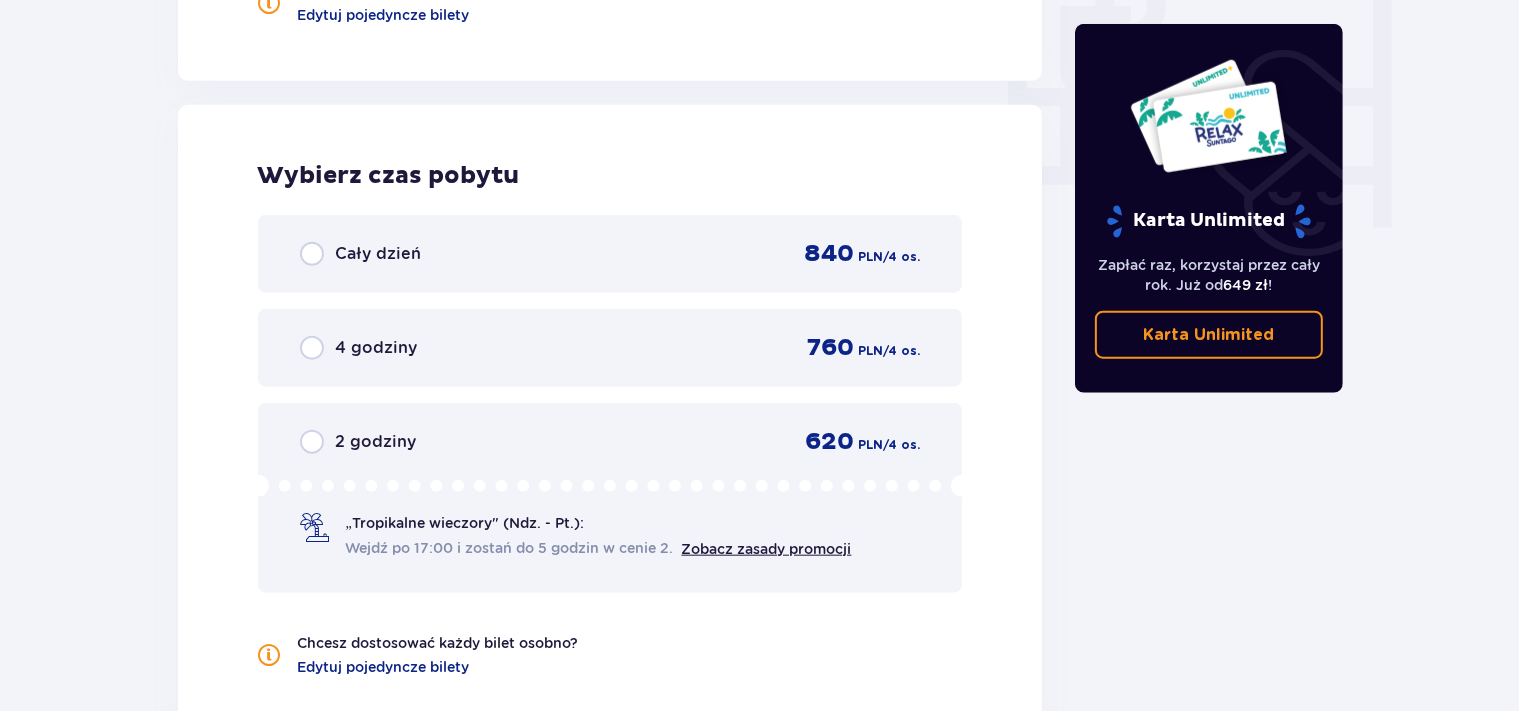 click on "Bilety Pomiń ten krok Znajdź bilety Długość pobytu 1 dzień Dłużej Data przyjazdu 11.08.25 Wybierz bilety Dorosły 18 - 65 lat 2 Dziecko do 90 cm 0 Dziecko do 120 cm 0 Dziecko do 16 lat 0 Nastolatek 16 - 18 lat 2 Senior 65+ lat 0 W ciąży 0 Z niepełno­sprawnością 0 Oferta specjalna Pakiet Family 2+2 -  640 PLN Całodniowe bilety do strefy Jamango (2 dorosłych i 2 dzieci do 16 lat) Voucher 100 zł w cenie: do wykorzystania online lub na miejscu (np. w restauracji) Zasady oferty Dodaj Pakiet Family Wybierz strefy Pierwszy raz?  Poznaj strefy Suntago Trzy strefy Dwie strefy Jedna strefa Chcesz dostosować każdy bilet osobno? Edytuj pojedyncze bilety Wybierz czas pobytu Cały dzień   840 PLN / 4 os. 4 godziny   760 PLN / 4 os. 2 godziny   620 PLN / 4 os. „Tropikalne wieczory" (Ndz. - Pt.): Wejdź po 17:00 i zostań do 5 godzin w cenie 2. Zobacz zasady promocji Chcesz dostosować każdy bilet osobno? Edytuj pojedyncze bilety Kontynuuj Karta Unlimited 649 zł ! Karta Unlimited" at bounding box center [759, -424] 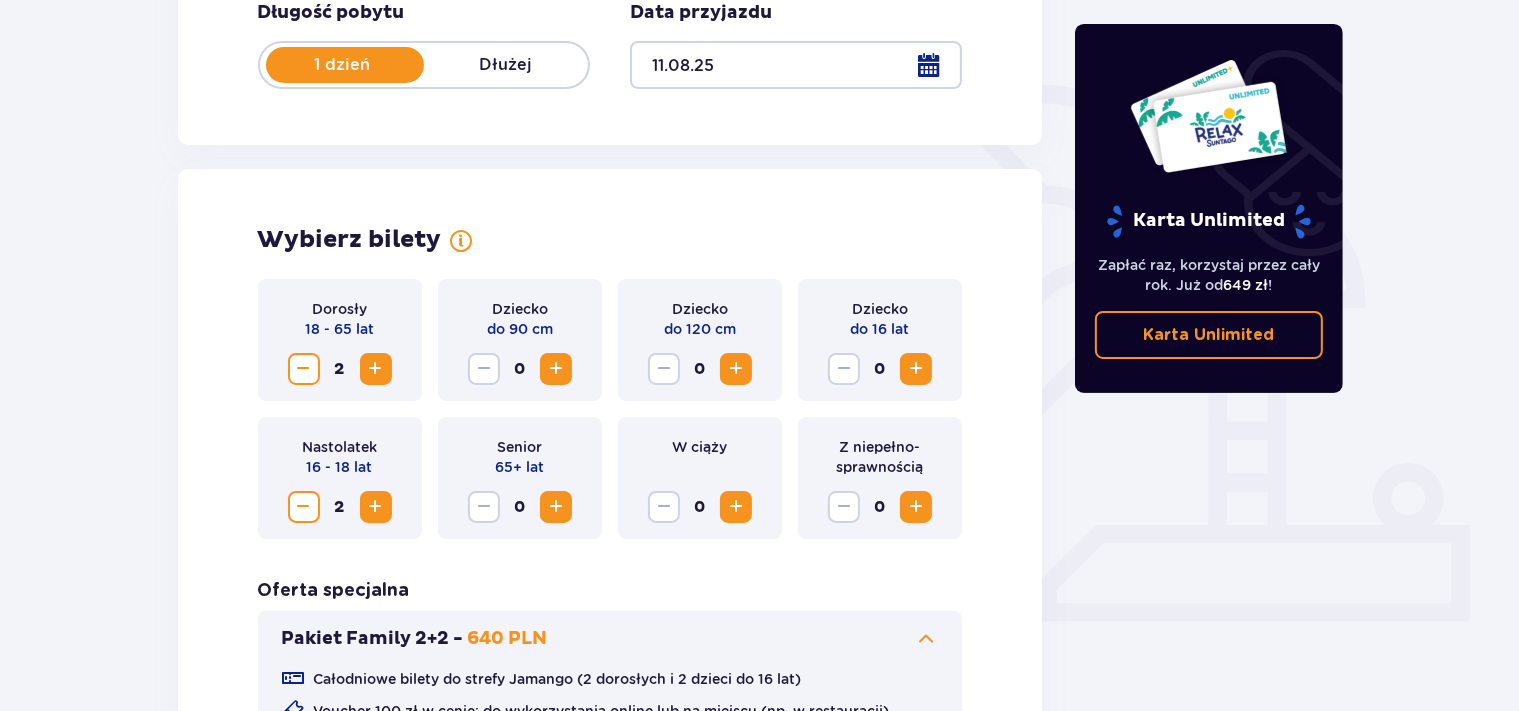 scroll, scrollTop: 345, scrollLeft: 0, axis: vertical 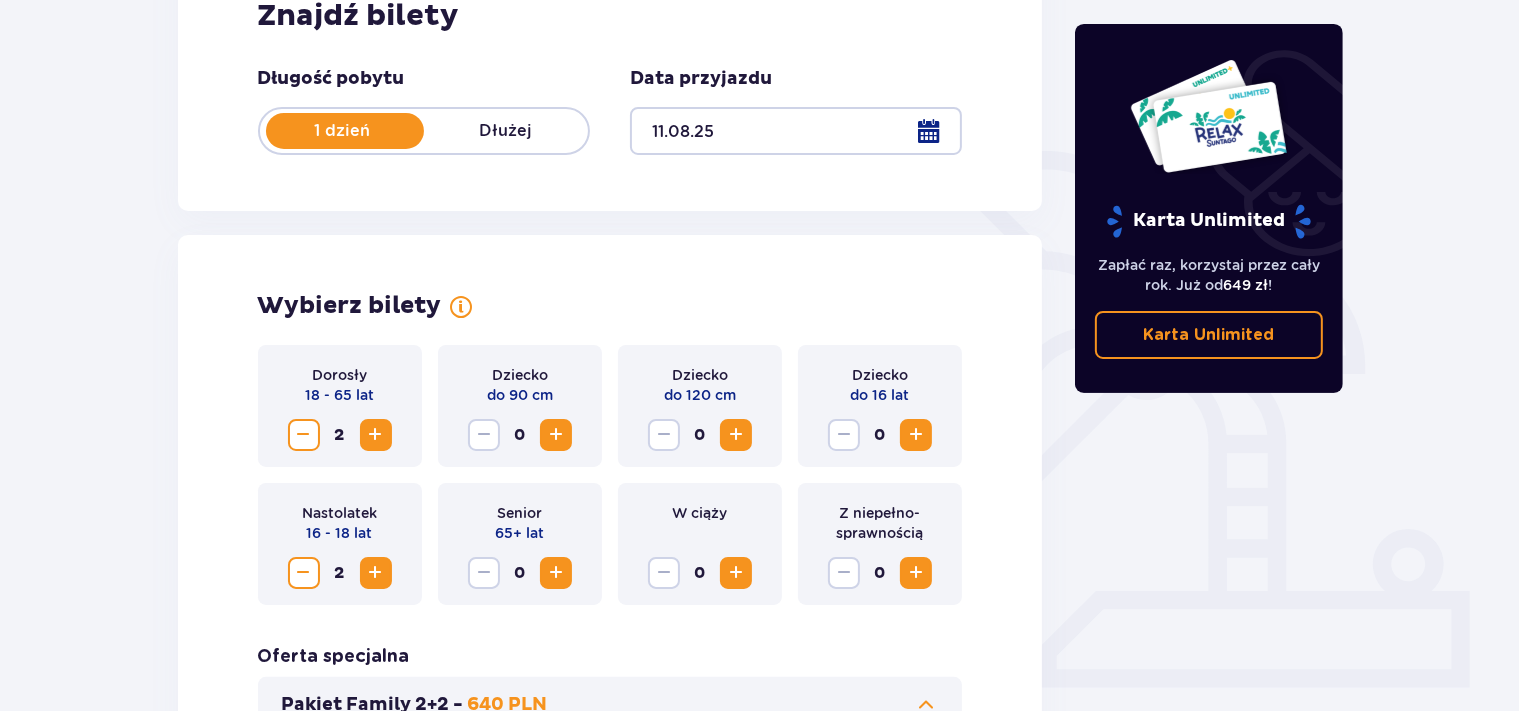 click on "Bilety Pomiń ten krok Znajdź bilety Długość pobytu 1 dzień Dłużej Data przyjazdu 11.08.25 Wybierz bilety Dorosły 18 - 65 lat 2 Dziecko do 90 cm 0 Dziecko do 120 cm 0 Dziecko do 16 lat 0 Nastolatek 16 - 18 lat 2 Senior 65+ lat 0 W ciąży 0 Z niepełno­sprawnością 0 Oferta specjalna Pakiet Family 2+2 -  640 PLN Całodniowe bilety do strefy Jamango (2 dorosłych i 2 dzieci do 16 lat) Voucher 100 zł w cenie: do wykorzystania online lub na miejscu (np. w restauracji) Zasady oferty Dodaj Pakiet Family Wybierz strefy Pierwszy raz?  Poznaj strefy Suntago Trzy strefy Dwie strefy Jedna strefa Chcesz dostosować każdy bilet osobno? Edytuj pojedyncze bilety Wybierz czas pobytu Cały dzień   840 PLN / 4 os. 4 godziny   760 PLN / 4 os. 2 godziny   620 PLN / 4 os. „Tropikalne wieczory" (Ndz. - Pt.): Wejdź po 17:00 i zostań do 5 godzin w cenie 2. Zobacz zasady promocji Chcesz dostosować każdy bilet osobno? Edytuj pojedyncze bilety Kontynuuj Karta Unlimited 649 zł ! Karta Unlimited" at bounding box center [759, 1160] 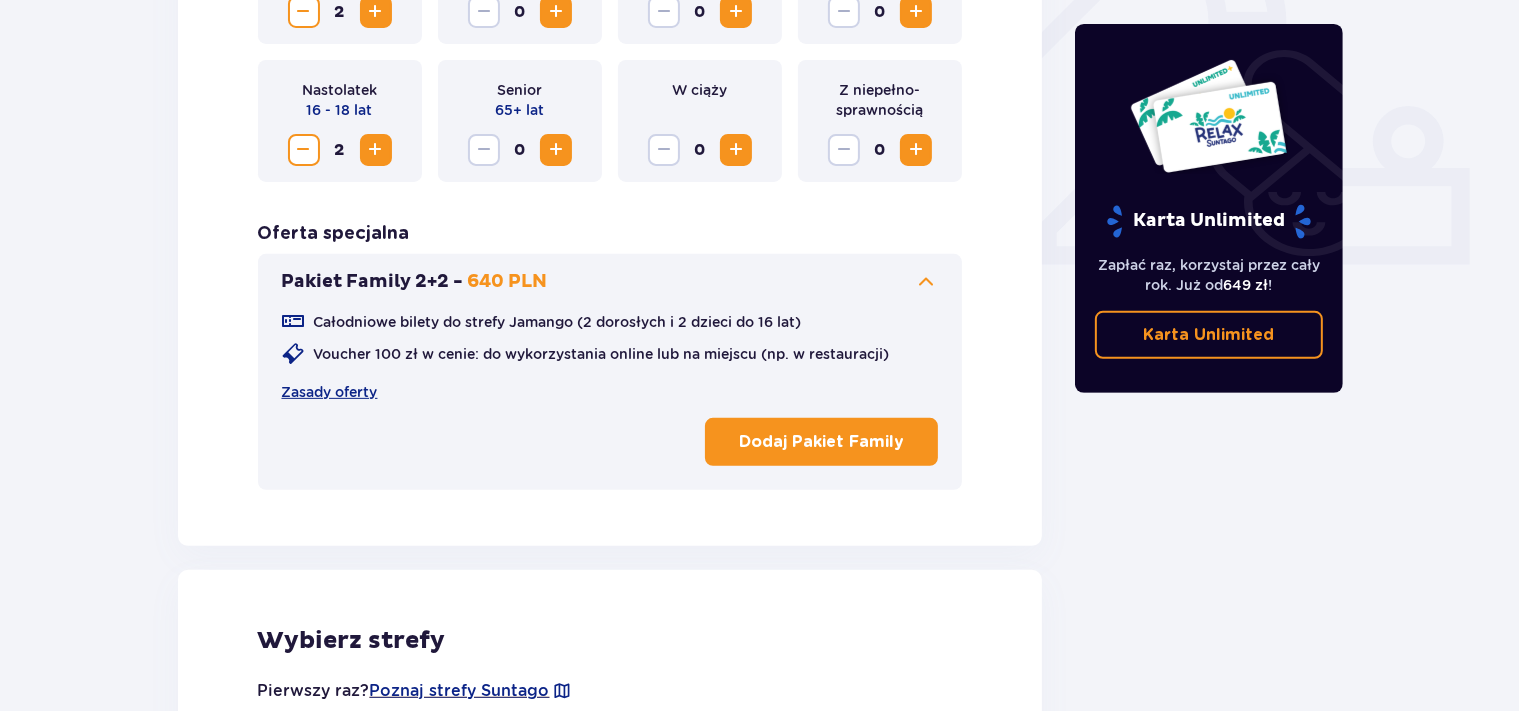 scroll, scrollTop: 556, scrollLeft: 0, axis: vertical 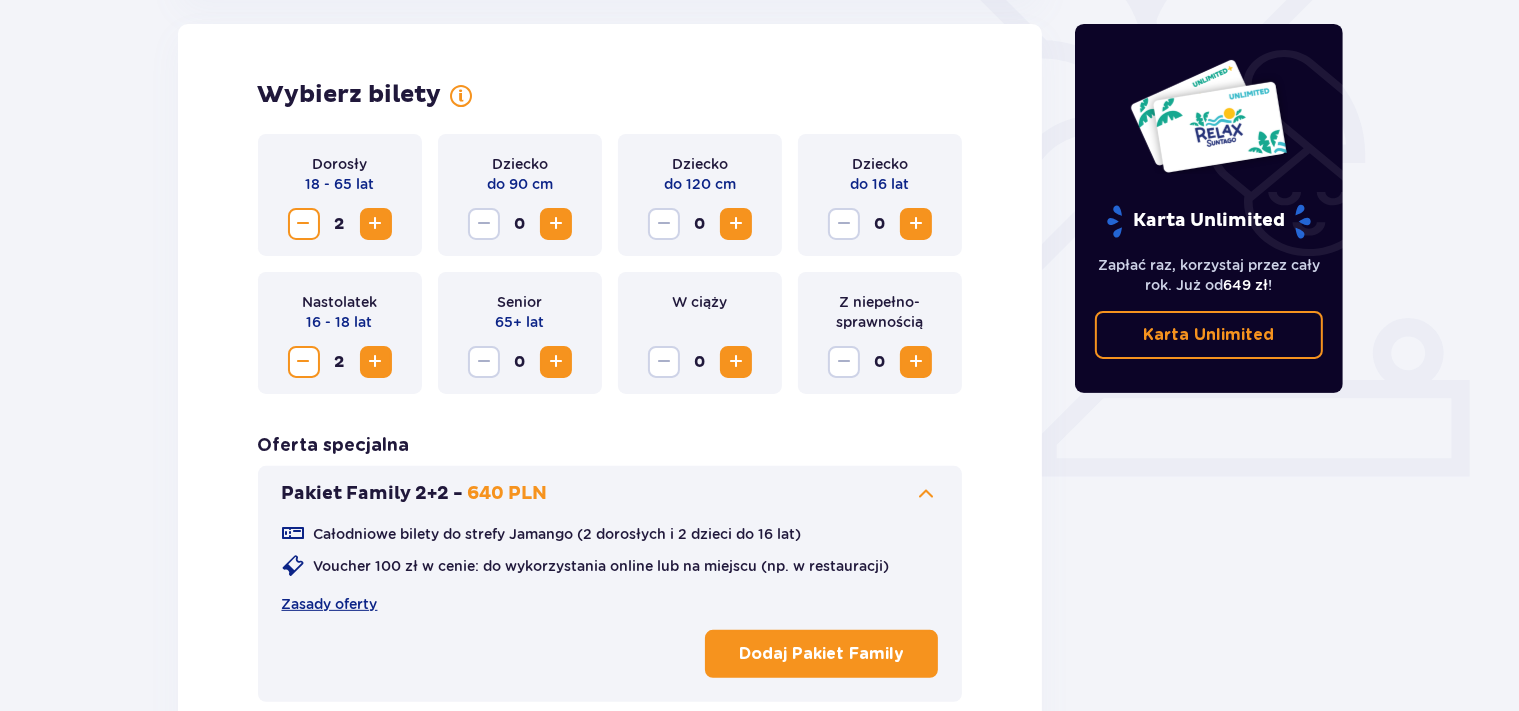 click on "Bilety Pomiń ten krok Znajdź bilety Długość pobytu 1 dzień Dłużej Data przyjazdu 11.08.25 Wybierz bilety Dorosły 18 - 65 lat 2 Dziecko do 90 cm 0 Dziecko do 120 cm 0 Dziecko do 16 lat 0 Nastolatek 16 - 18 lat 2 Senior 65+ lat 0 W ciąży 0 Z niepełno­sprawnością 0 Oferta specjalna Pakiet Family 2+2 -  640 PLN Całodniowe bilety do strefy Jamango (2 dorosłych i 2 dzieci do 16 lat) Voucher 100 zł w cenie: do wykorzystania online lub na miejscu (np. w restauracji) Zasady oferty Dodaj Pakiet Family Wybierz strefy Pierwszy raz?  Poznaj strefy Suntago Trzy strefy Dwie strefy Jedna strefa Chcesz dostosować każdy bilet osobno? Edytuj pojedyncze bilety Wybierz czas pobytu Cały dzień   840 PLN / 4 os. 4 godziny   760 PLN / 4 os. 2 godziny   620 PLN / 4 os. „Tropikalne wieczory" (Ndz. - Pt.): Wejdź po 17:00 i zostań do 5 godzin w cenie 2. Zobacz zasady promocji Chcesz dostosować każdy bilet osobno? Edytuj pojedyncze bilety Kontynuuj Karta Unlimited 649 zł ! Karta Unlimited" at bounding box center [759, 949] 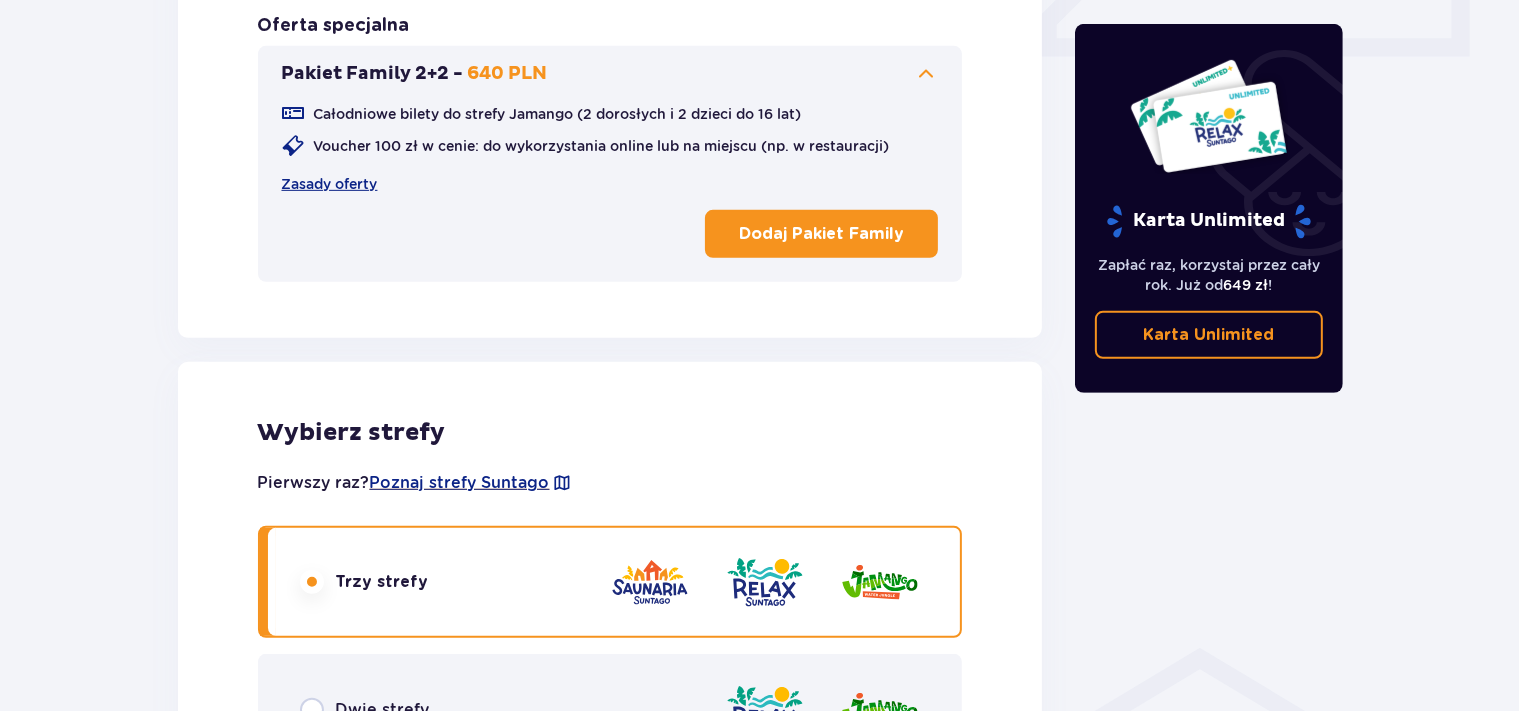 scroll, scrollTop: 979, scrollLeft: 0, axis: vertical 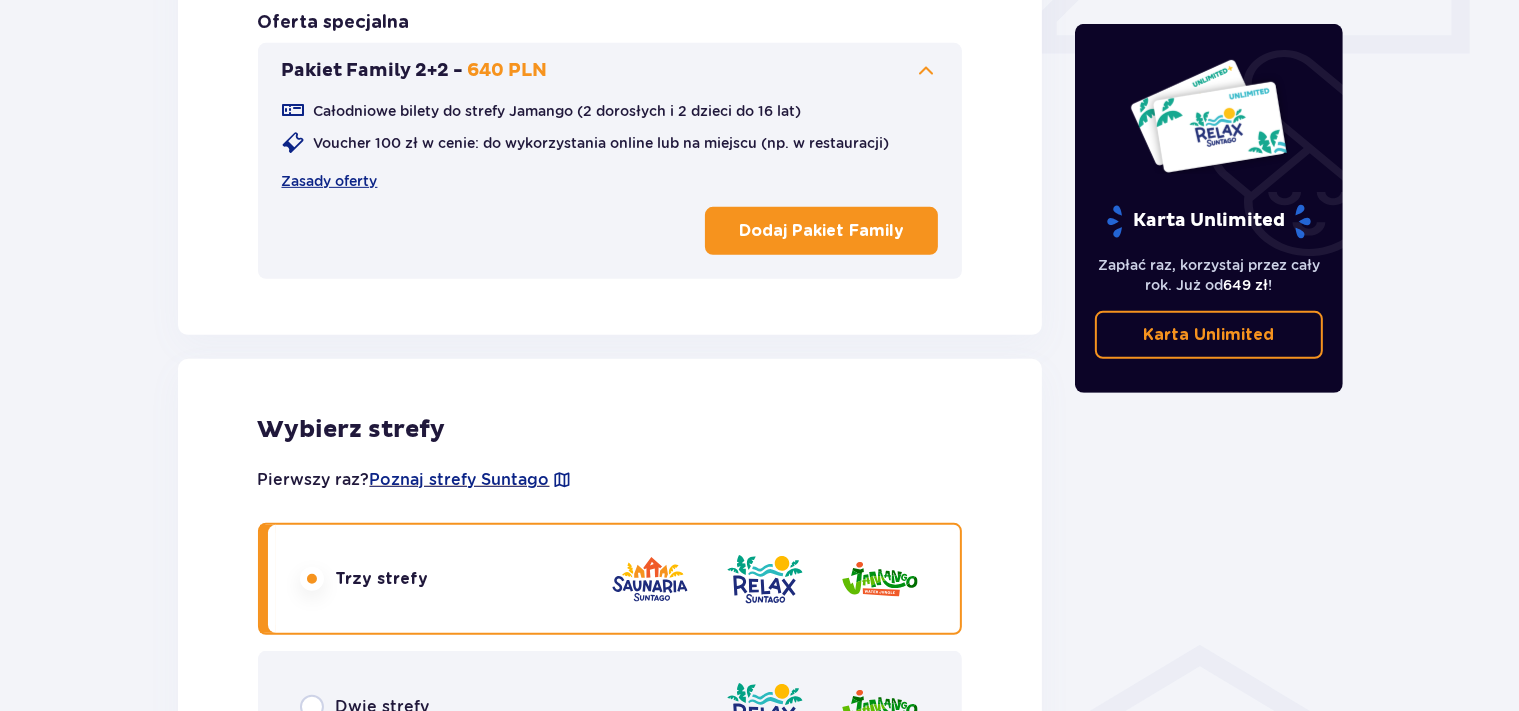 click on "Bilety Pomiń ten krok Znajdź bilety Długość pobytu 1 dzień Dłużej Data przyjazdu 11.08.25 Wybierz bilety Dorosły 18 - 65 lat 2 Dziecko do 90 cm 0 Dziecko do 120 cm 0 Dziecko do 16 lat 0 Nastolatek 16 - 18 lat 2 Senior 65+ lat 0 W ciąży 0 Z niepełno­sprawnością 0 Oferta specjalna Pakiet Family 2+2 -  640 PLN Całodniowe bilety do strefy Jamango (2 dorosłych i 2 dzieci do 16 lat) Voucher 100 zł w cenie: do wykorzystania online lub na miejscu (np. w restauracji) Zasady oferty Dodaj Pakiet Family Wybierz strefy Pierwszy raz?  Poznaj strefy Suntago Trzy strefy Dwie strefy Jedna strefa Chcesz dostosować każdy bilet osobno? Edytuj pojedyncze bilety Wybierz czas pobytu Cały dzień   840 PLN / 4 os. 4 godziny   760 PLN / 4 os. 2 godziny   620 PLN / 4 os. „Tropikalne wieczory" (Ndz. - Pt.): Wejdź po 17:00 i zostań do 5 godzin w cenie 2. Zobacz zasady promocji Chcesz dostosować każdy bilet osobno? Edytuj pojedyncze bilety Kontynuuj Karta Unlimited 649 zł ! Karta Unlimited" at bounding box center [759, 526] 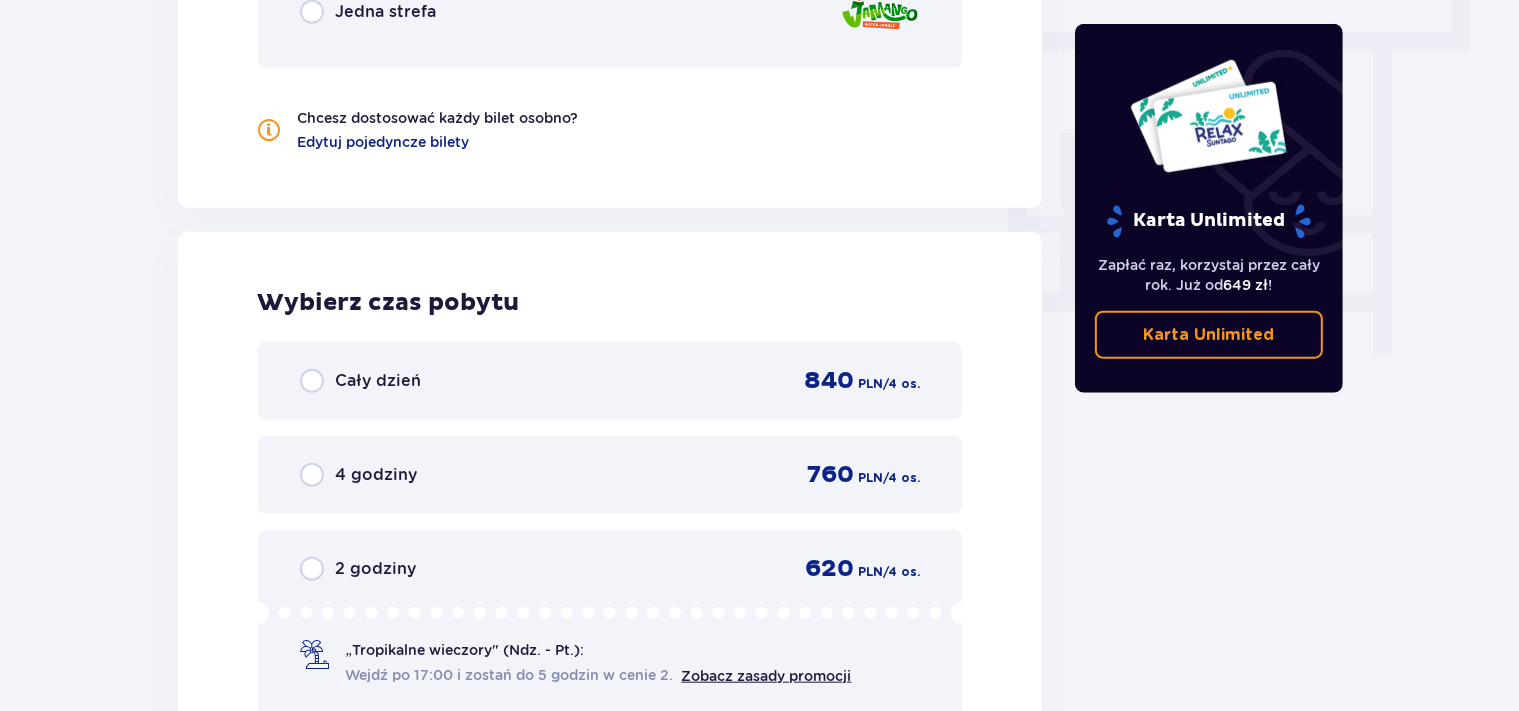 scroll, scrollTop: 1824, scrollLeft: 0, axis: vertical 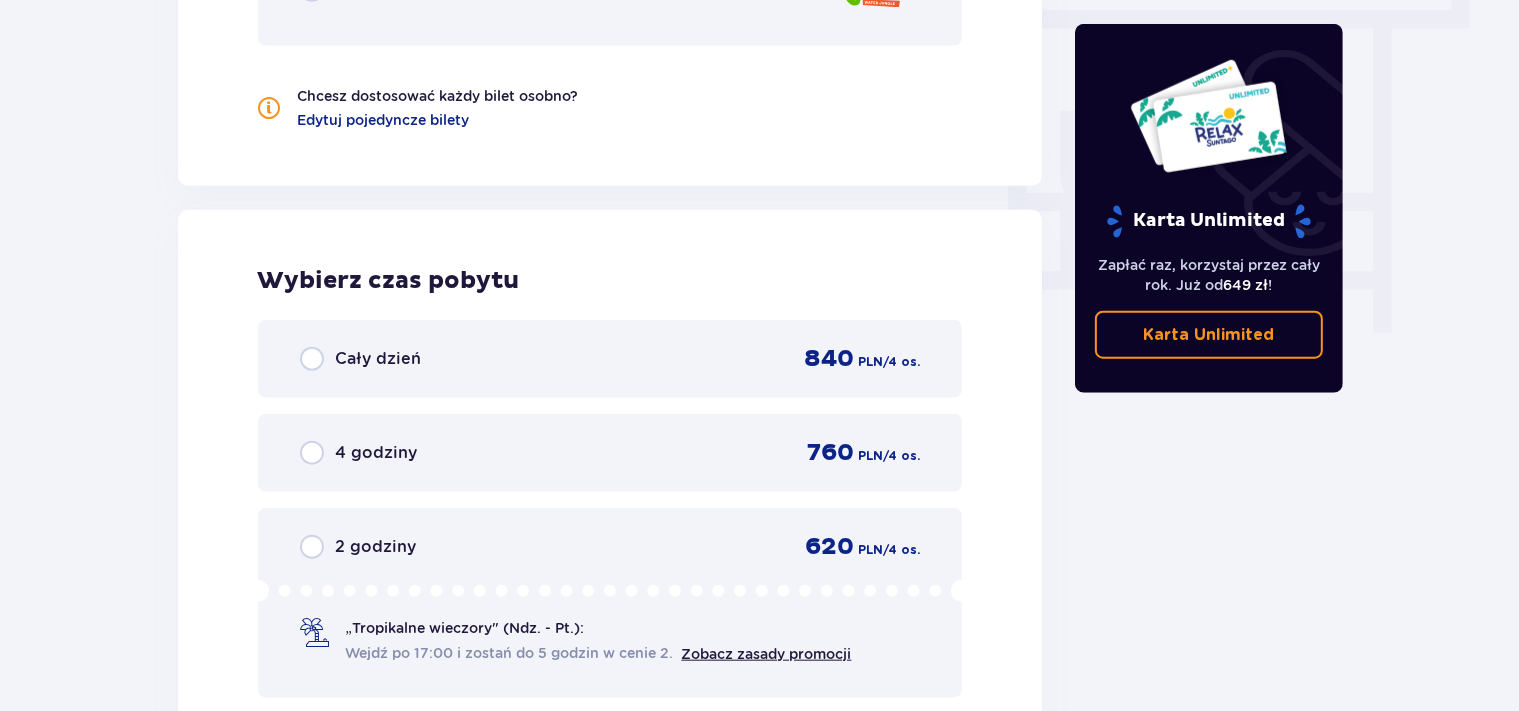 click on "Bilety Pomiń ten krok Znajdź bilety Długość pobytu 1 dzień Dłużej Data przyjazdu 11.08.25 Wybierz bilety Dorosły 18 - 65 lat 2 Dziecko do 90 cm 0 Dziecko do 120 cm 0 Dziecko do 16 lat 0 Nastolatek 16 - 18 lat 2 Senior 65+ lat 0 W ciąży 0 Z niepełno­sprawnością 0 Oferta specjalna Pakiet Family 2+2 -  640 PLN Całodniowe bilety do strefy Jamango (2 dorosłych i 2 dzieci do 16 lat) Voucher 100 zł w cenie: do wykorzystania online lub na miejscu (np. w restauracji) Zasady oferty Dodaj Pakiet Family Wybierz strefy Pierwszy raz?  Poznaj strefy Suntago Trzy strefy Dwie strefy Jedna strefa Chcesz dostosować każdy bilet osobno? Edytuj pojedyncze bilety Wybierz czas pobytu Cały dzień   840 PLN / 4 os. 4 godziny   760 PLN / 4 os. 2 godziny   620 PLN / 4 os. „Tropikalne wieczory" (Ndz. - Pt.): Wejdź po 17:00 i zostań do 5 godzin w cenie 2. Zobacz zasady promocji Chcesz dostosować każdy bilet osobno? Edytuj pojedyncze bilety Kontynuuj Karta Unlimited 649 zł ! Karta Unlimited" at bounding box center (759, -319) 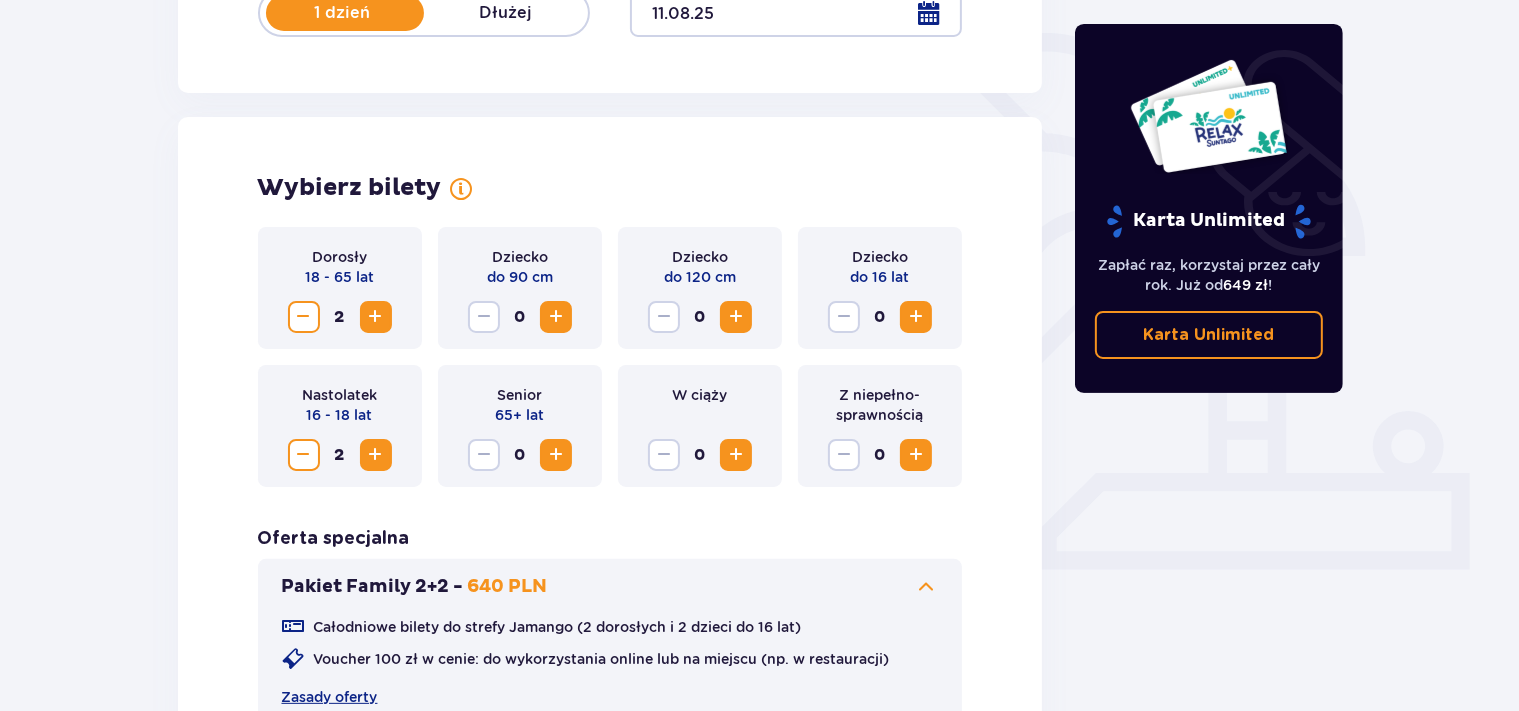 scroll, scrollTop: 422, scrollLeft: 0, axis: vertical 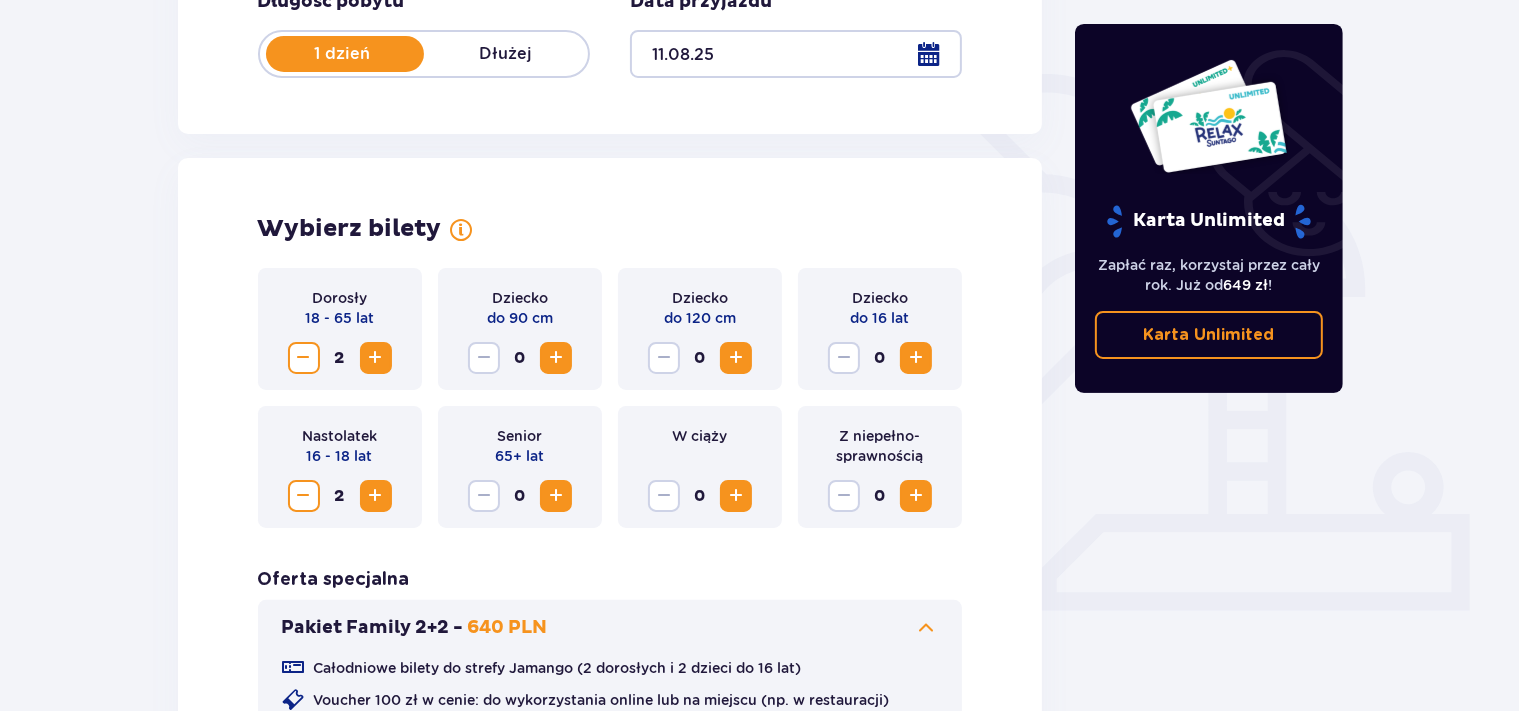 click at bounding box center (304, 358) 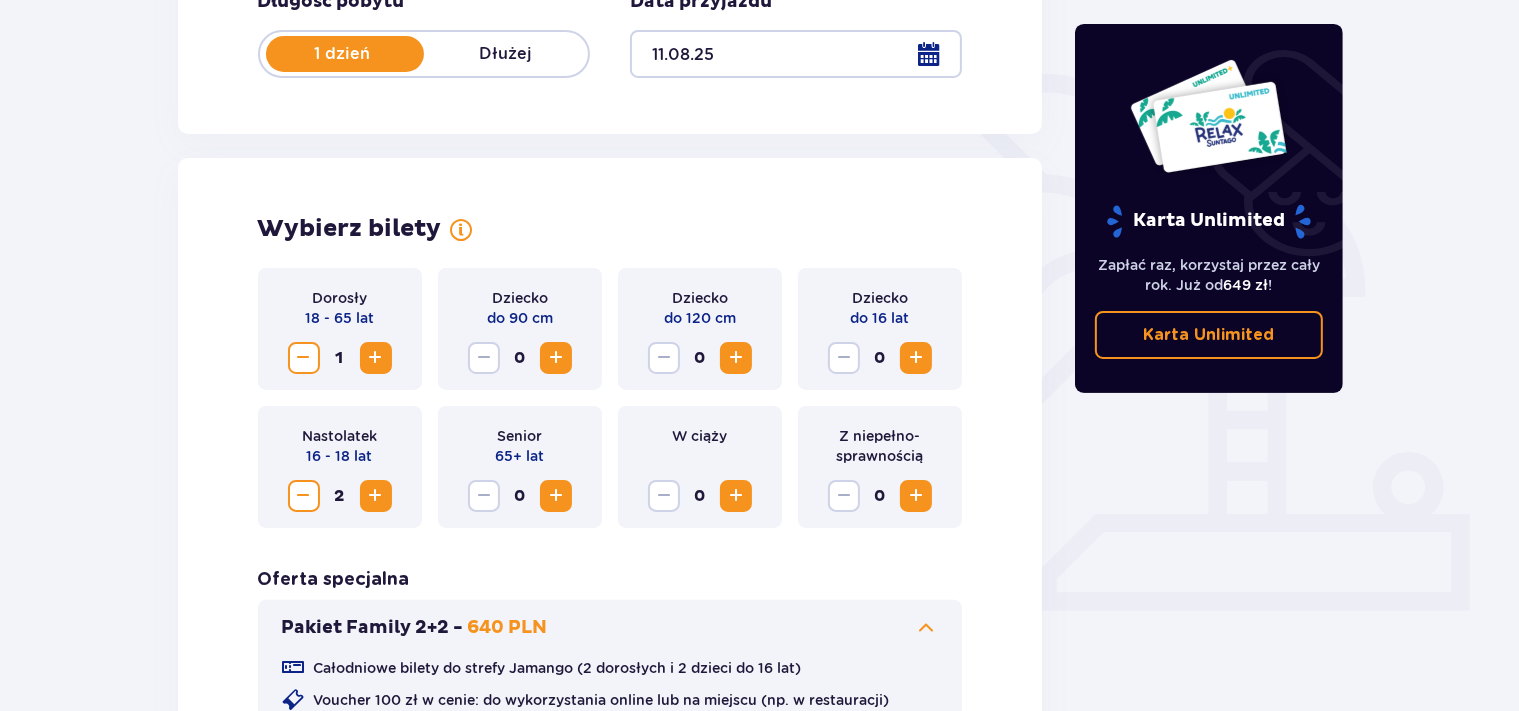 click at bounding box center (304, 496) 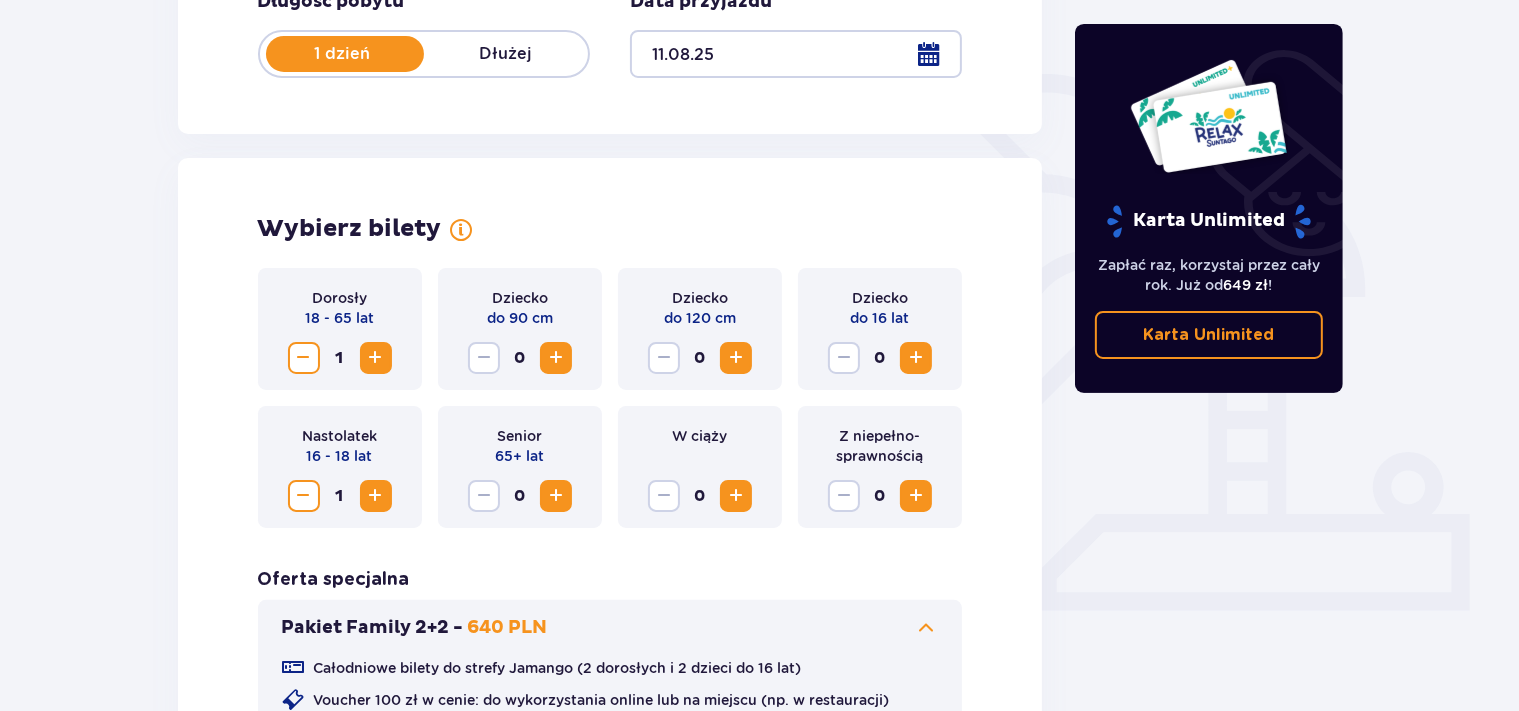 click at bounding box center [304, 496] 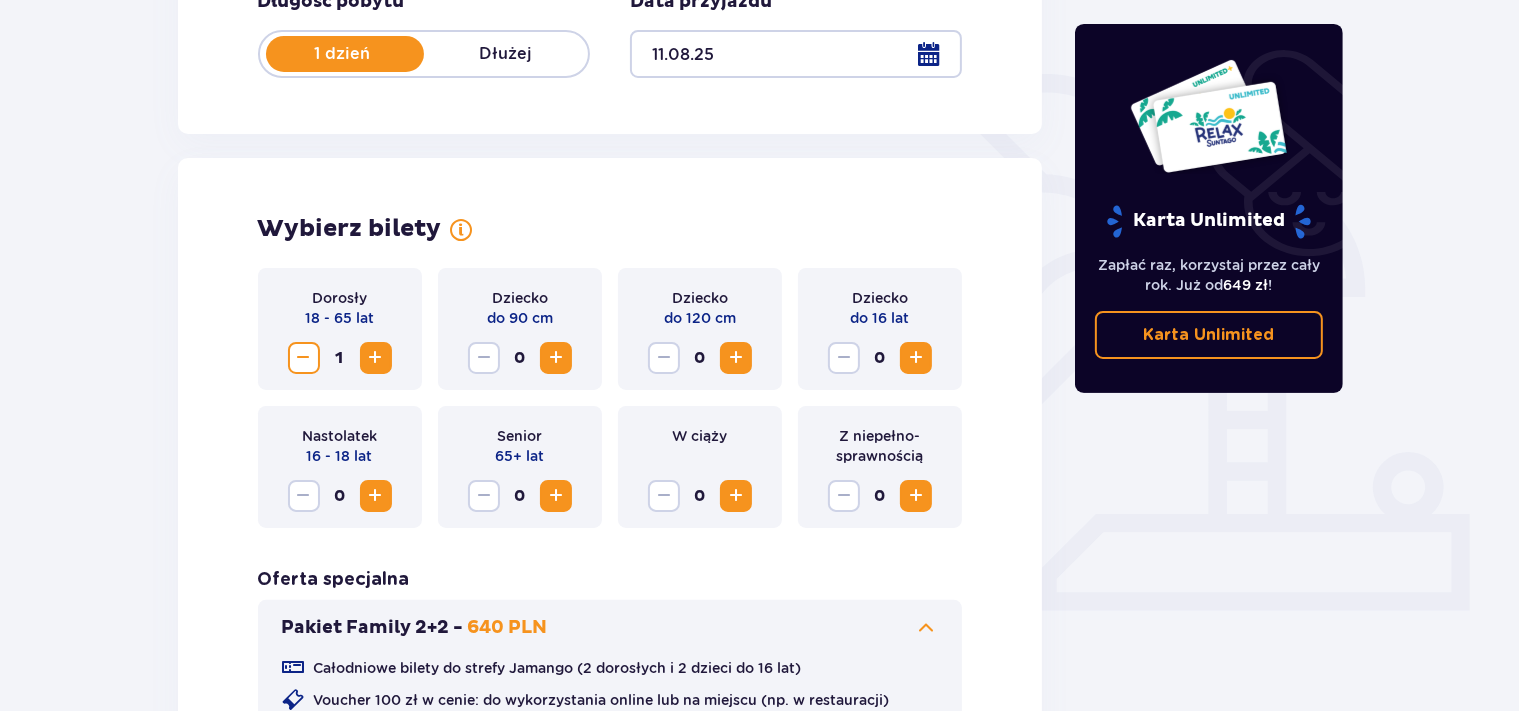 click on "Wybierz bilety Dorosły 18 - 65 lat 1 Dziecko do 90 cm 0 Dziecko do 120 cm 0 Dziecko do 16 lat 0 Nastolatek 16 - 18 lat 0 Senior 65+ lat 0 W ciąży 0 Z niepełno­sprawnością 0 Oferta specjalna Pakiet Family 2+2 -  640 PLN Całodniowe bilety do strefy Jamango (2 dorosłych i 2 dzieci do 16 lat) Voucher 100 zł w cenie: do wykorzystania online lub na miejscu (np. w restauracji) Zasady oferty Dodaj Pakiet Family Kontynuuj" at bounding box center (610, 561) 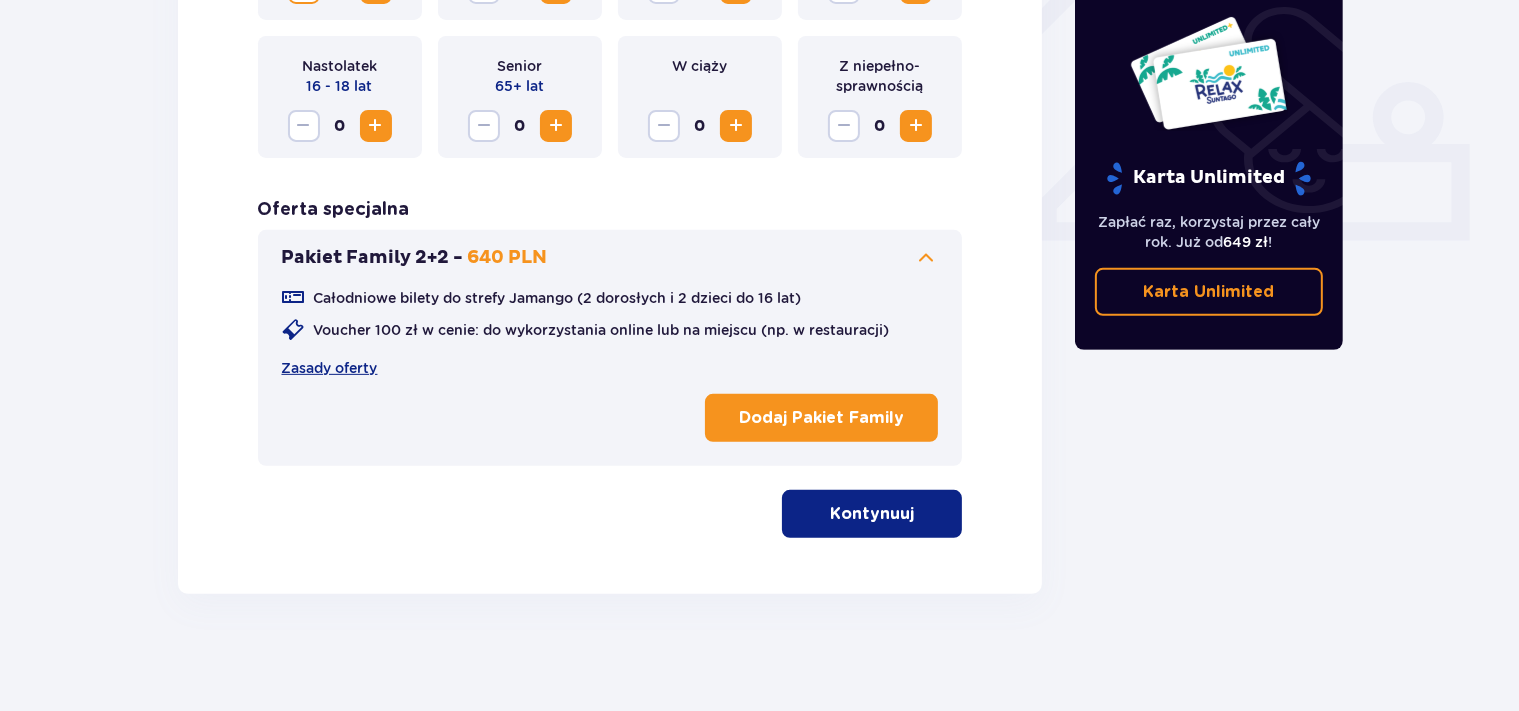 scroll, scrollTop: 795, scrollLeft: 0, axis: vertical 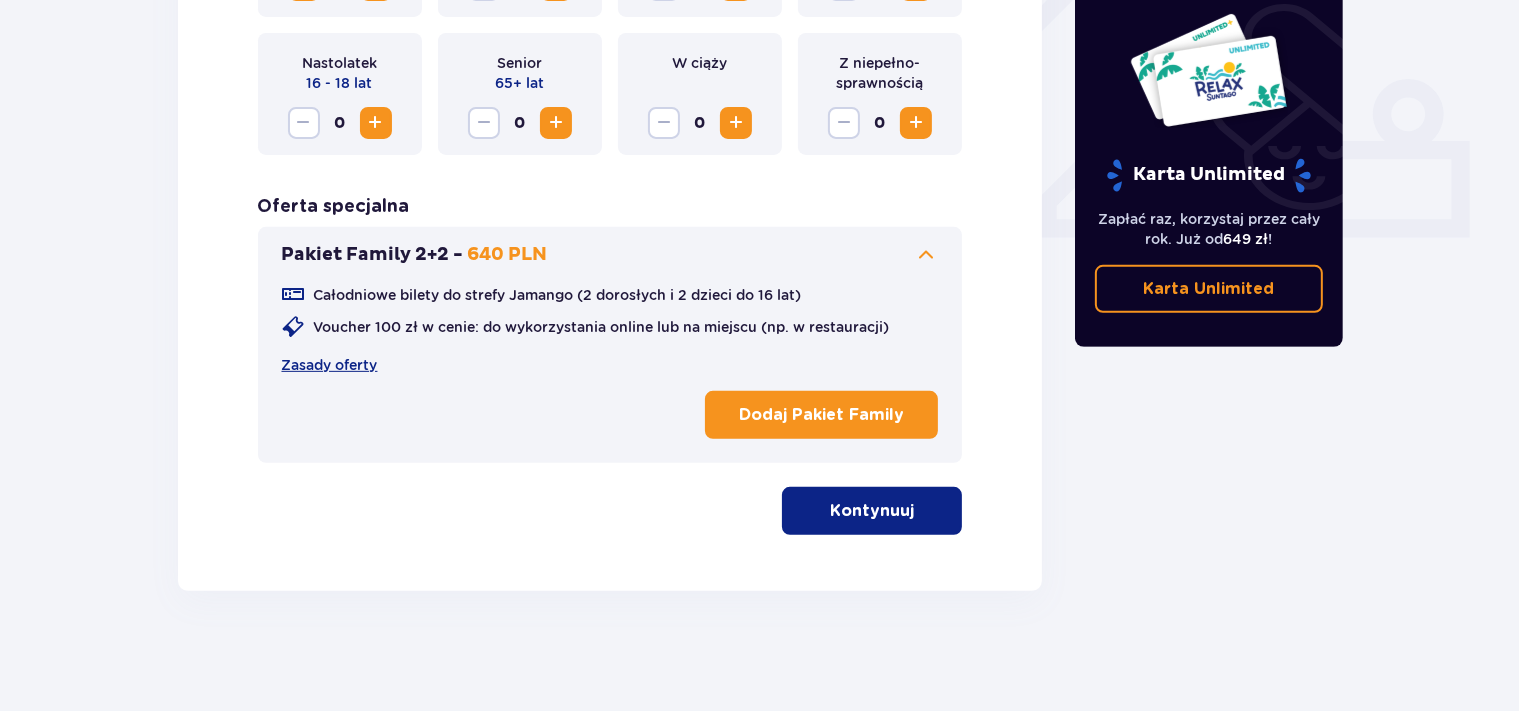 click on "Kontynuuj" at bounding box center (872, 511) 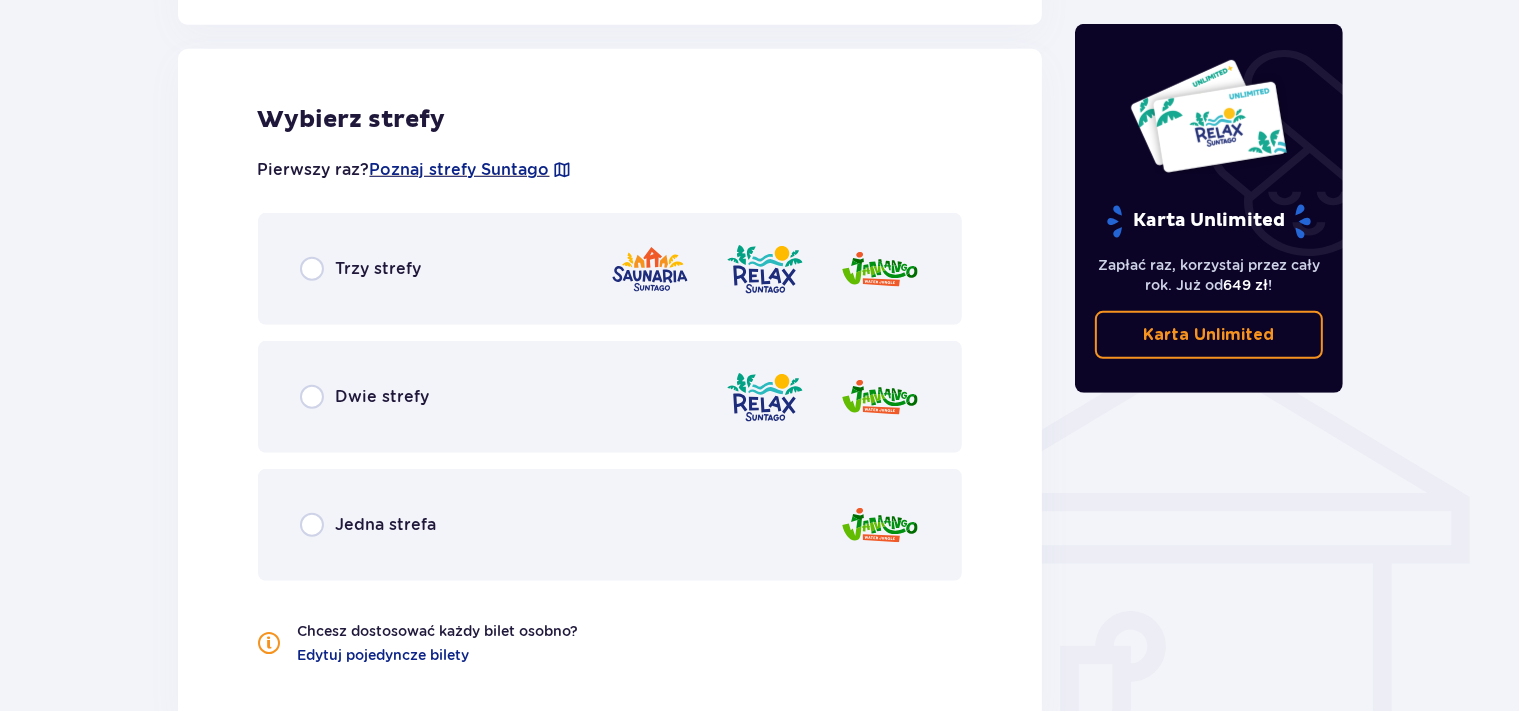 scroll, scrollTop: 1290, scrollLeft: 0, axis: vertical 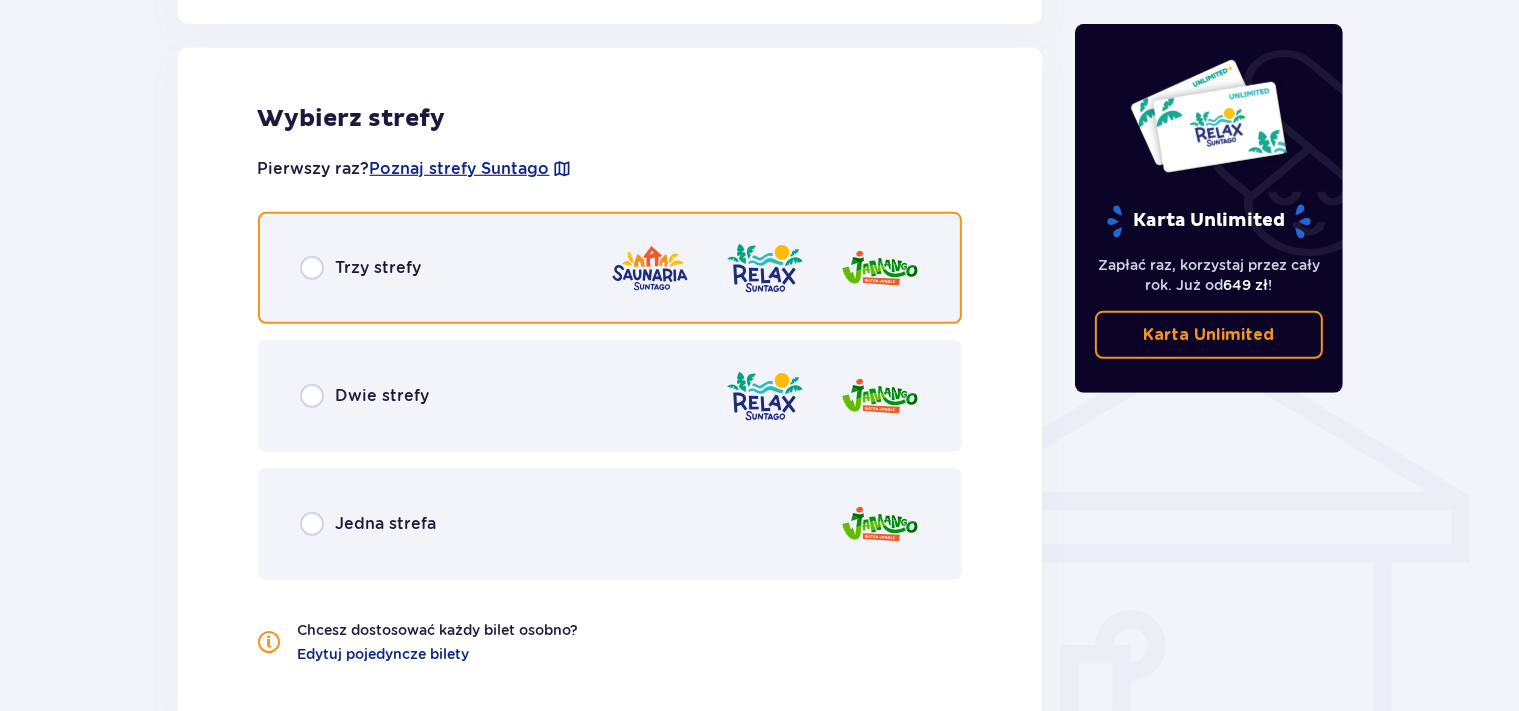 click at bounding box center [312, 268] 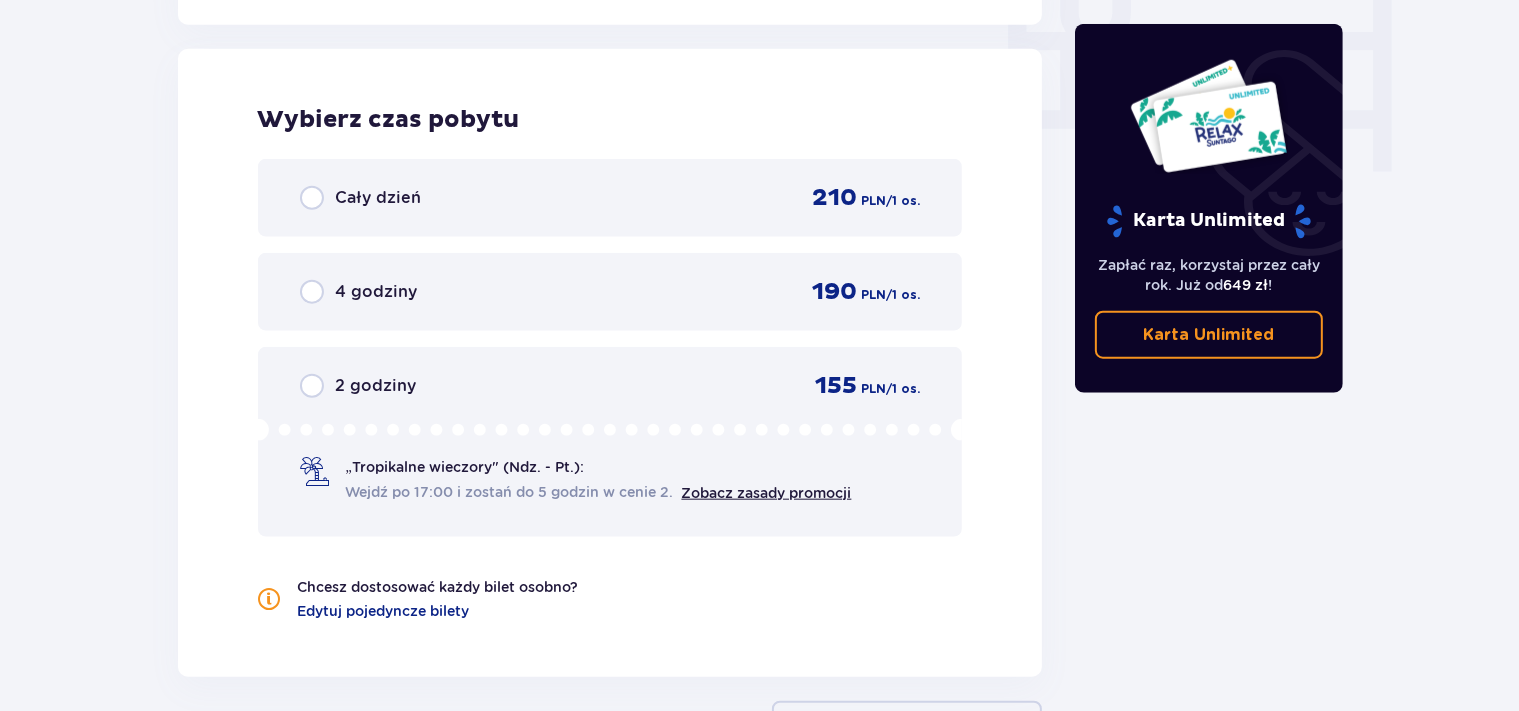 scroll, scrollTop: 1986, scrollLeft: 0, axis: vertical 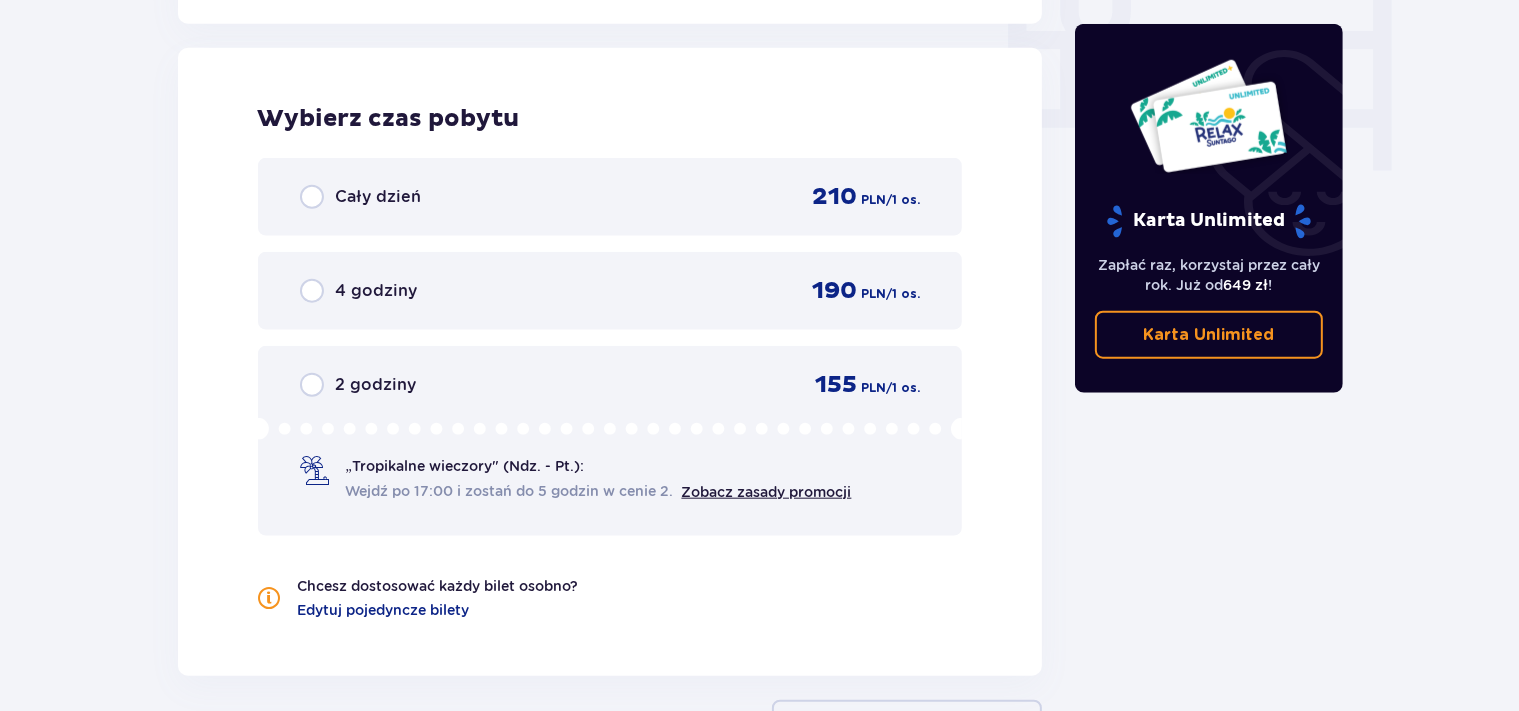 click on "Bilety Pomiń ten krok Znajdź bilety Długość pobytu 1 dzień Dłużej Data przyjazdu 11.08.25 Wybierz bilety Dorosły 18 - 65 lat 1 Dziecko do 90 cm 0 Dziecko do 120 cm 0 Dziecko do 16 lat 0 Nastolatek 16 - 18 lat 0 Senior 65+ lat 0 W ciąży 0 Z niepełno­sprawnością 0 Oferta specjalna Pakiet Family 2+2 -  640 PLN Całodniowe bilety do strefy Jamango (2 dorosłych i 2 dzieci do 16 lat) Voucher 100 zł w cenie: do wykorzystania online lub na miejscu (np. w restauracji) Zasady oferty Dodaj Pakiet Family Wybierz strefy Pierwszy raz?  Poznaj strefy Suntago Trzy strefy Dwie strefy Jedna strefa Chcesz dostosować każdy bilet osobno? Edytuj pojedyncze bilety Wybierz czas pobytu Cały dzień   210 PLN / 1 os. 4 godziny   190 PLN / 1 os. 2 godziny   155 PLN / 1 os. „Tropikalne wieczory" (Ndz. - Pt.): Wejdź po 17:00 i zostań do 5 godzin w cenie 2. Zobacz zasady promocji Chcesz dostosować każdy bilet osobno? Edytuj pojedyncze bilety Kontynuuj Karta Unlimited 649 zł ! Karta Unlimited" at bounding box center (759, -481) 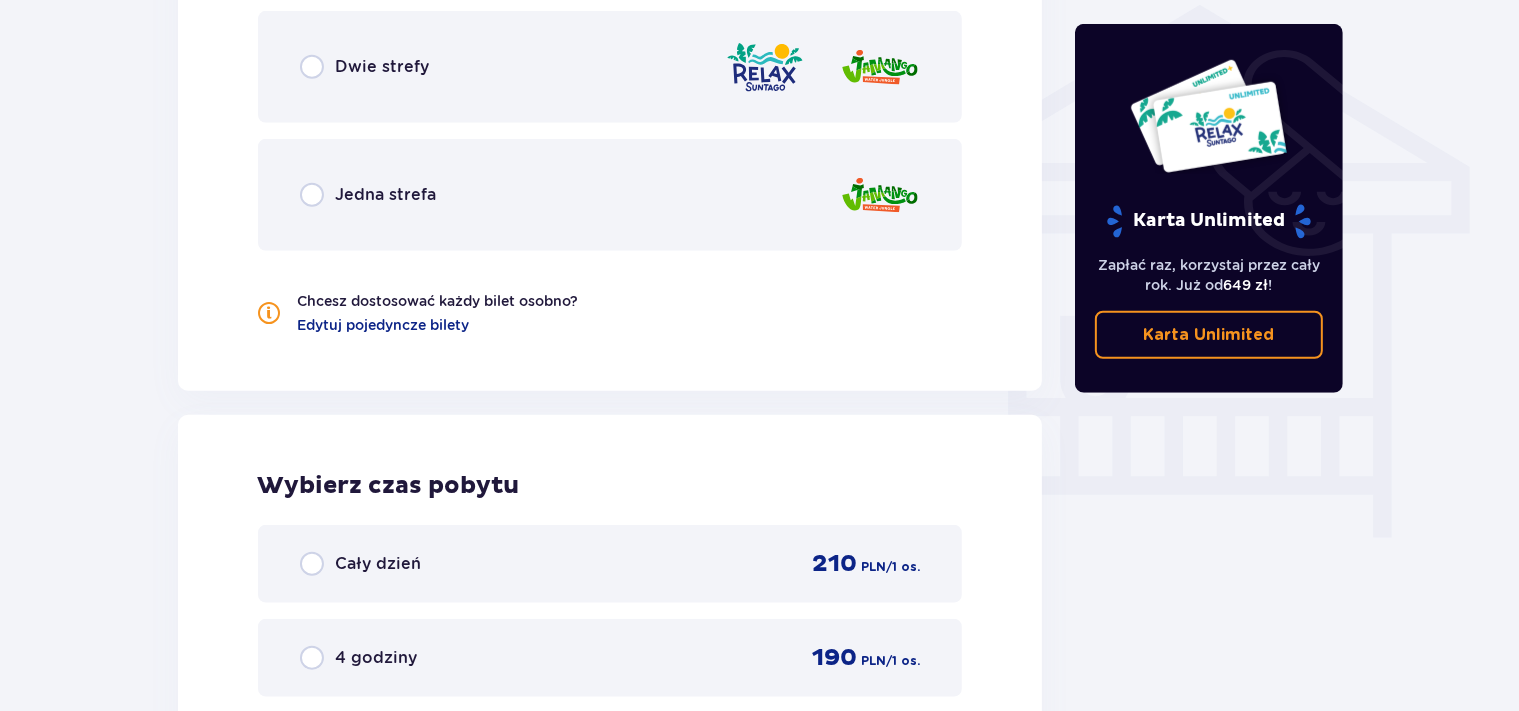 scroll, scrollTop: 1458, scrollLeft: 0, axis: vertical 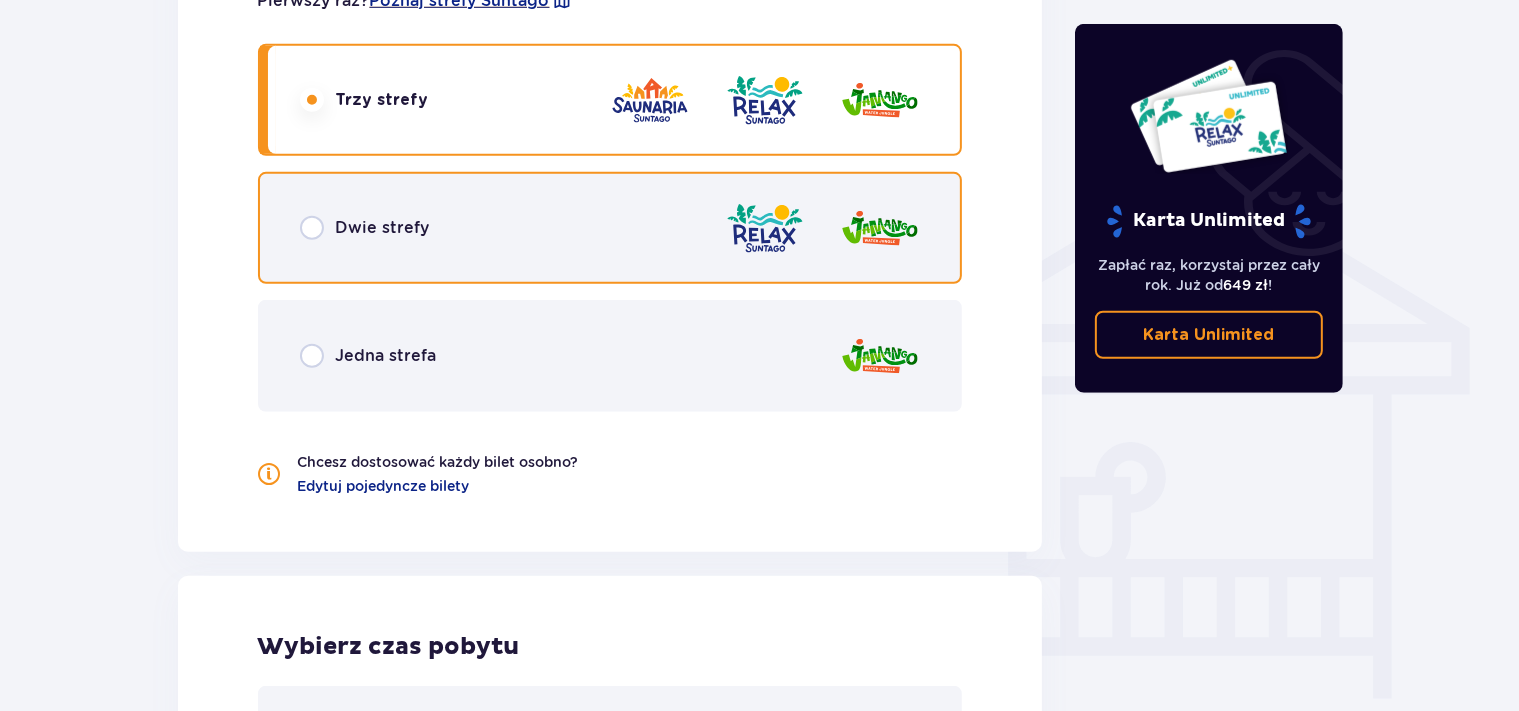 click at bounding box center [312, 228] 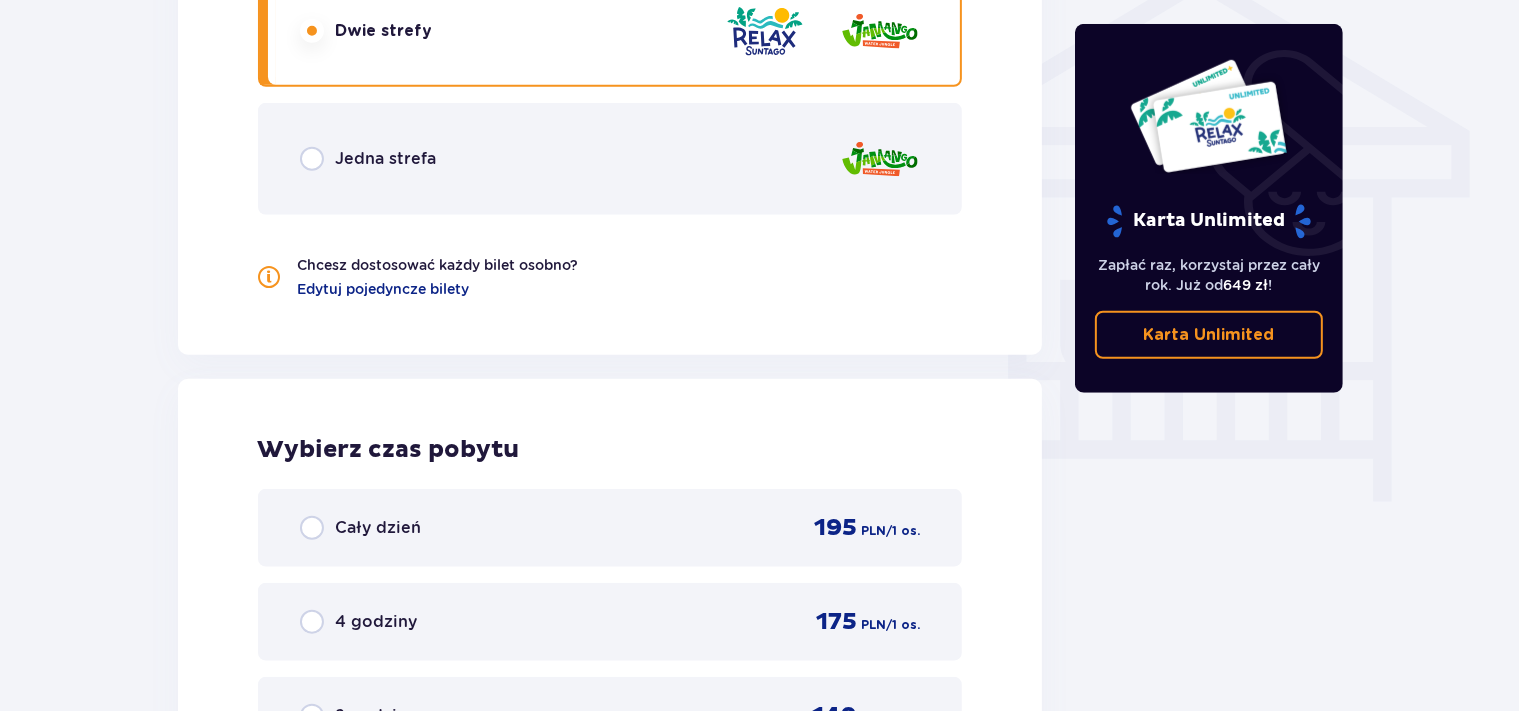 scroll, scrollTop: 1247, scrollLeft: 0, axis: vertical 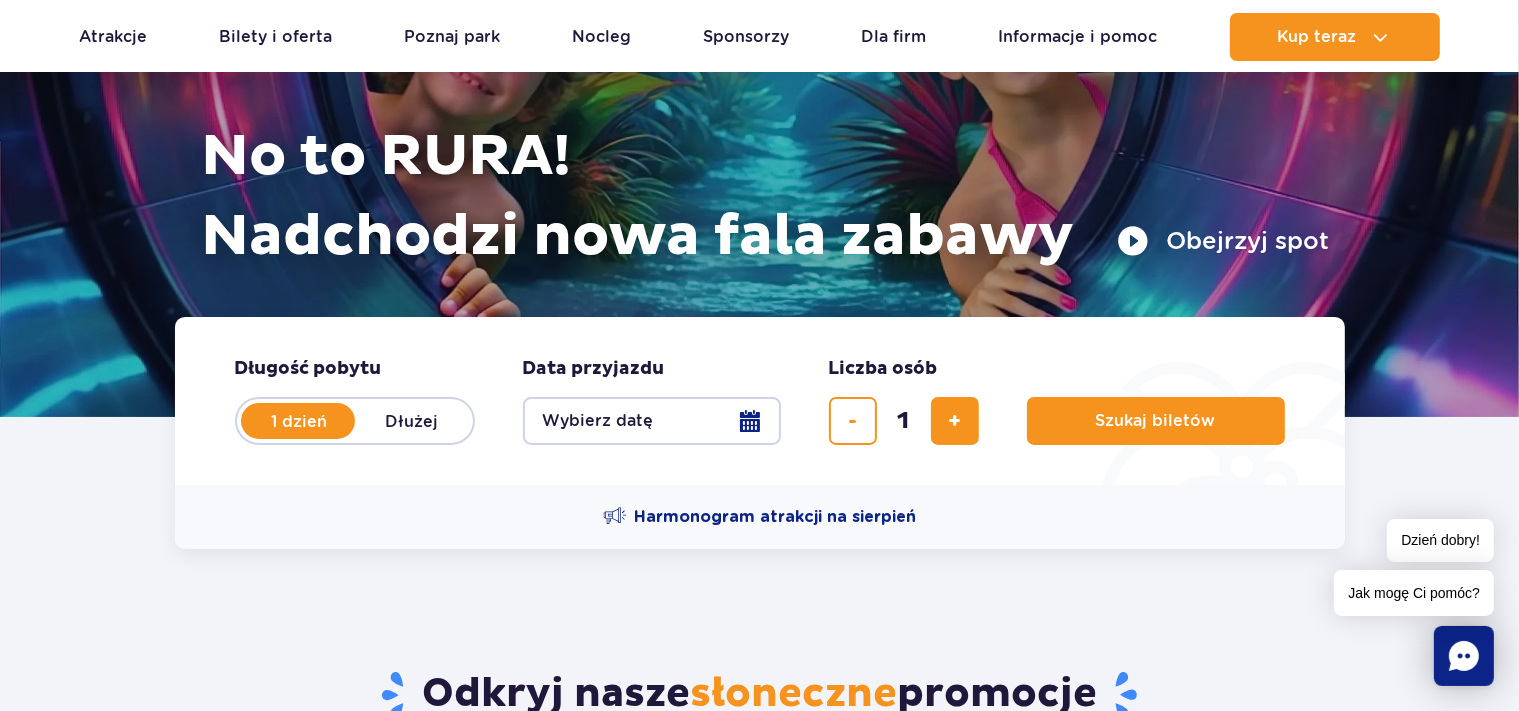 click on "Wybierz datę" at bounding box center (652, 421) 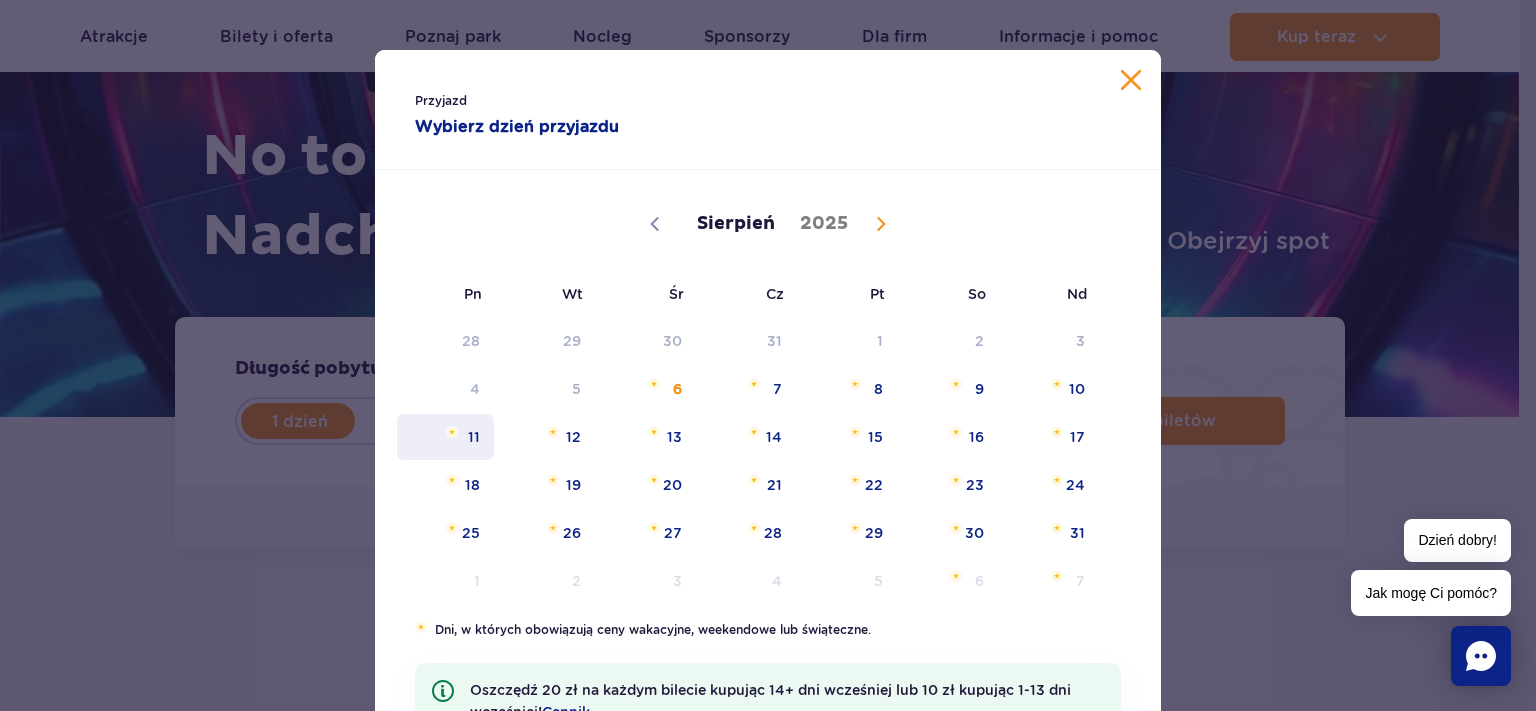 click on "11" at bounding box center (445, 437) 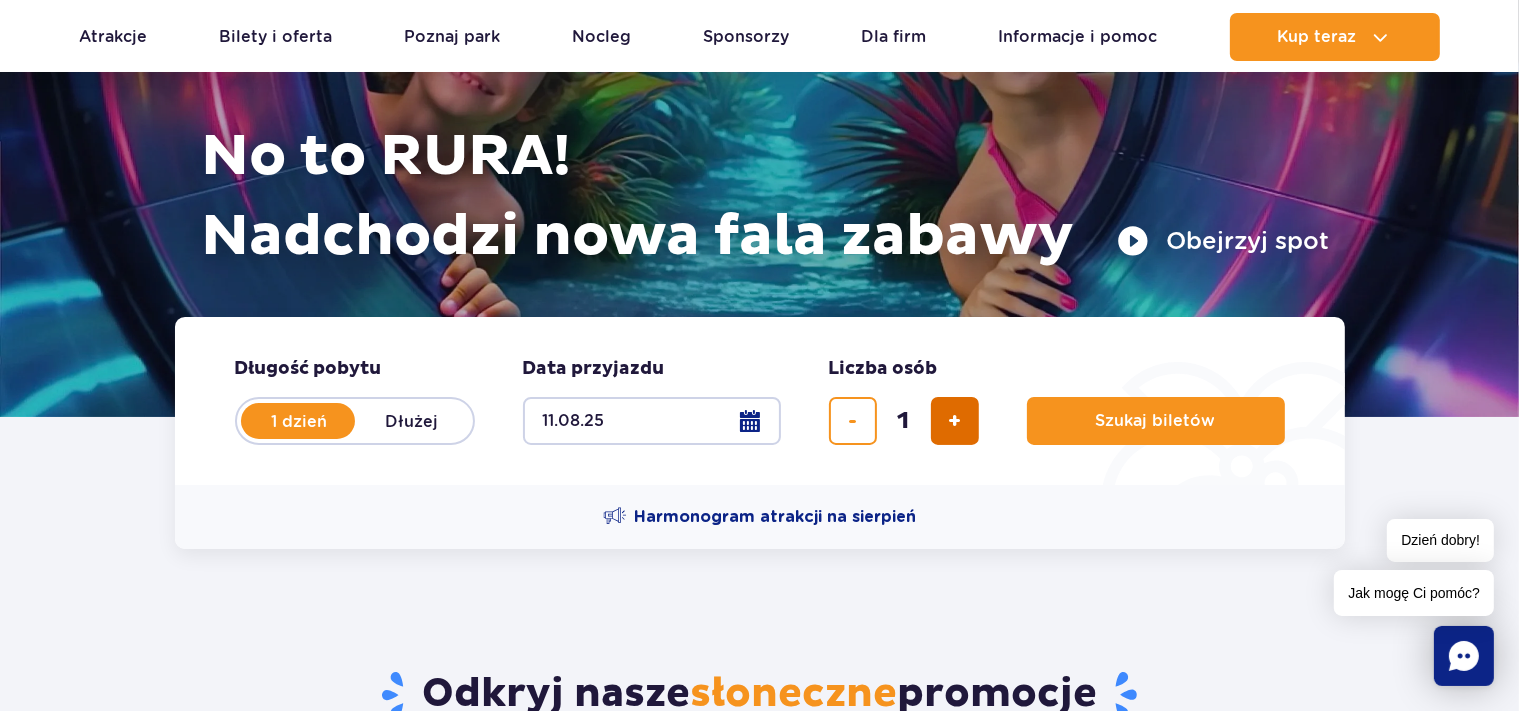 click at bounding box center [954, 421] 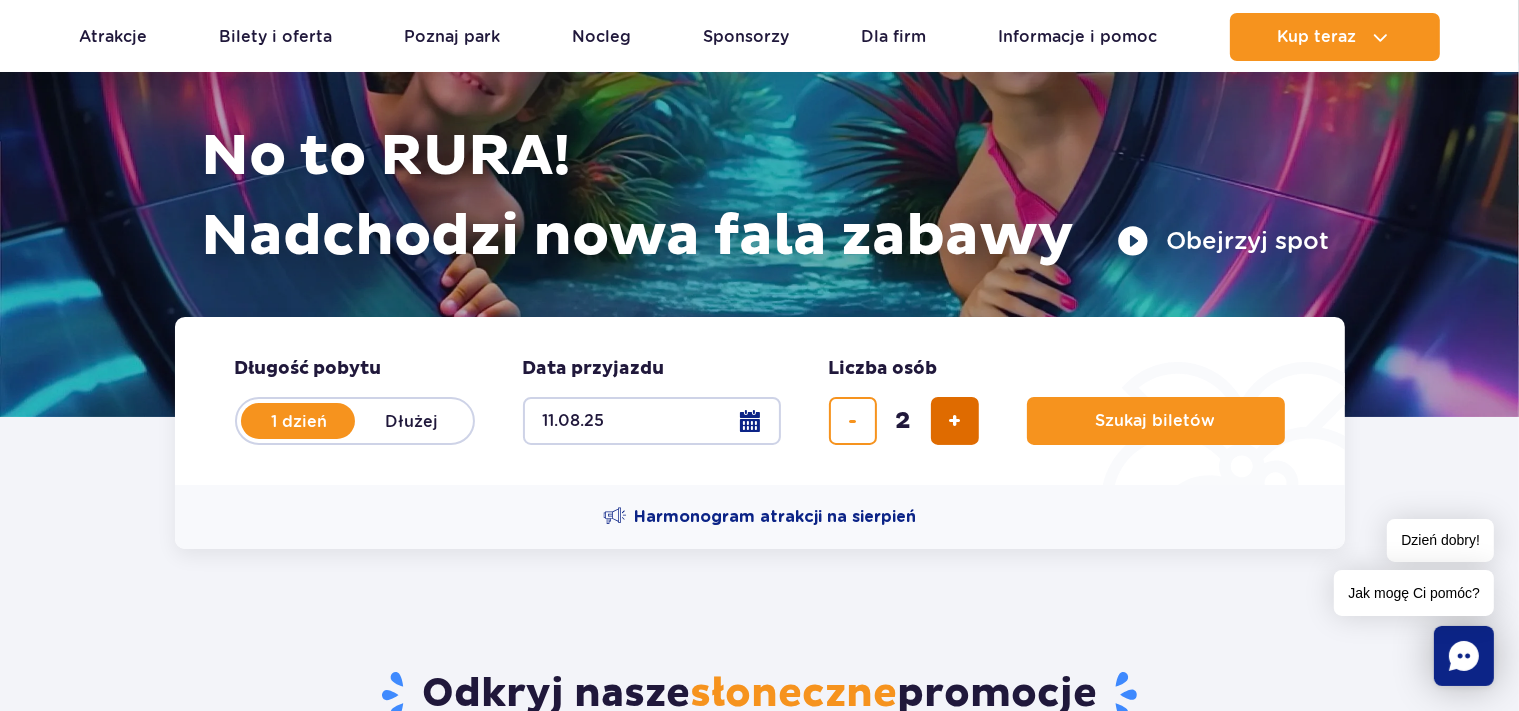 click at bounding box center [954, 421] 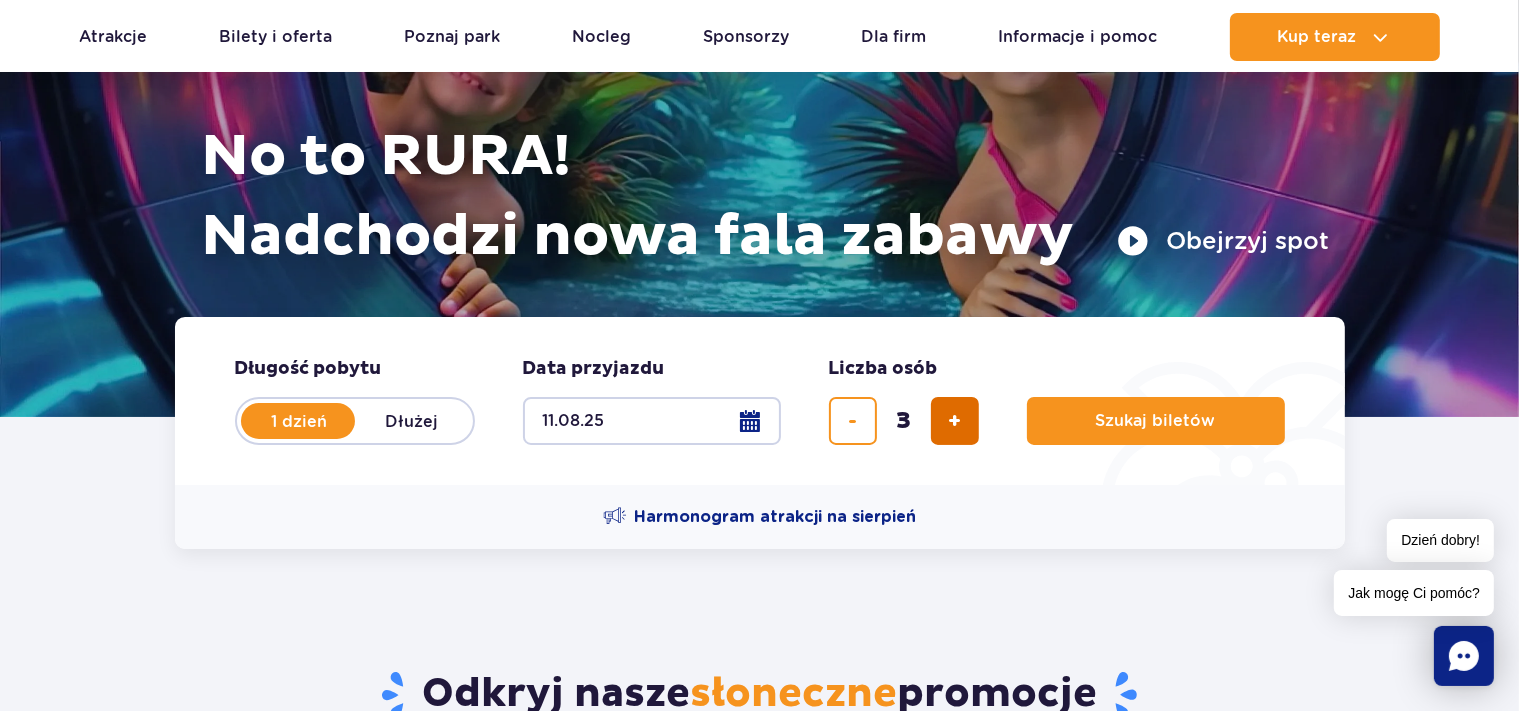 click at bounding box center [954, 421] 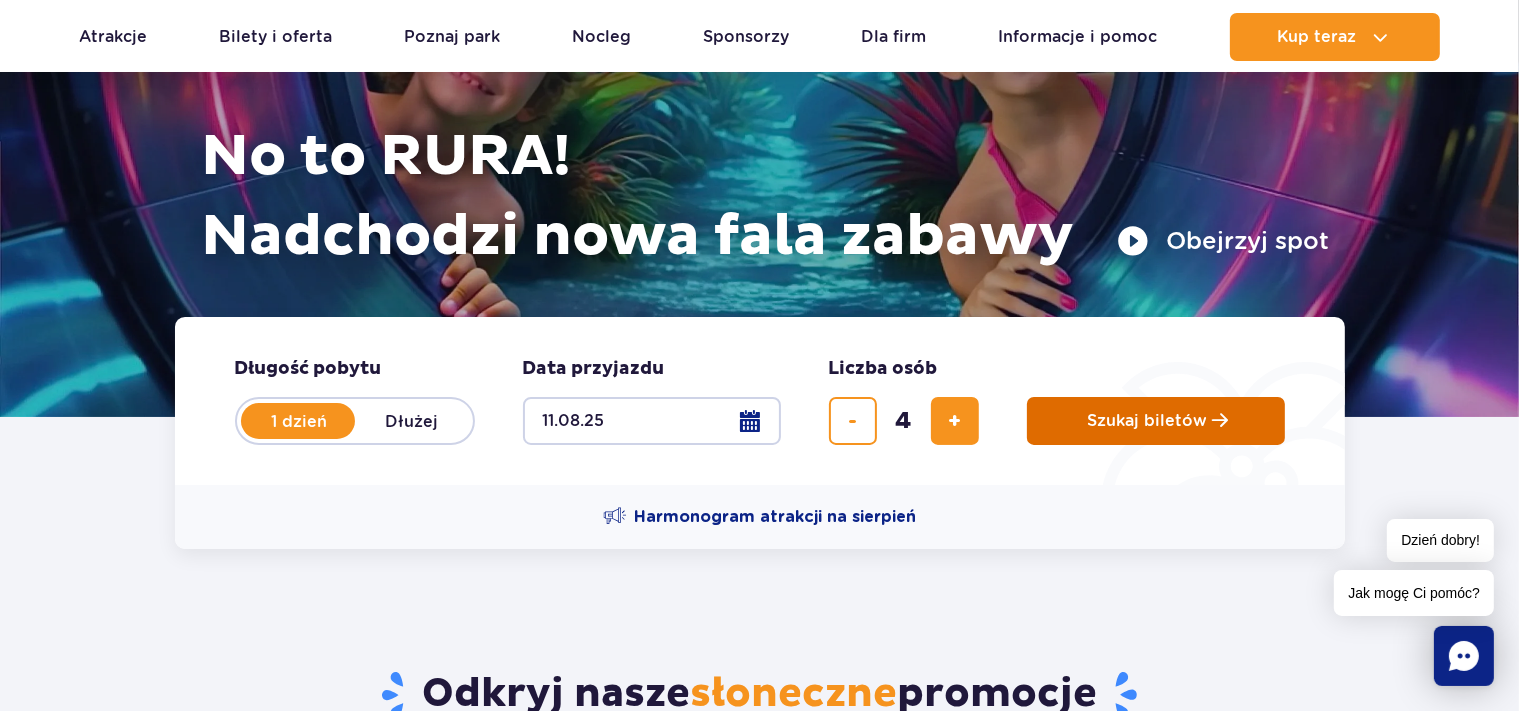 click on "Szukaj biletów" at bounding box center (1148, 421) 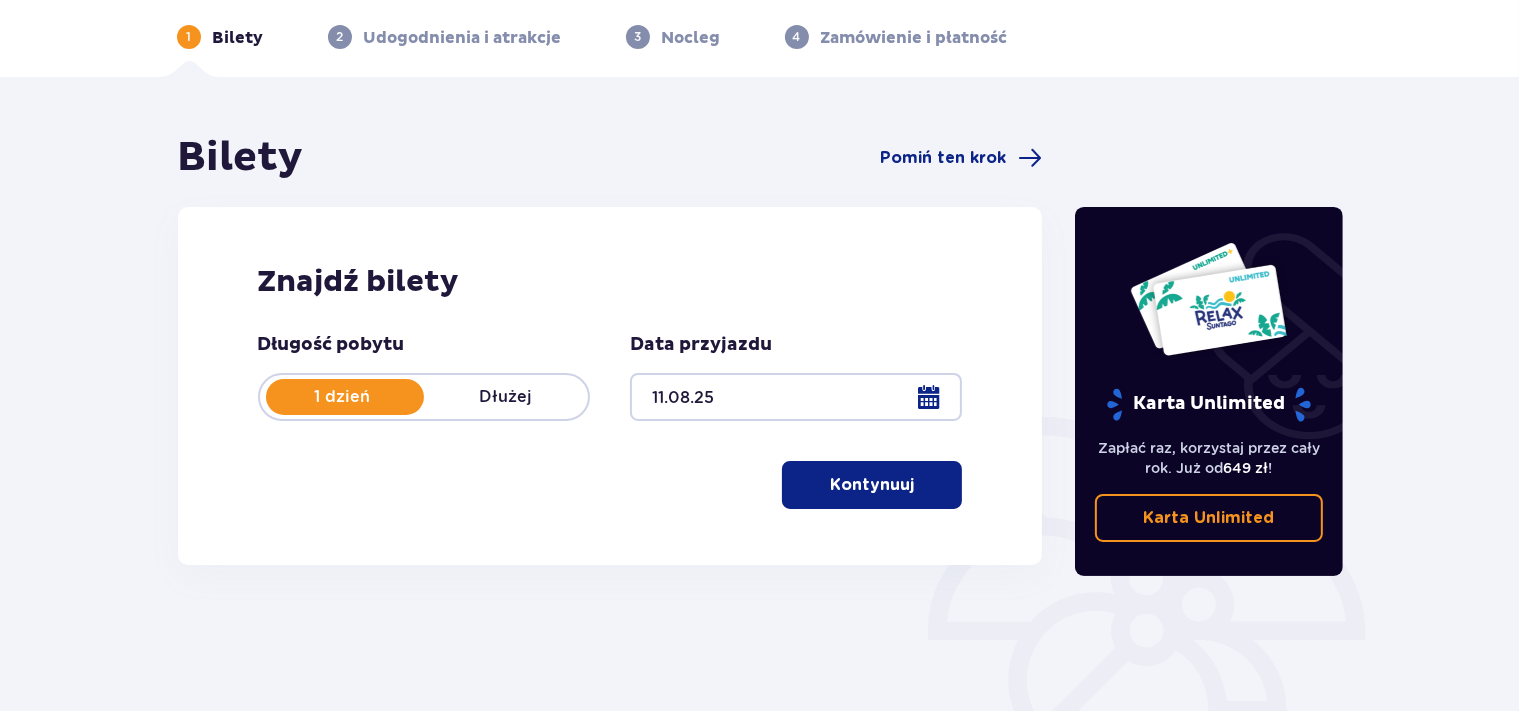 scroll, scrollTop: 105, scrollLeft: 0, axis: vertical 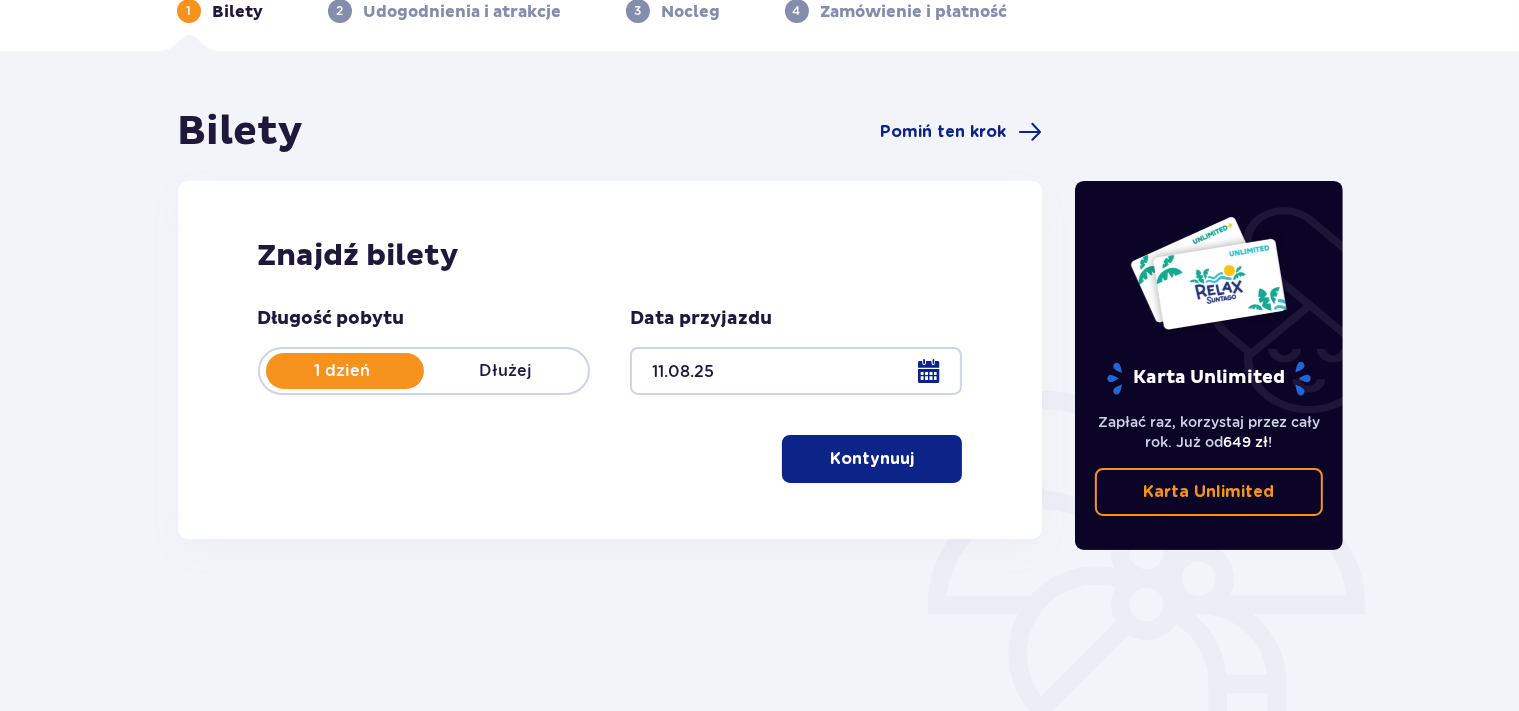 click on "Kontynuuj" at bounding box center [872, 459] 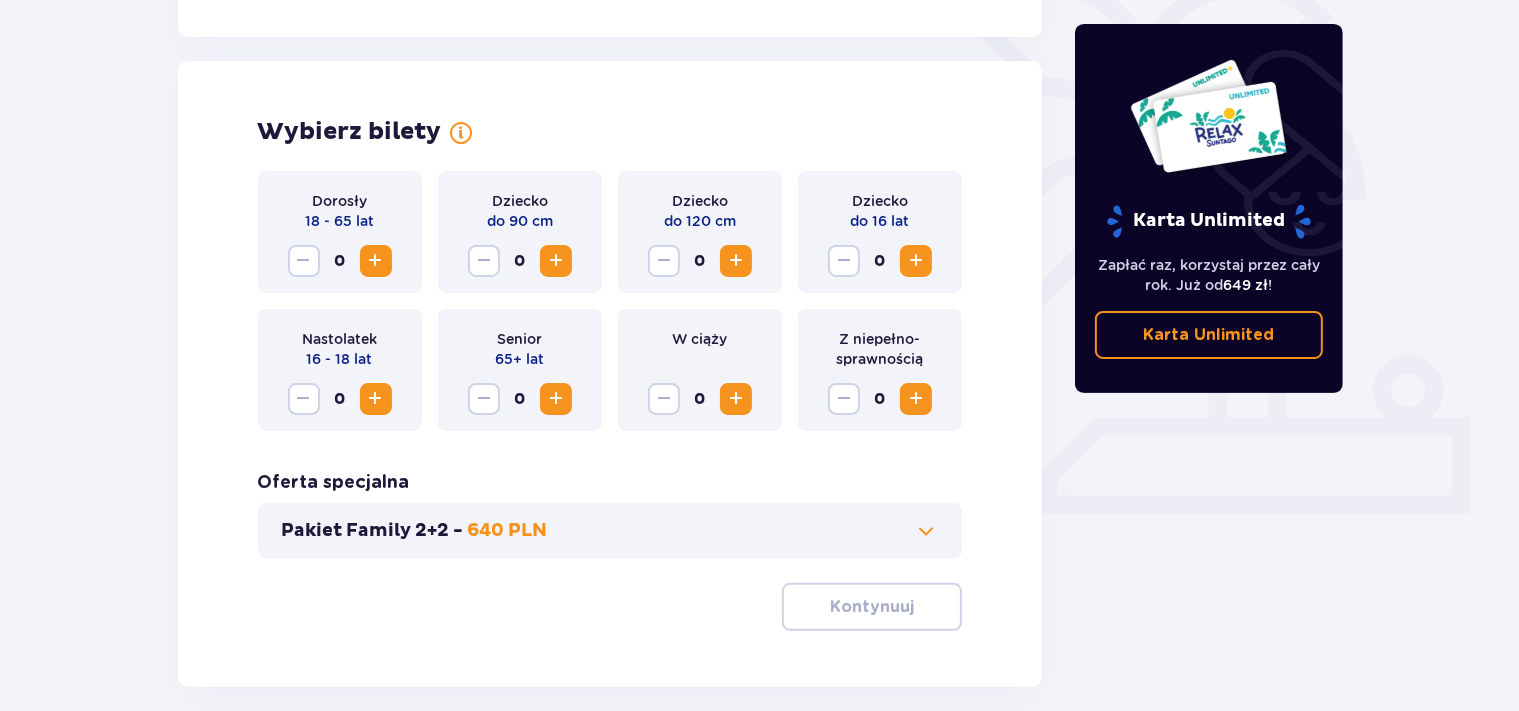 scroll, scrollTop: 556, scrollLeft: 0, axis: vertical 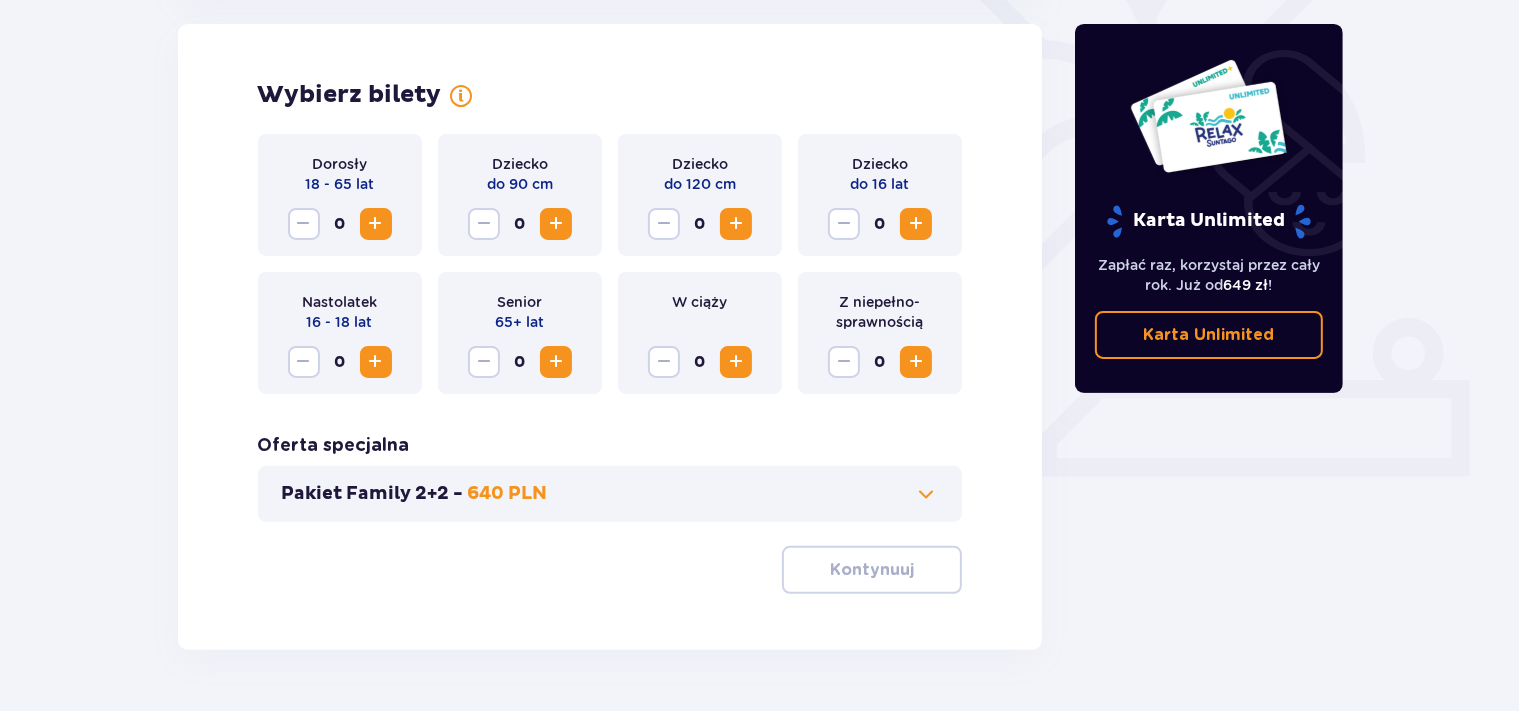 click at bounding box center (376, 224) 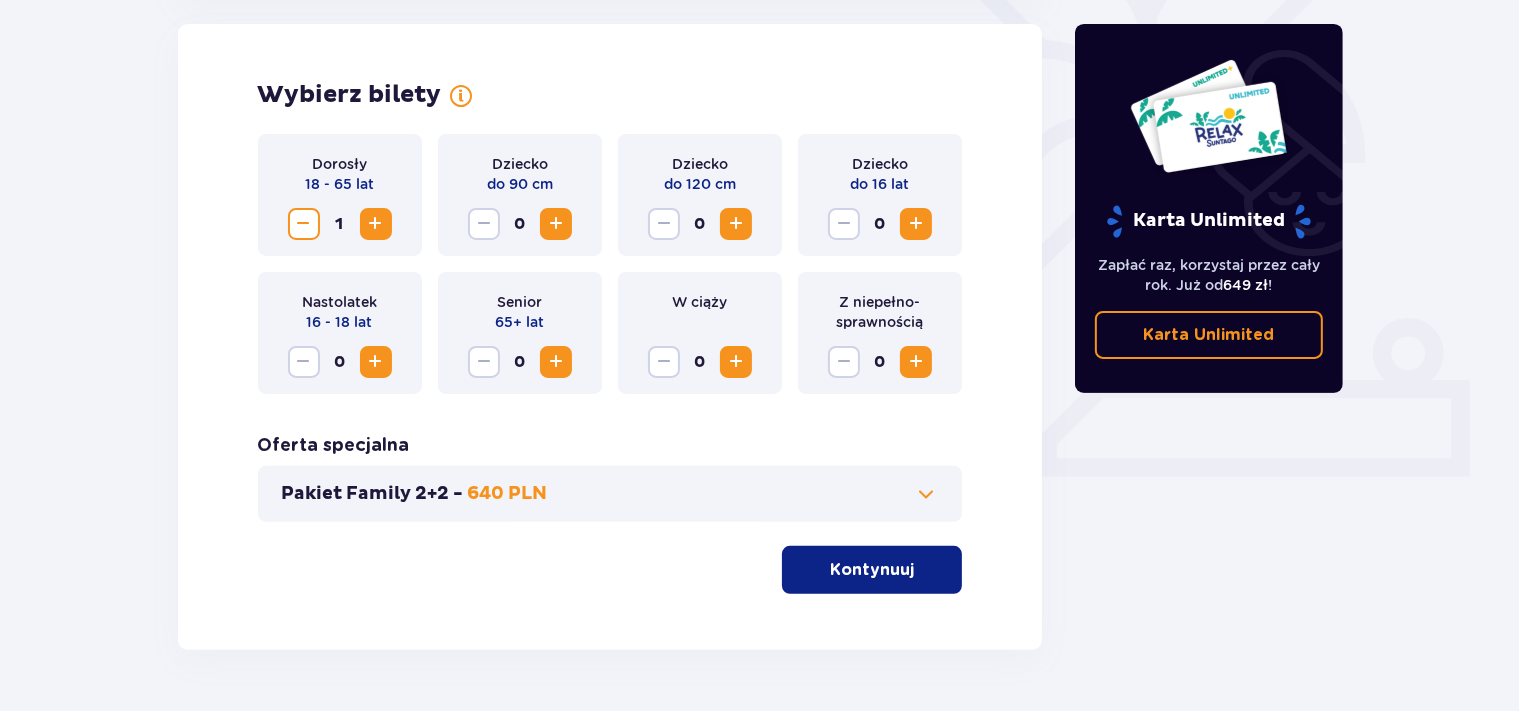 click at bounding box center (376, 224) 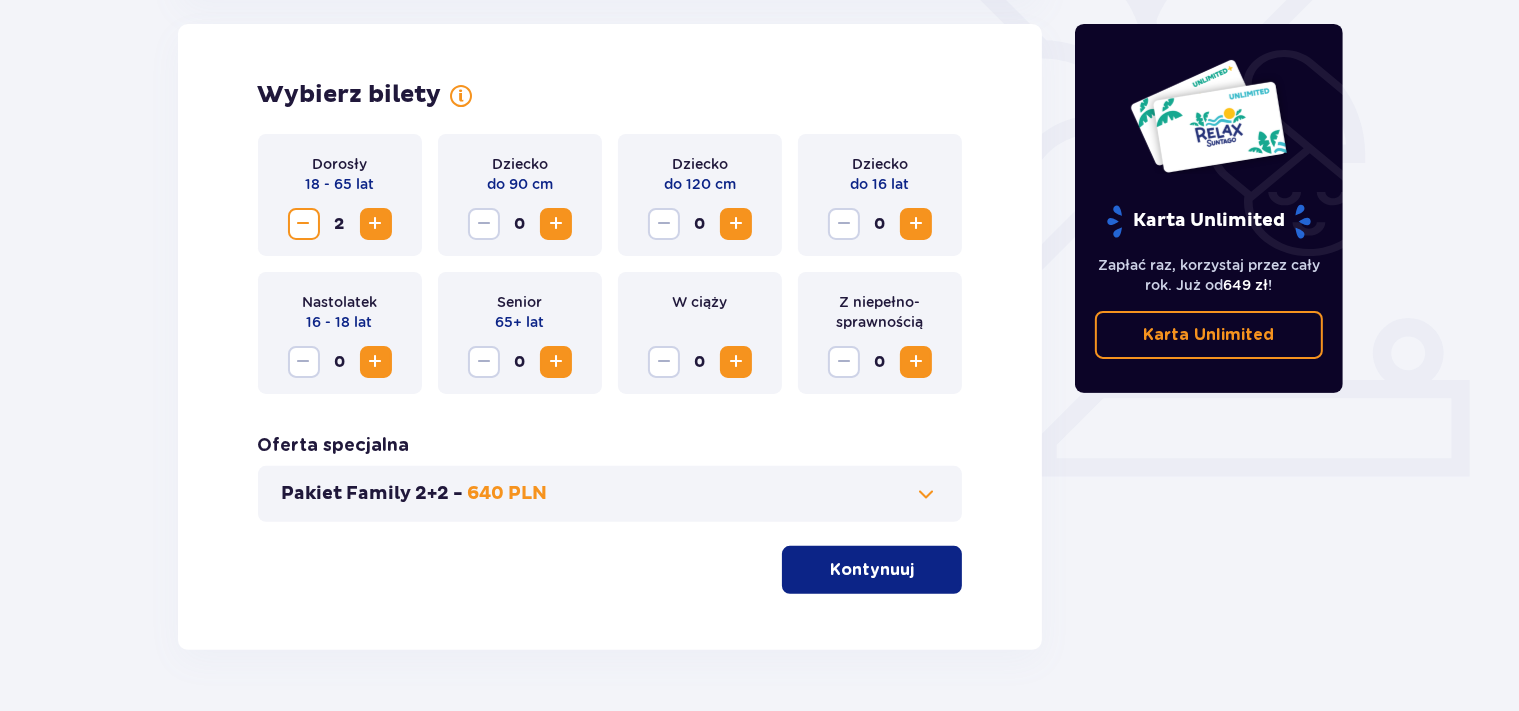 click at bounding box center [916, 224] 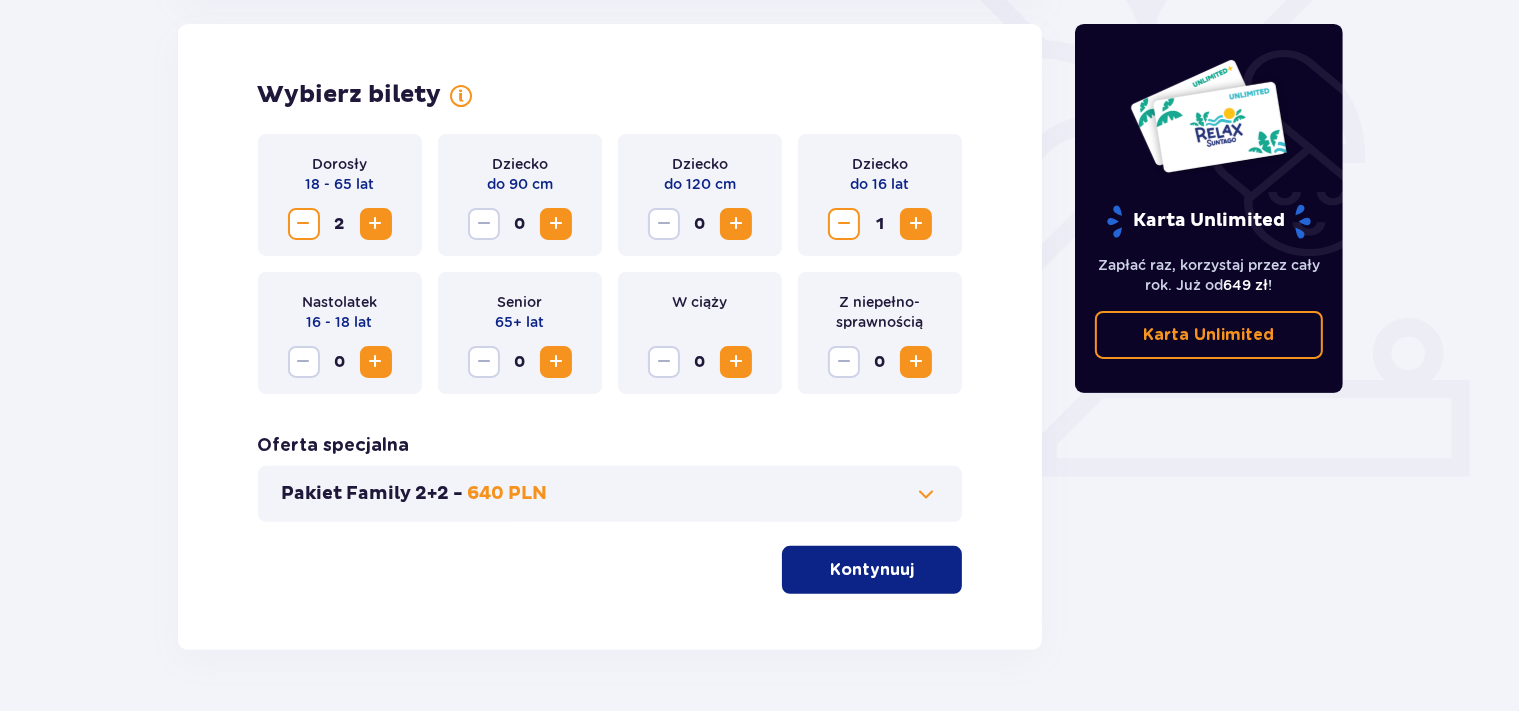 click at bounding box center (916, 224) 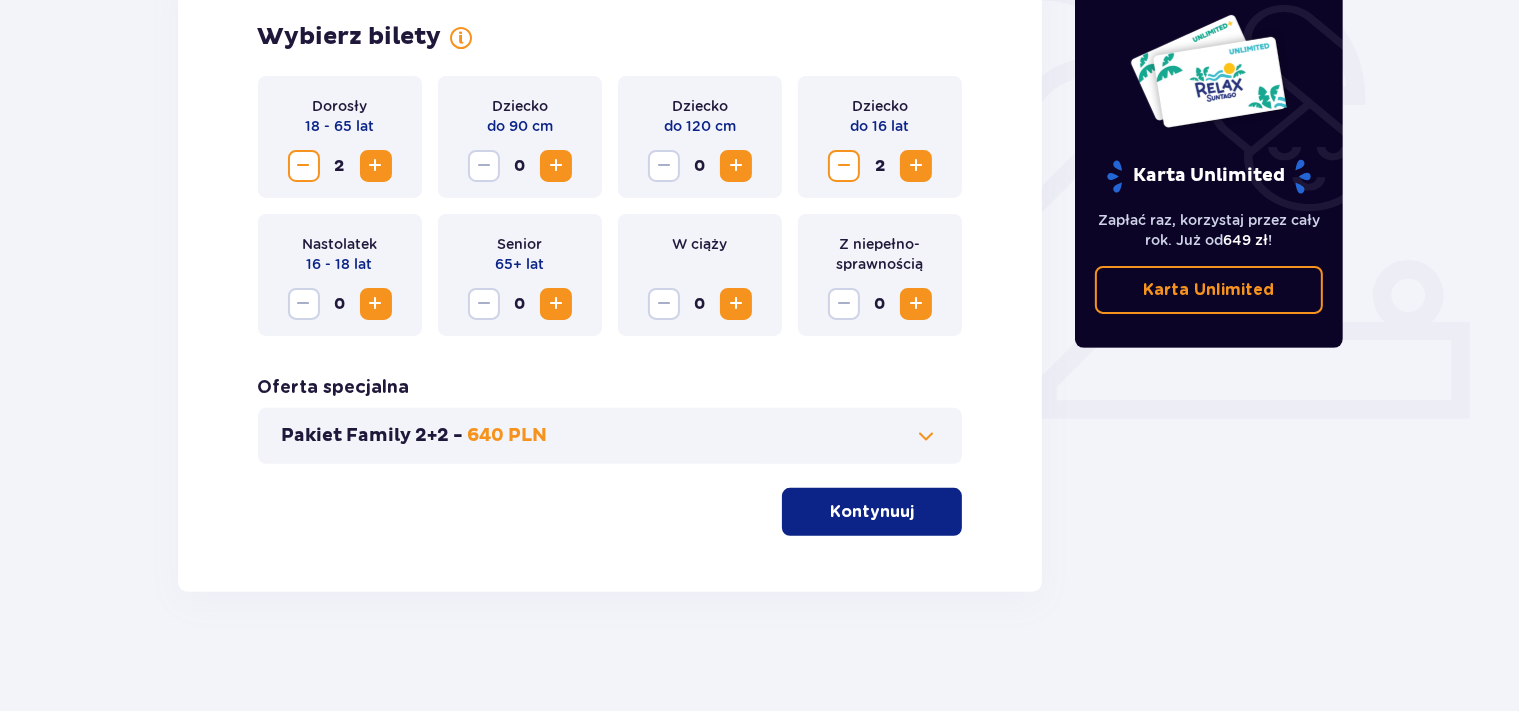 scroll, scrollTop: 615, scrollLeft: 0, axis: vertical 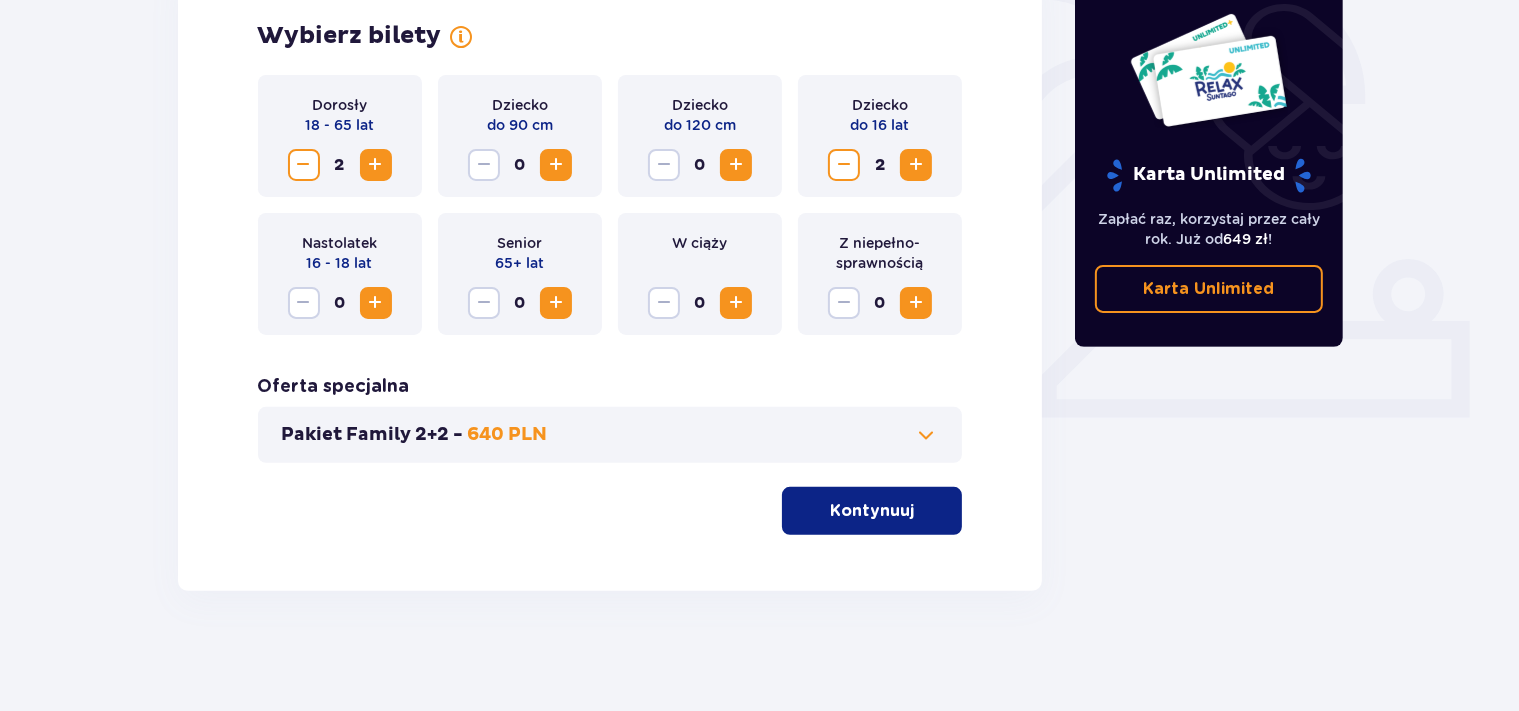 click on "Kontynuuj" at bounding box center (872, 511) 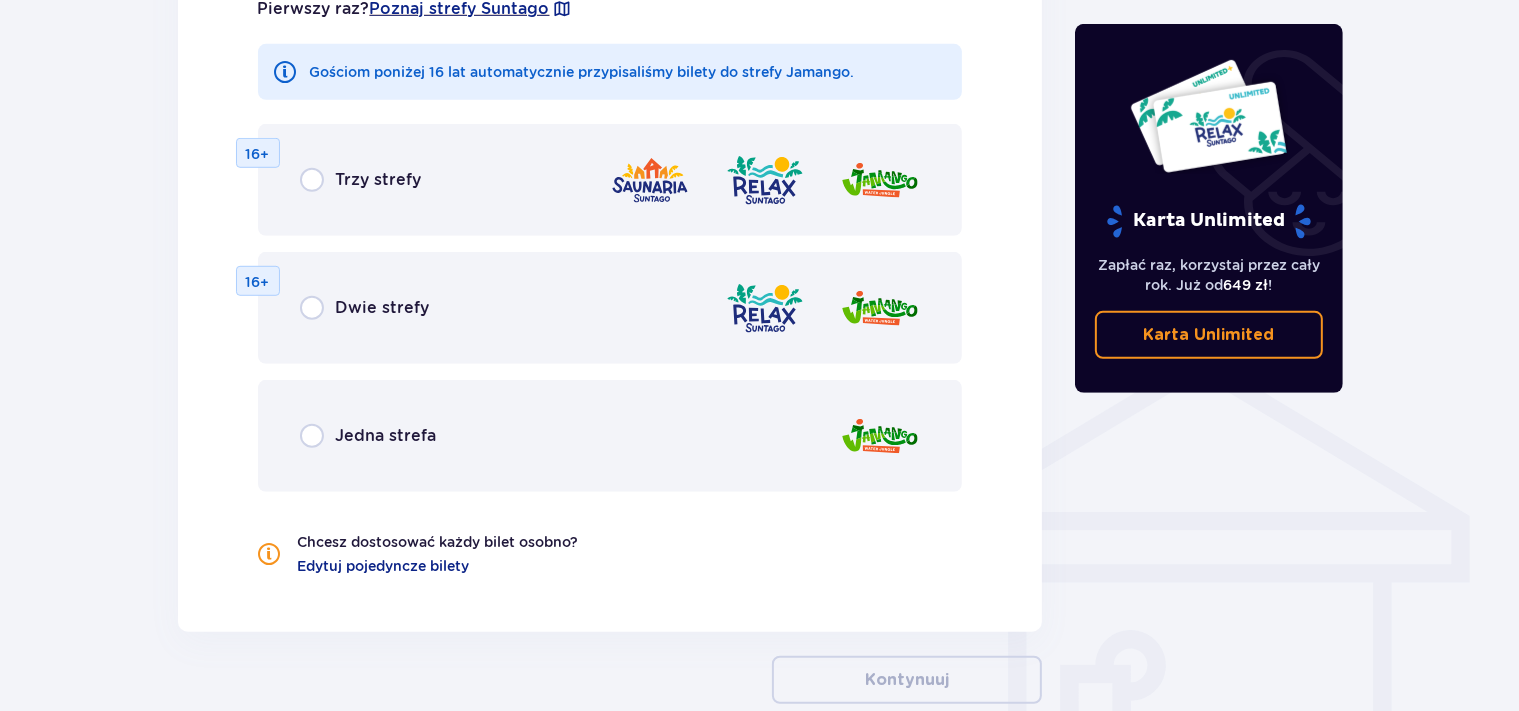 scroll, scrollTop: 1321, scrollLeft: 0, axis: vertical 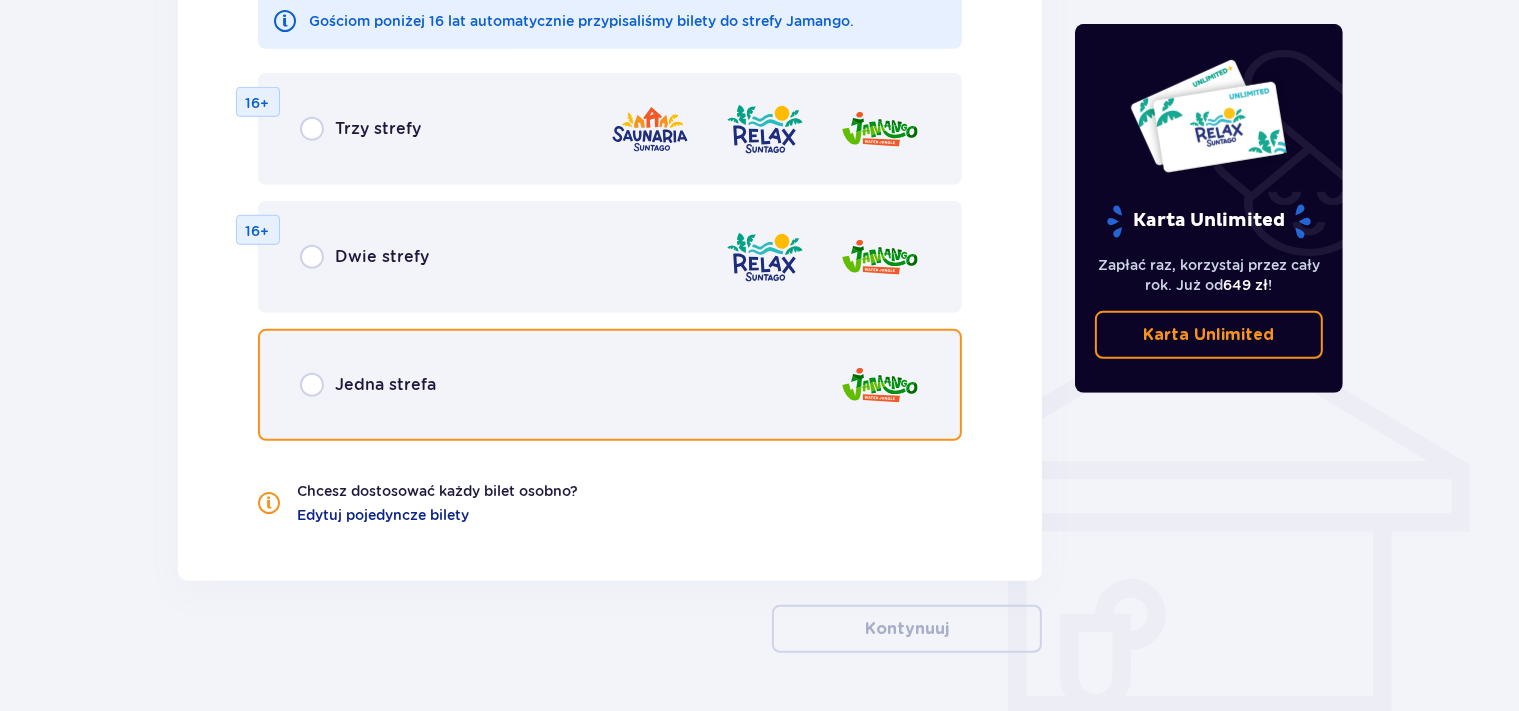 click at bounding box center [312, 385] 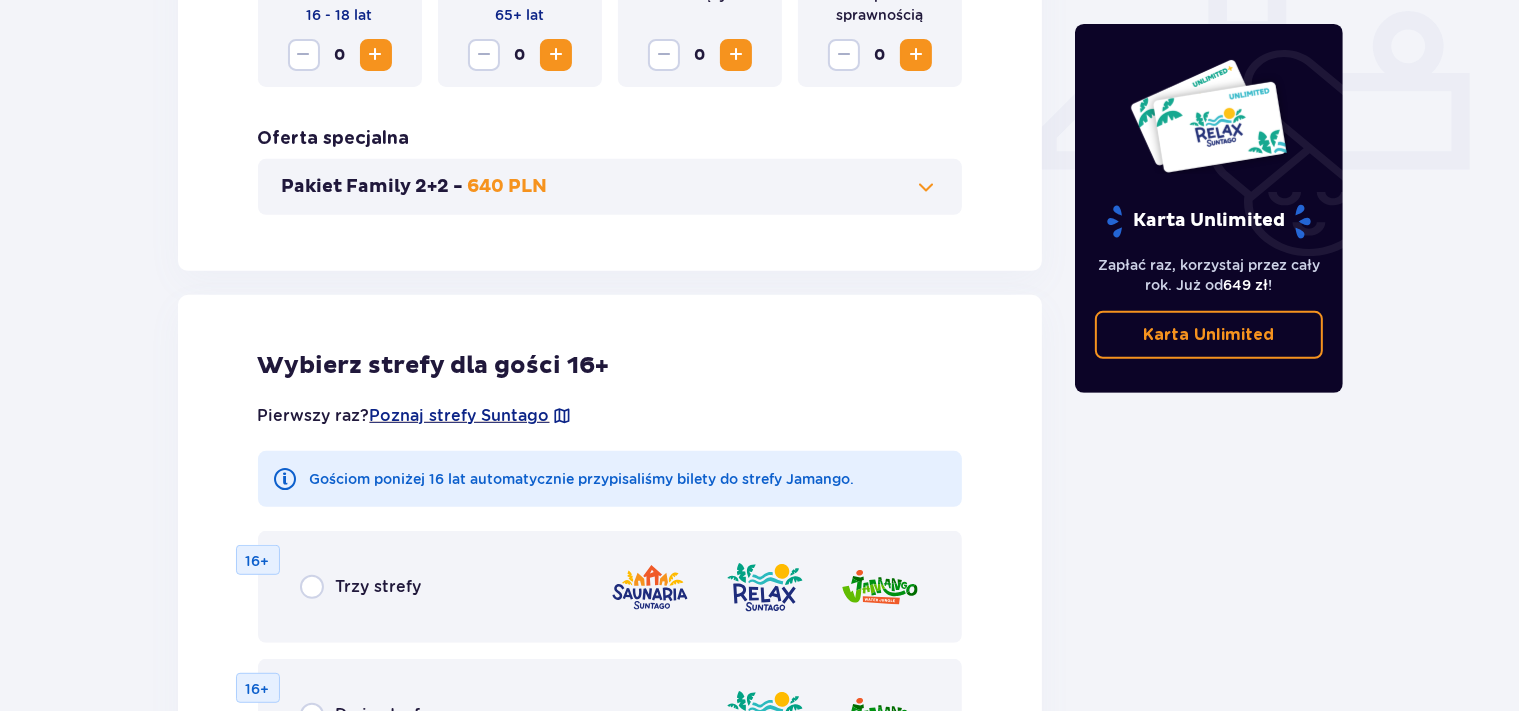 scroll, scrollTop: 716, scrollLeft: 0, axis: vertical 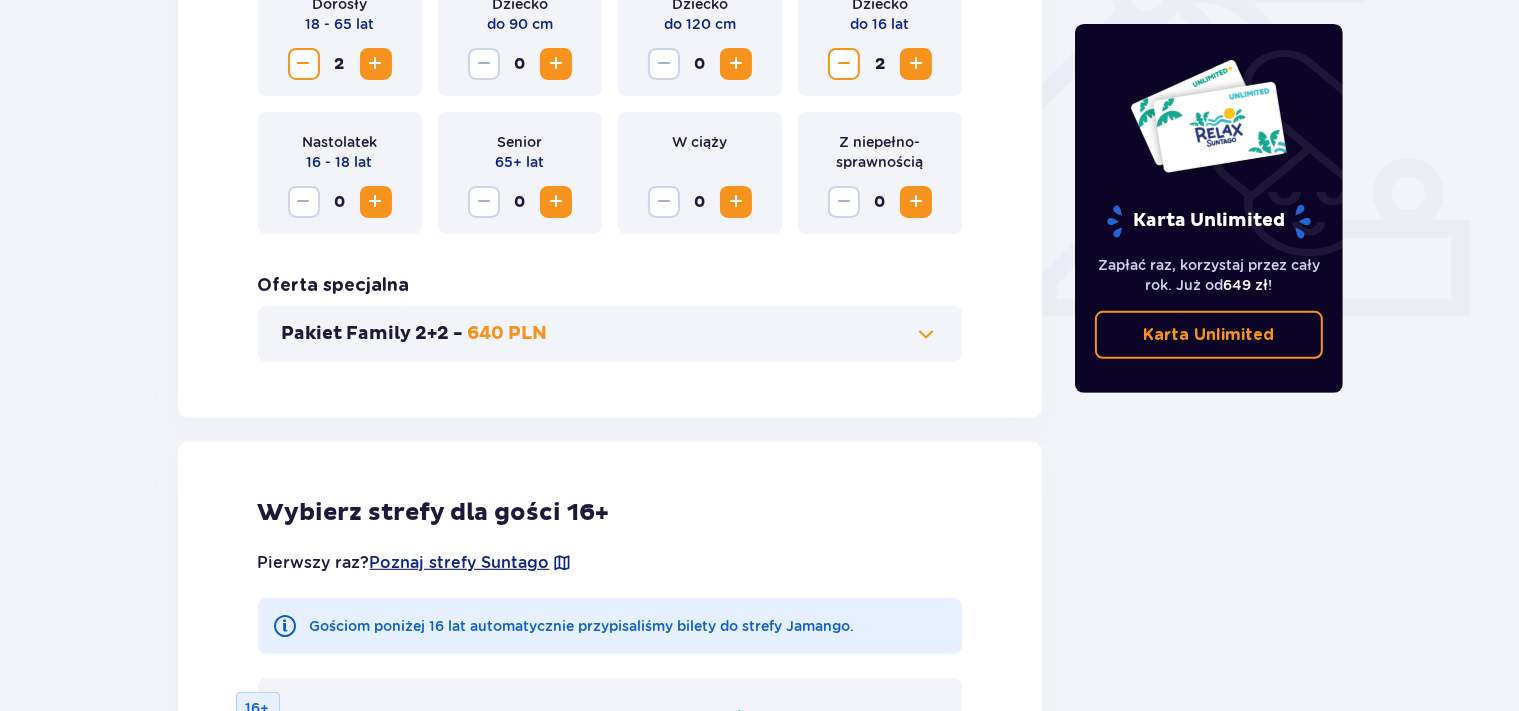 click on "640 PLN" at bounding box center [508, 334] 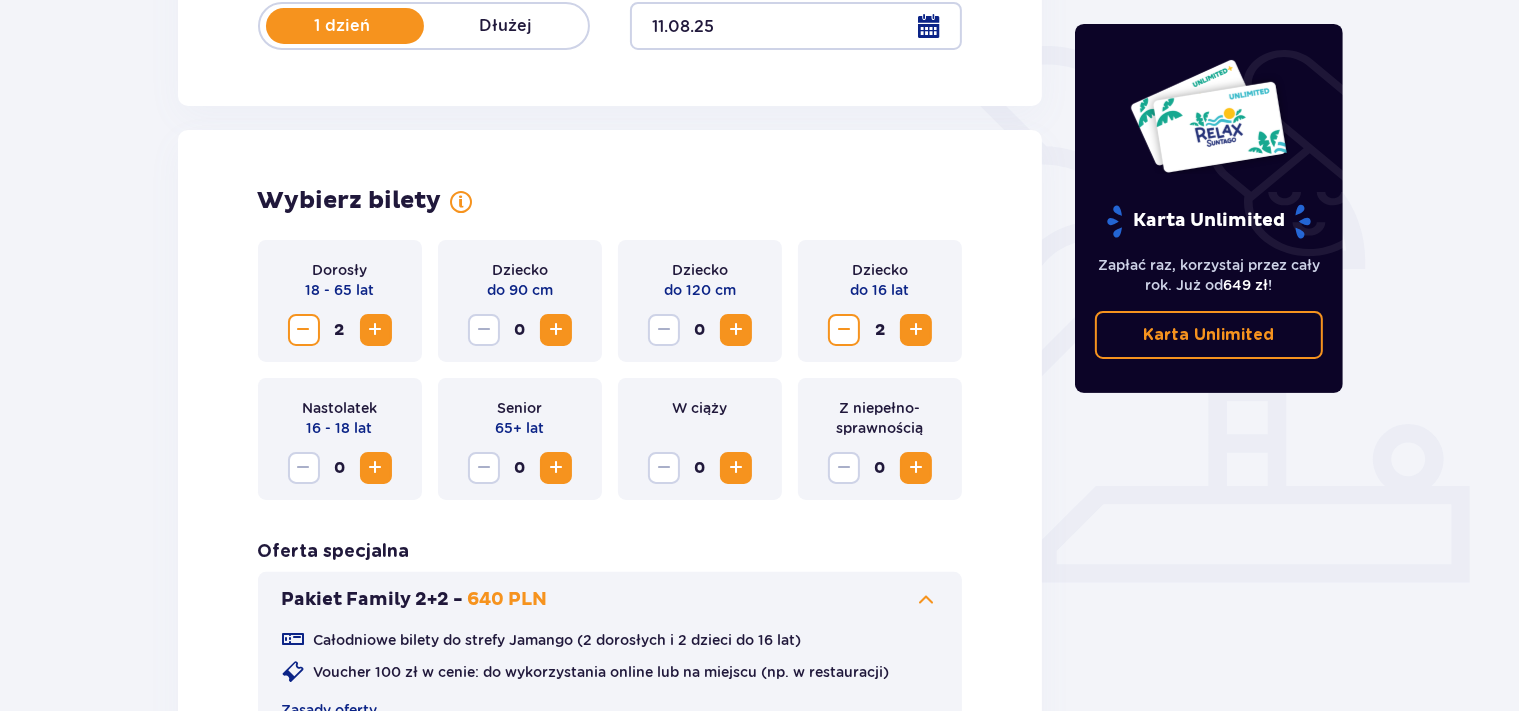 scroll, scrollTop: 661, scrollLeft: 0, axis: vertical 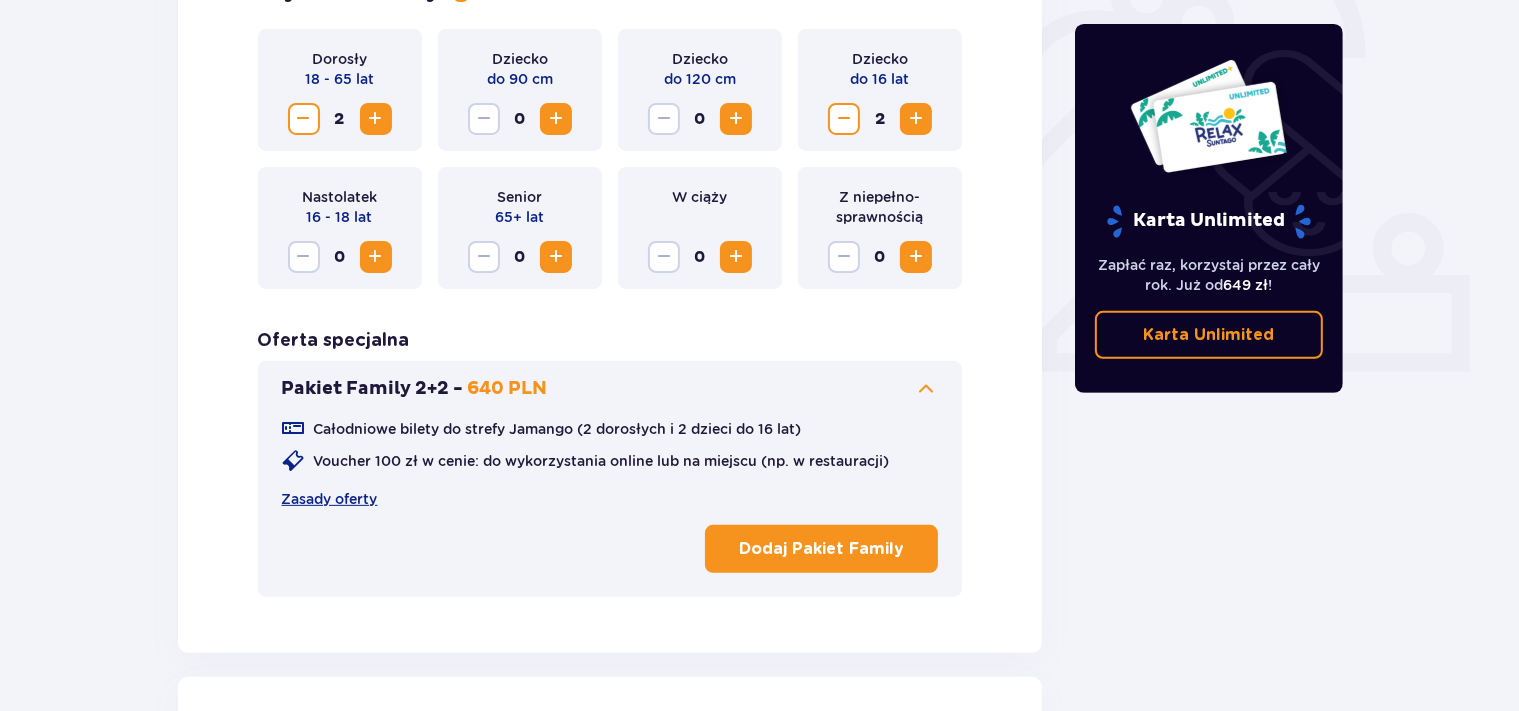 click on "Dodaj Pakiet Family" at bounding box center [821, 549] 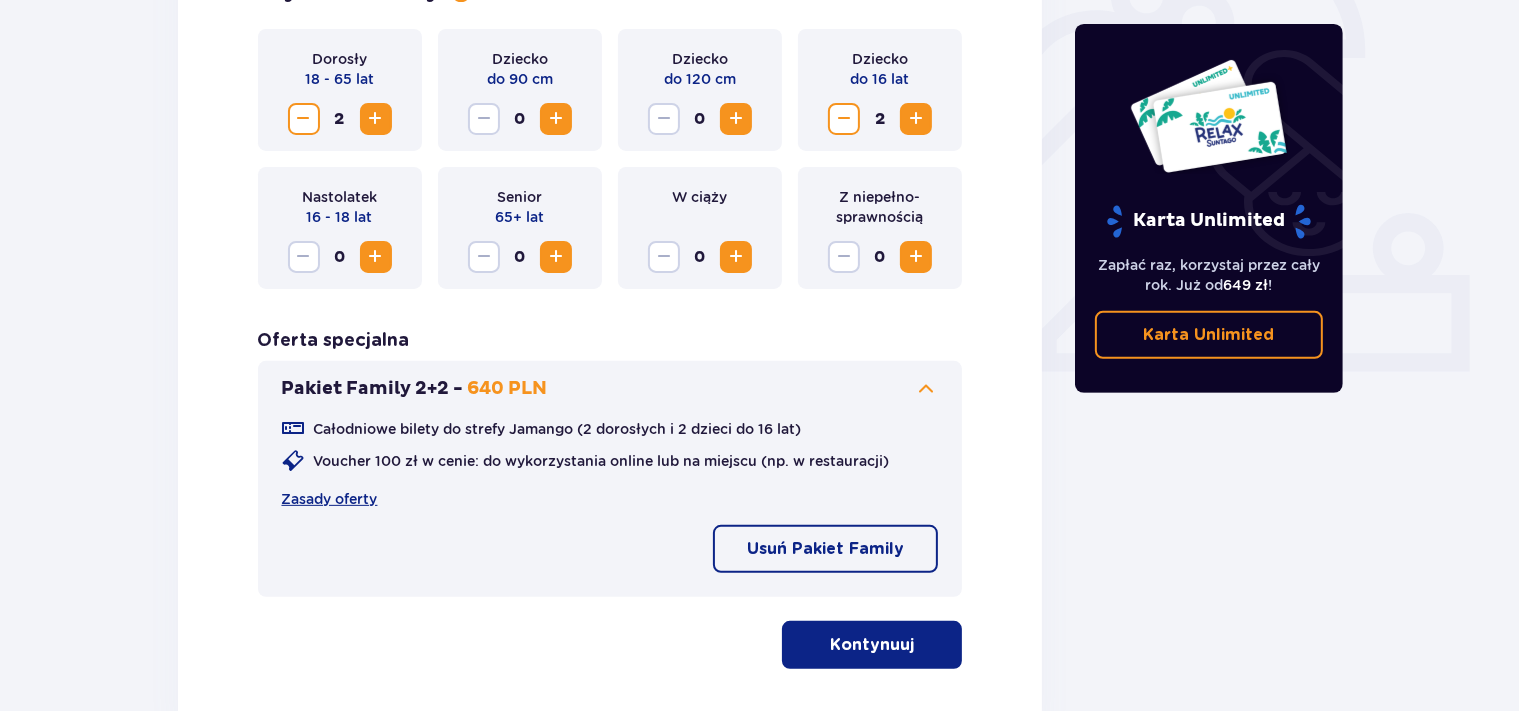 click at bounding box center (918, 645) 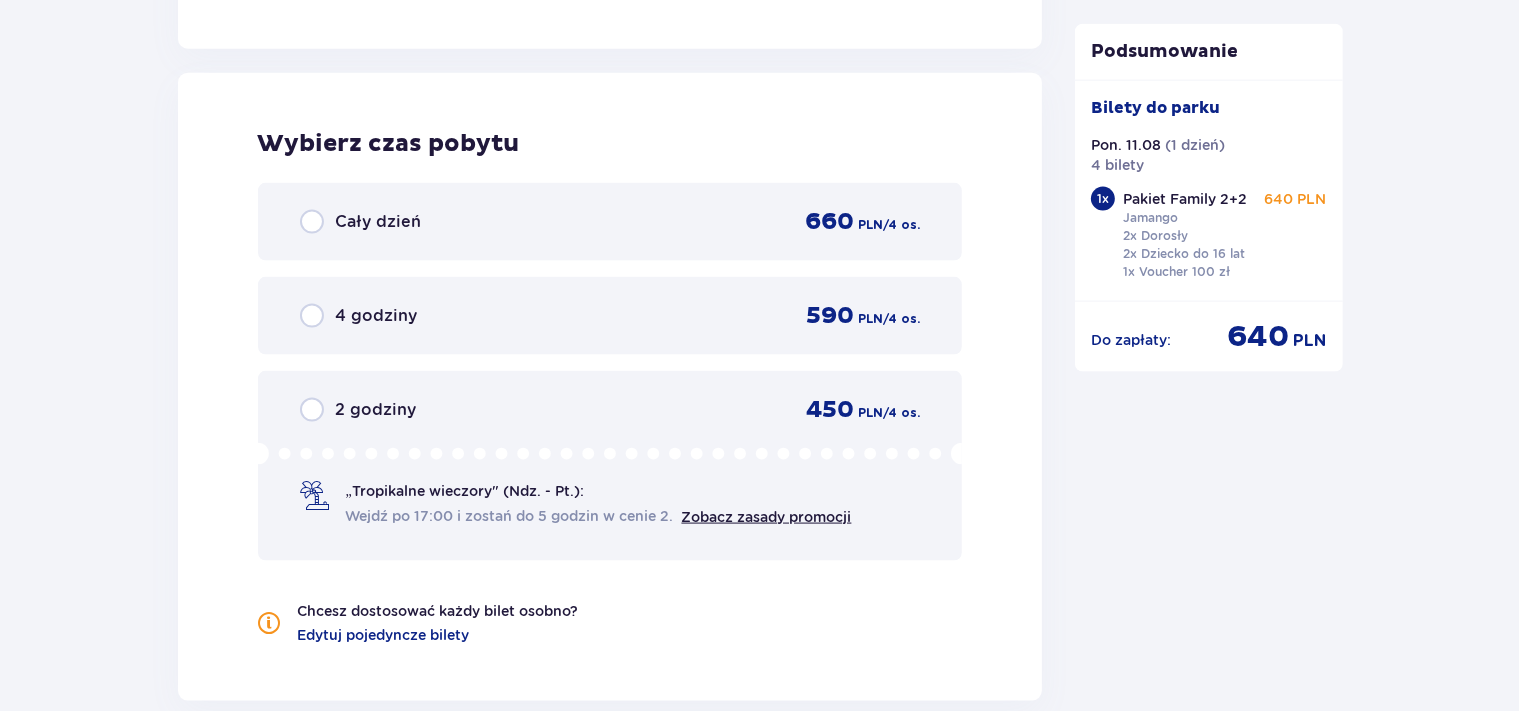 scroll, scrollTop: 2864, scrollLeft: 0, axis: vertical 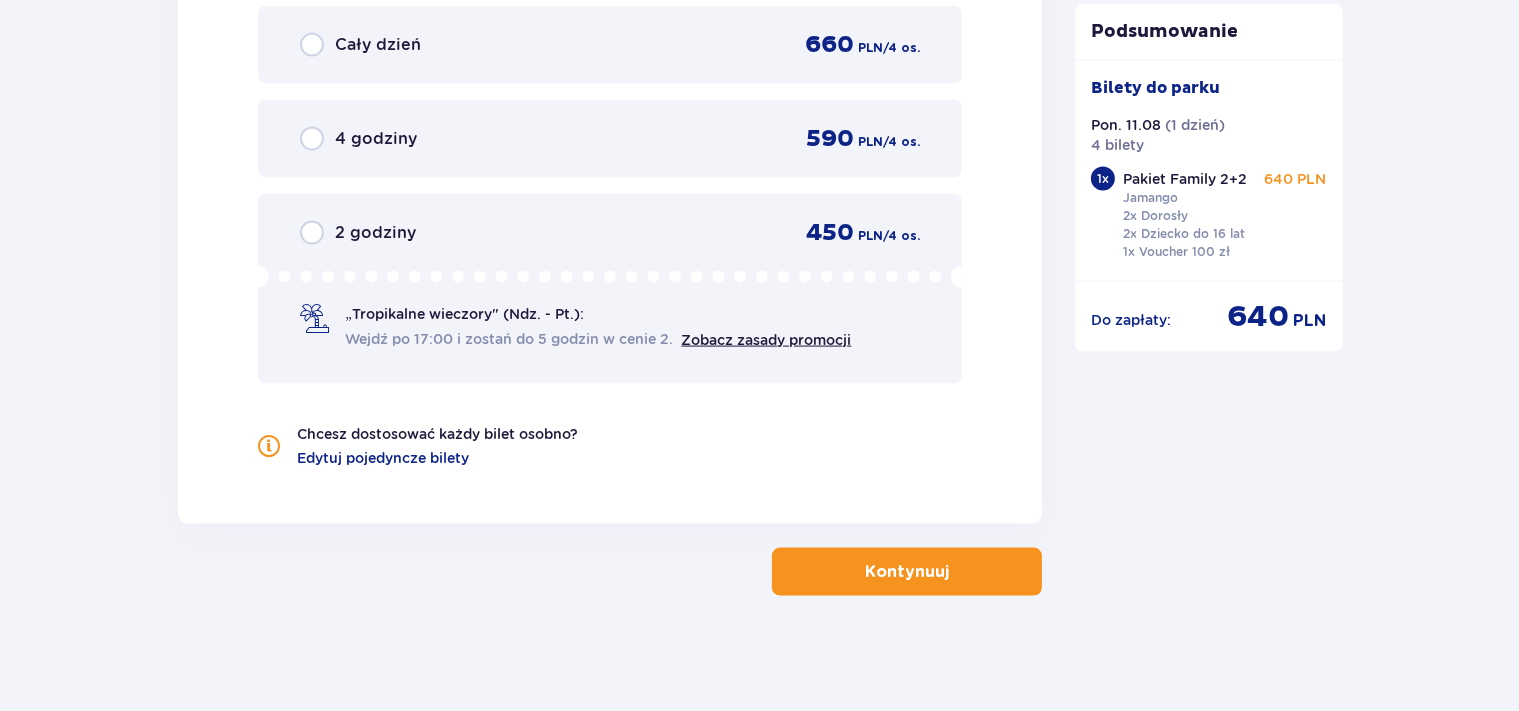 click on "Kontynuuj" at bounding box center (907, 572) 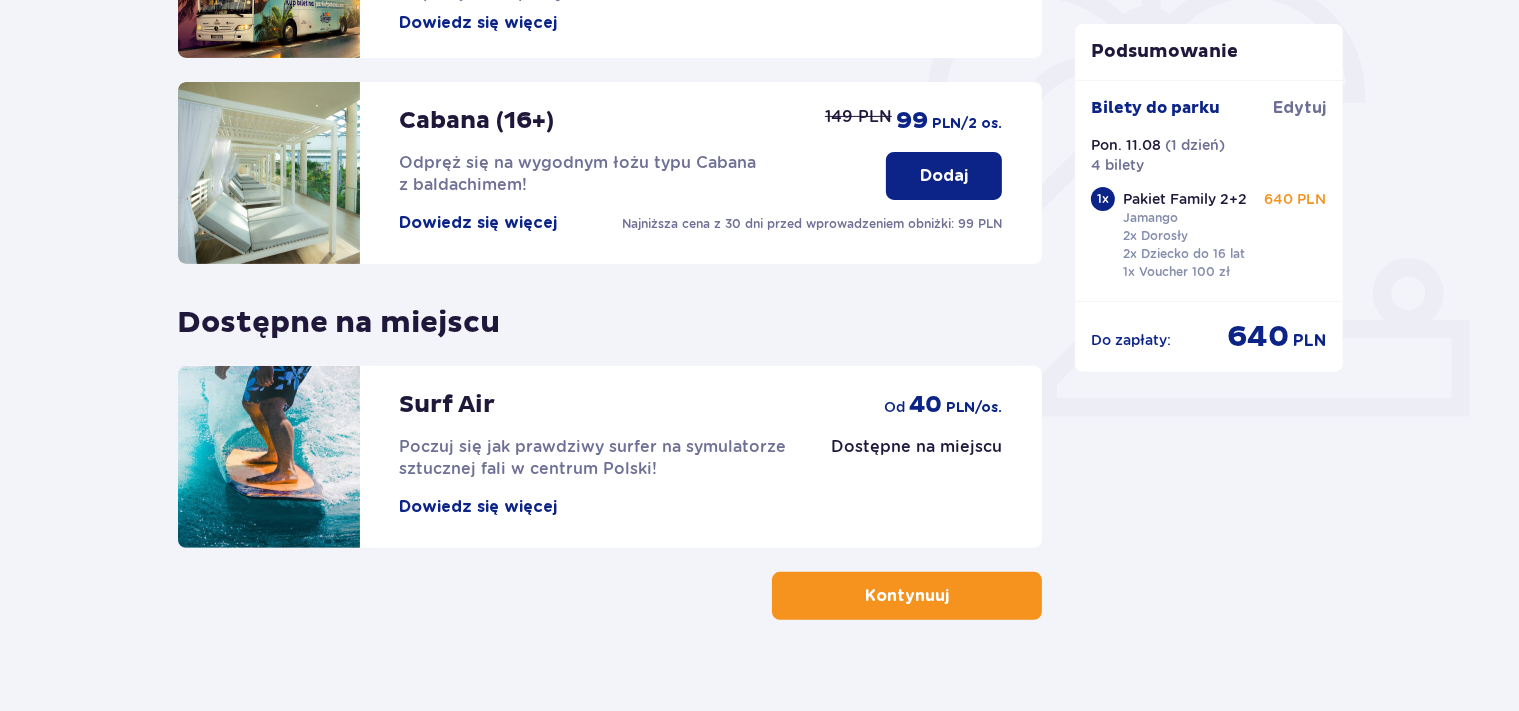 scroll, scrollTop: 644, scrollLeft: 0, axis: vertical 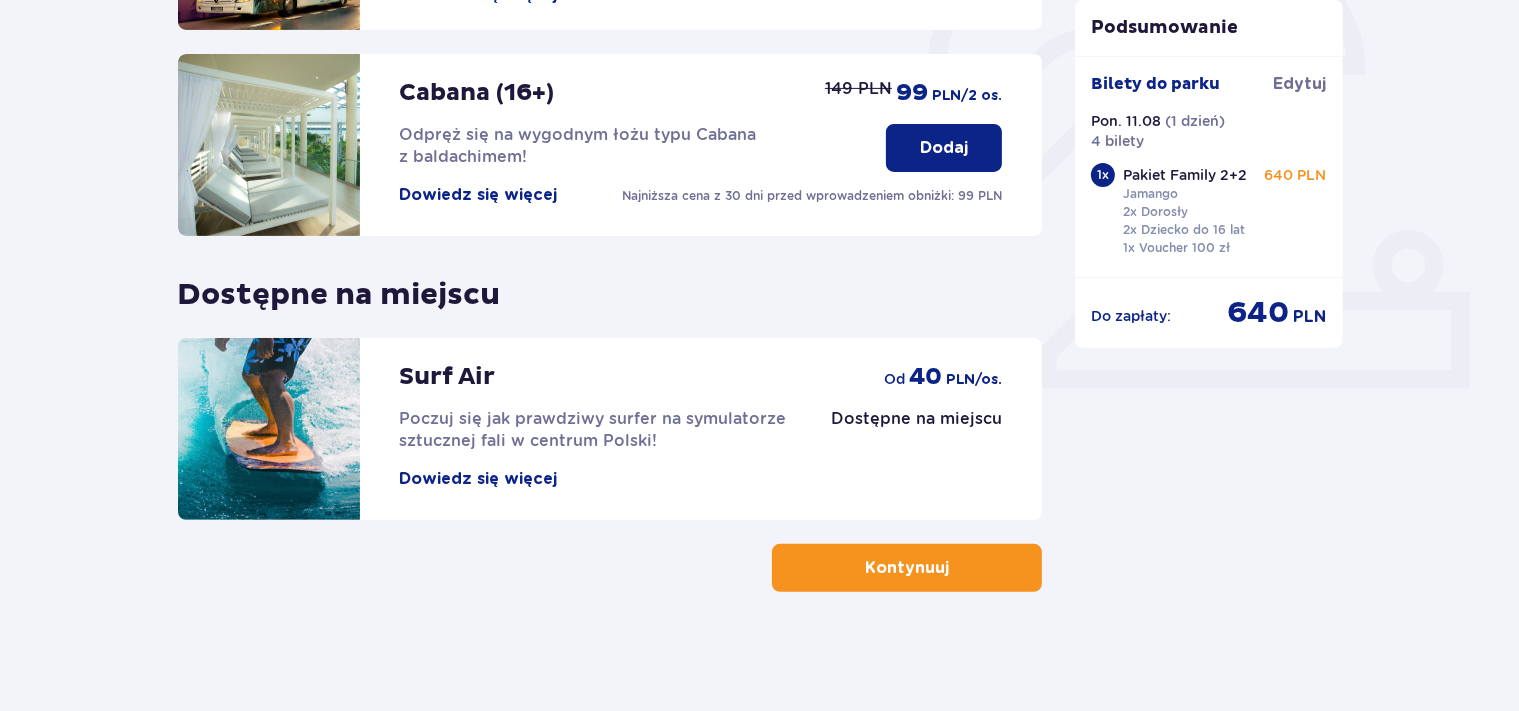 click on "Kontynuuj" at bounding box center [907, 568] 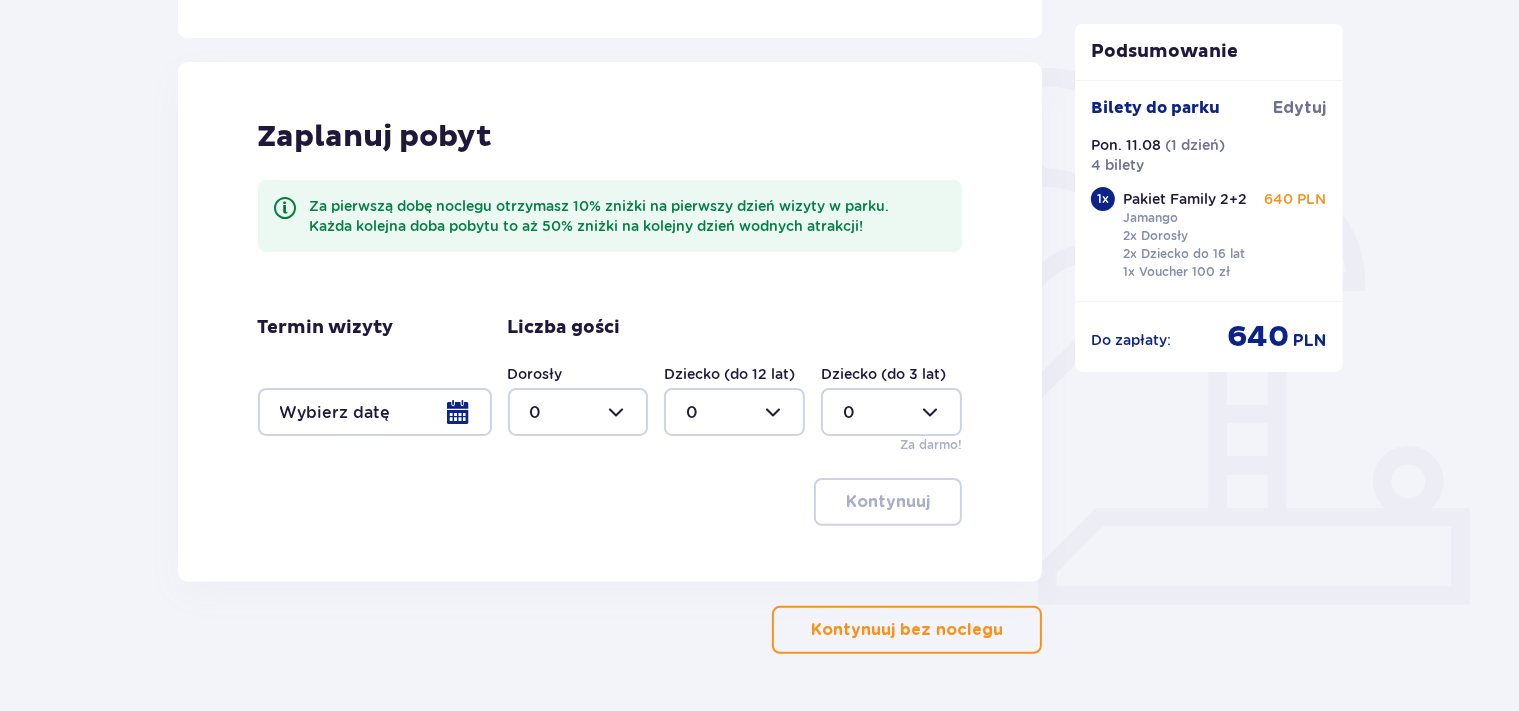 scroll, scrollTop: 491, scrollLeft: 0, axis: vertical 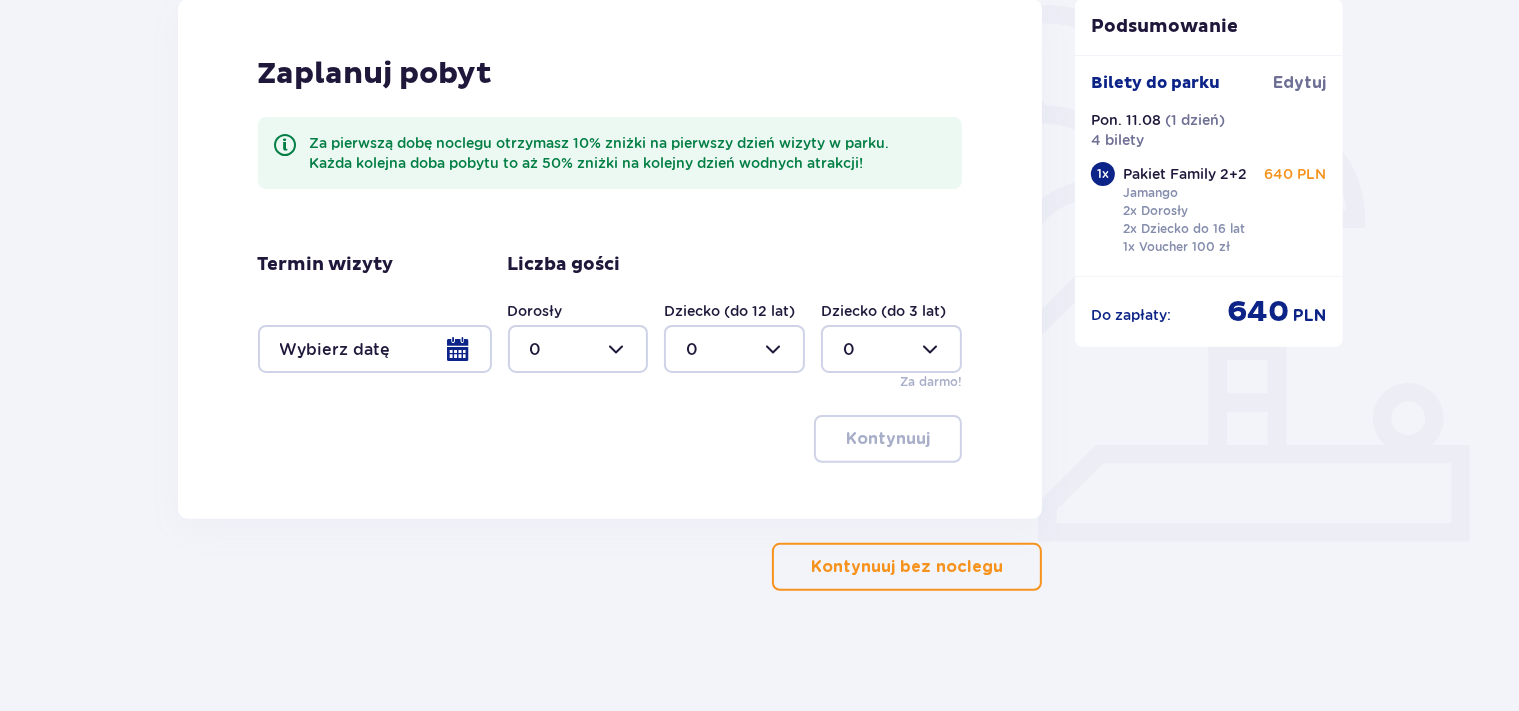 click on "Kontynuuj bez noclegu" at bounding box center [907, 567] 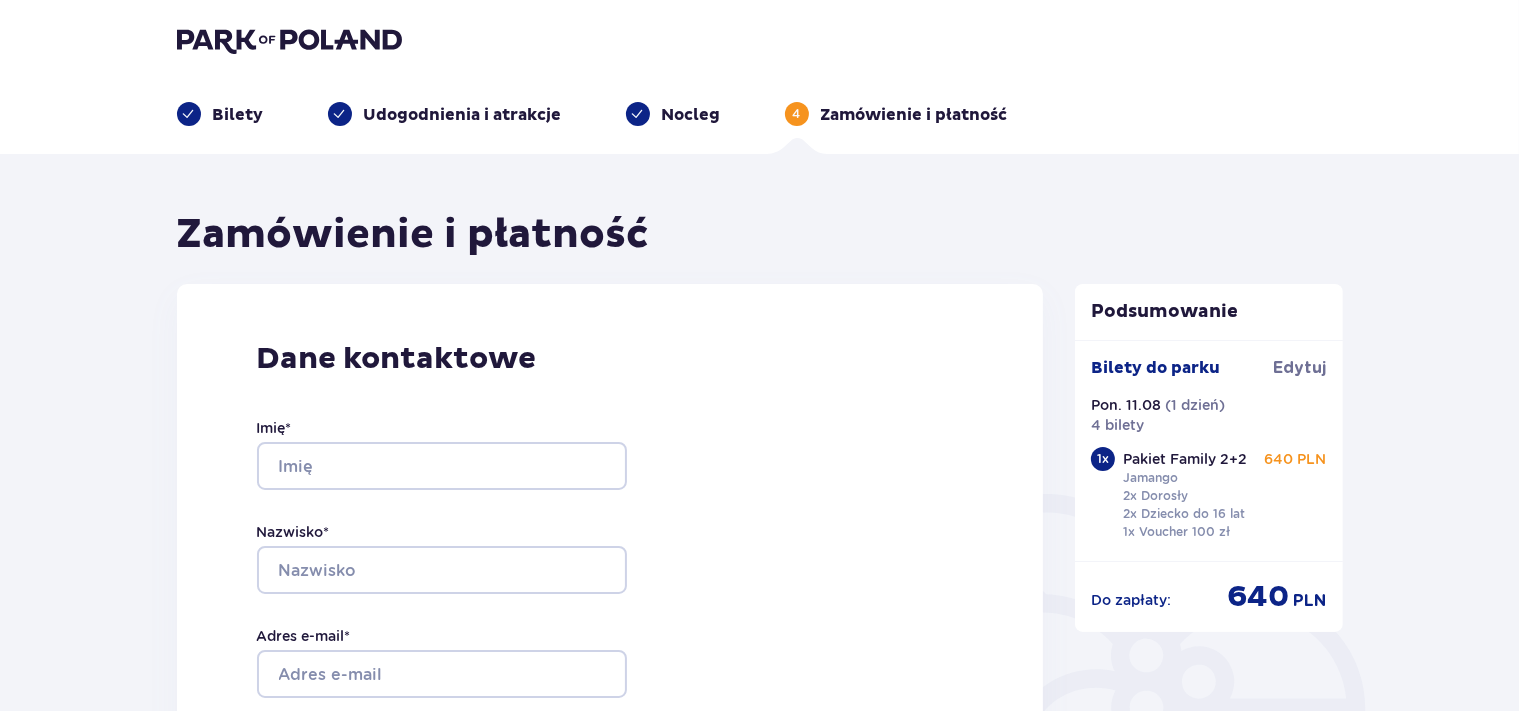 scroll, scrollTop: 0, scrollLeft: 0, axis: both 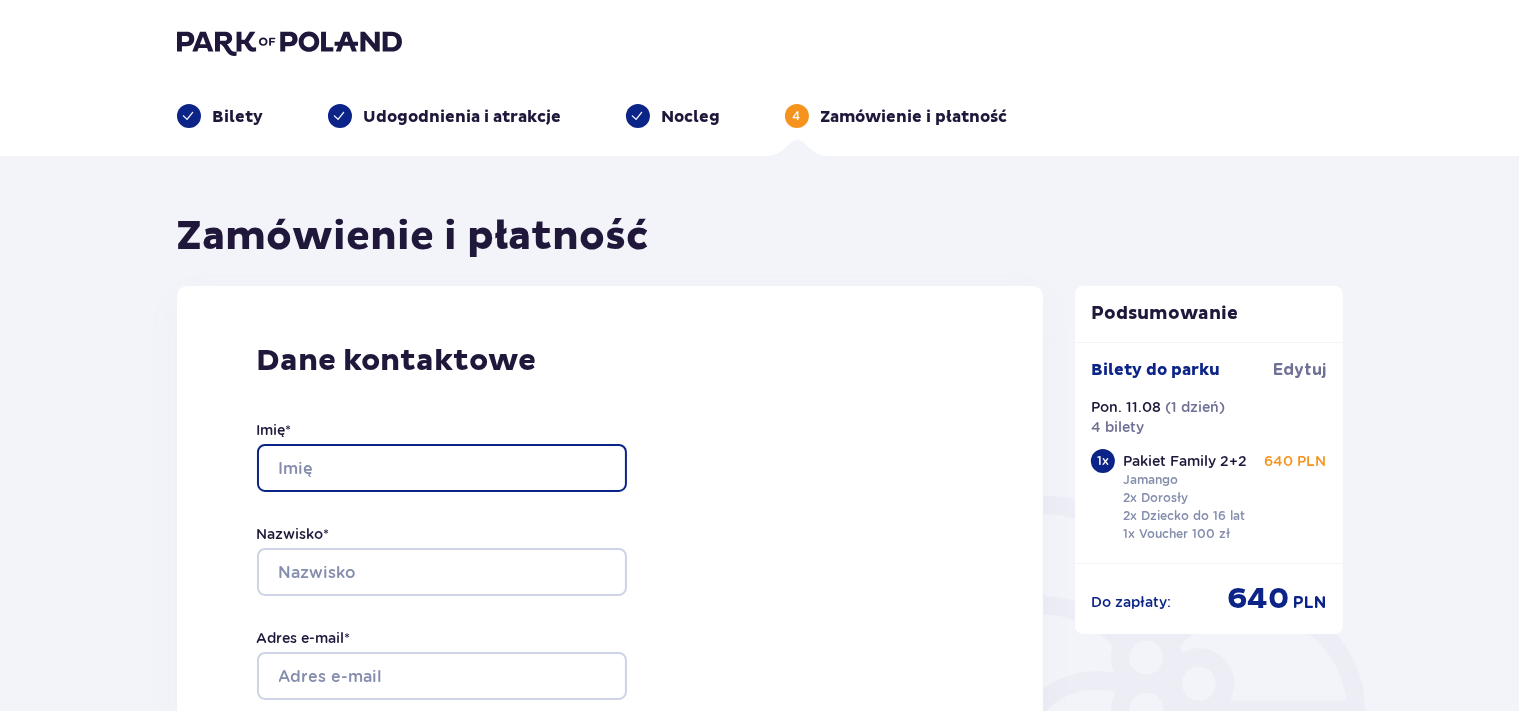 click on "Imię *" at bounding box center (442, 468) 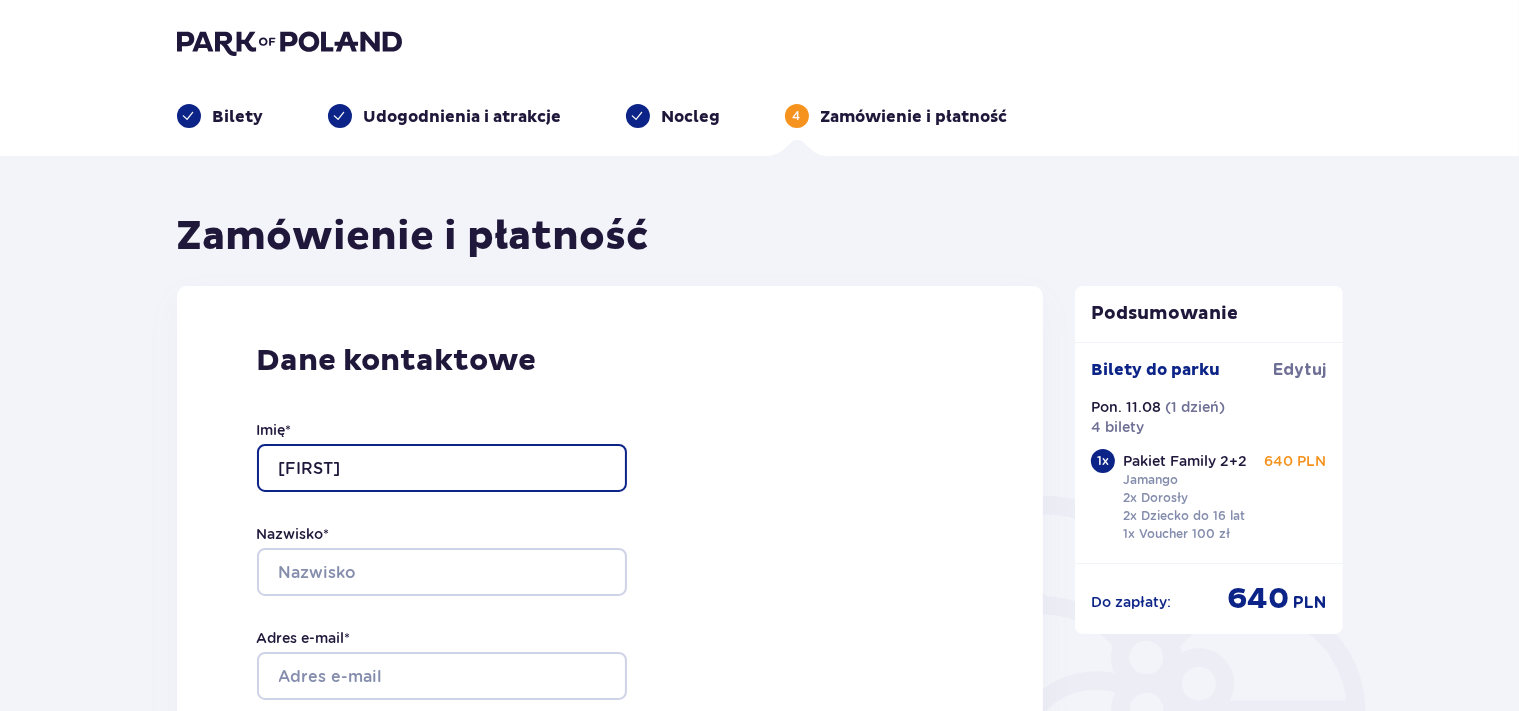 type on "ALICJA" 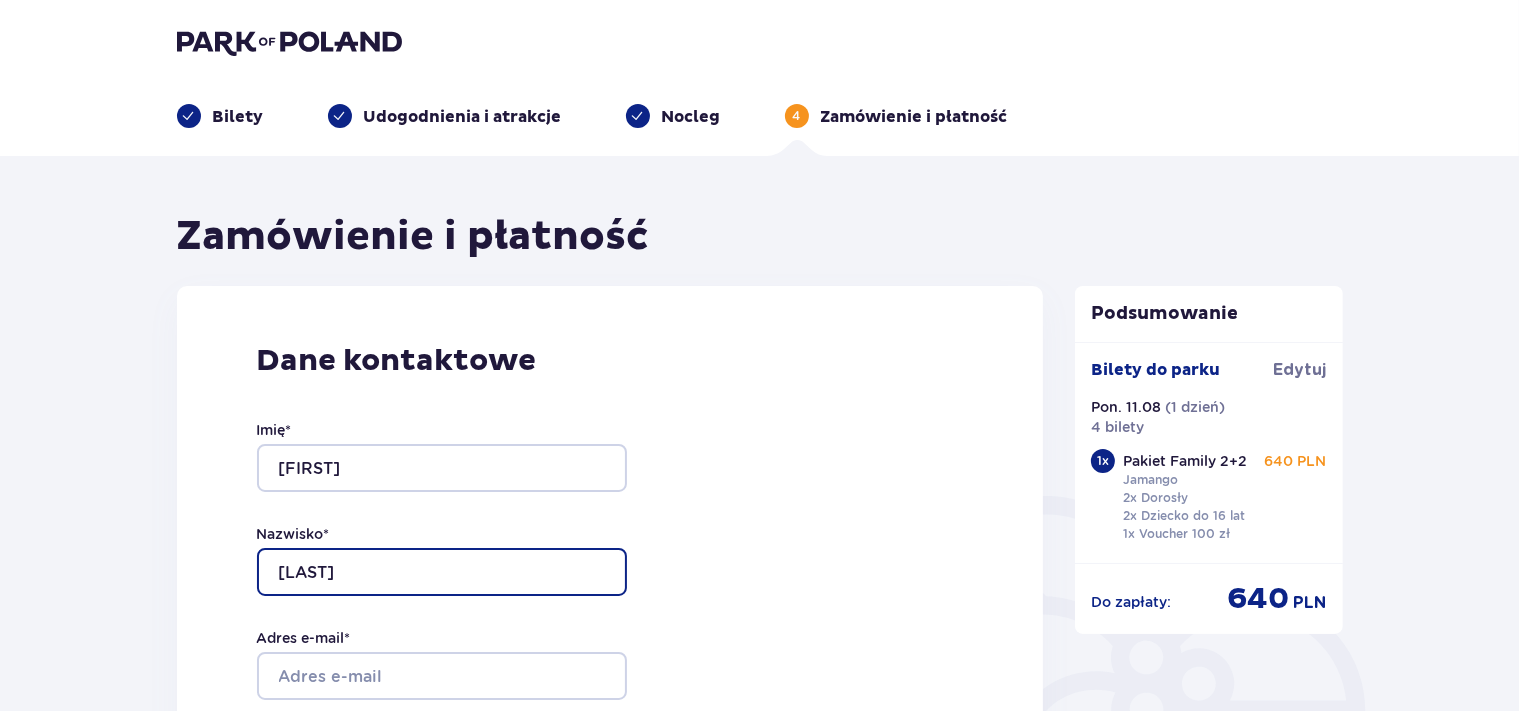 type on "TARASZKIEWICZ" 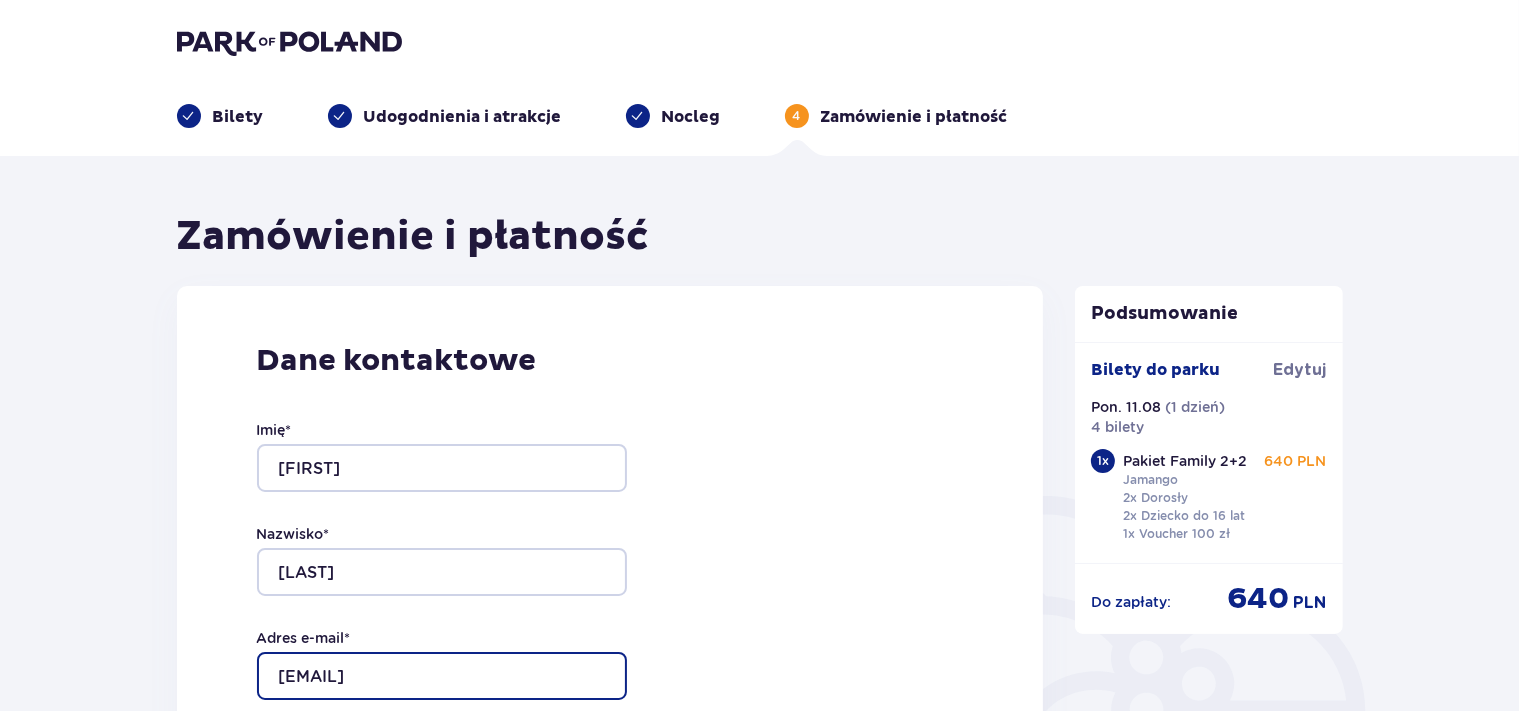 scroll, scrollTop: 316, scrollLeft: 0, axis: vertical 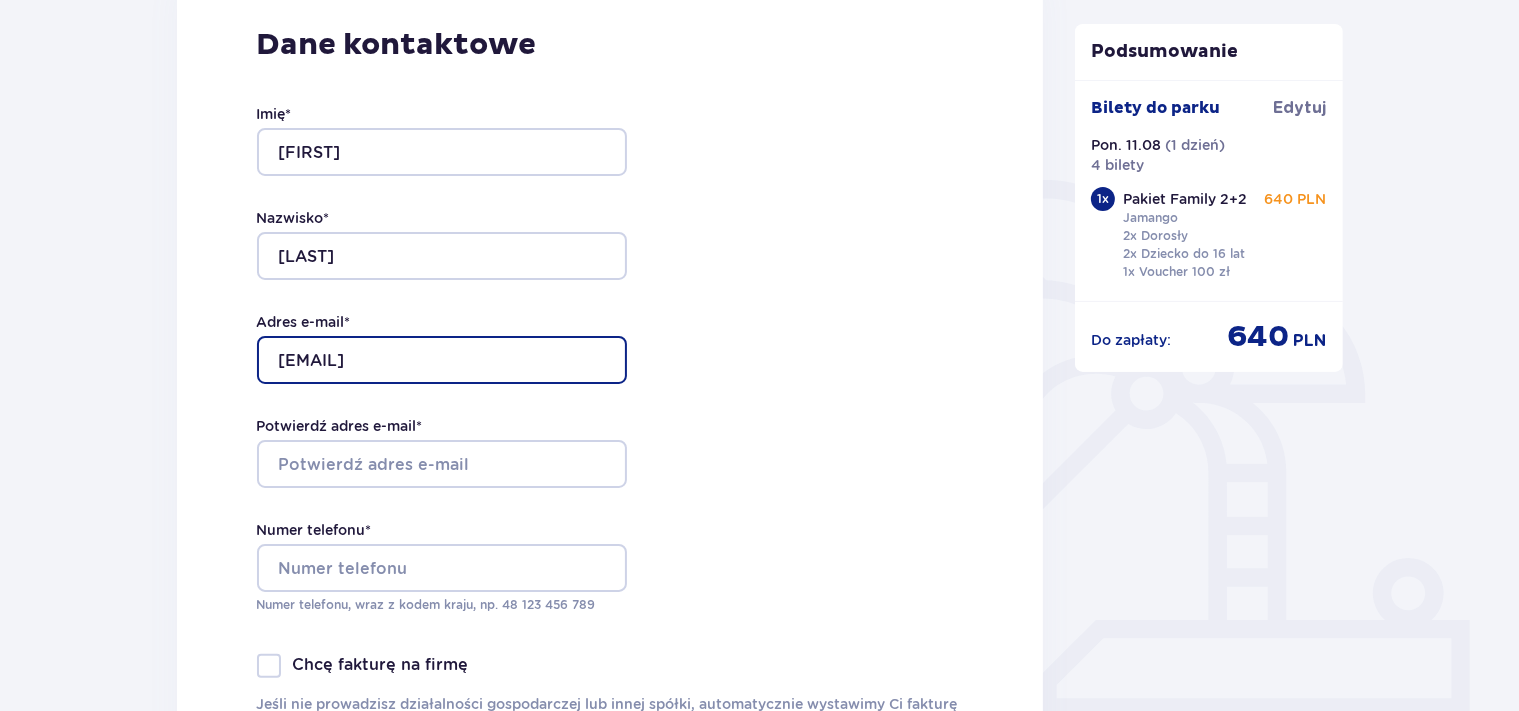type on "ALICJABECKER@WP.PL" 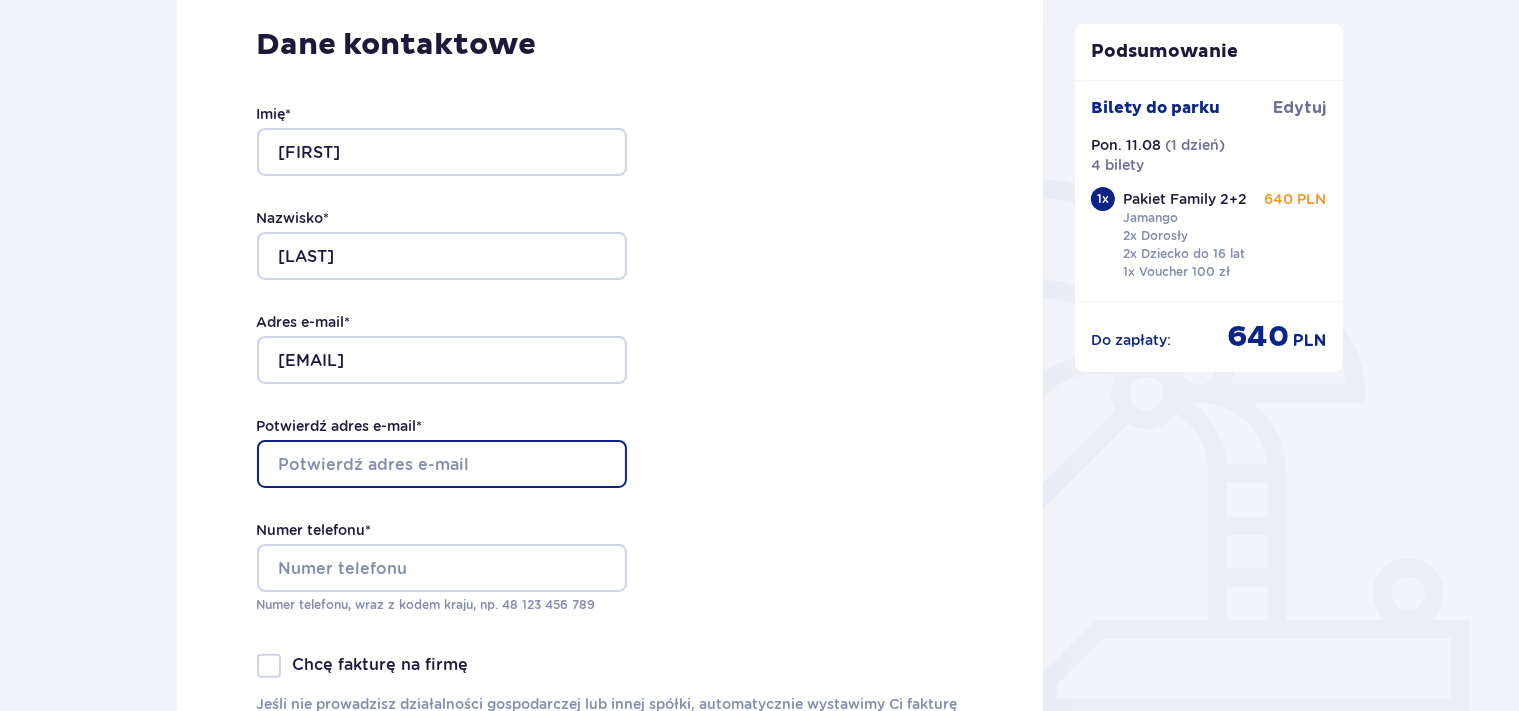 click on "Potwierdź adres e-mail *" at bounding box center (442, 464) 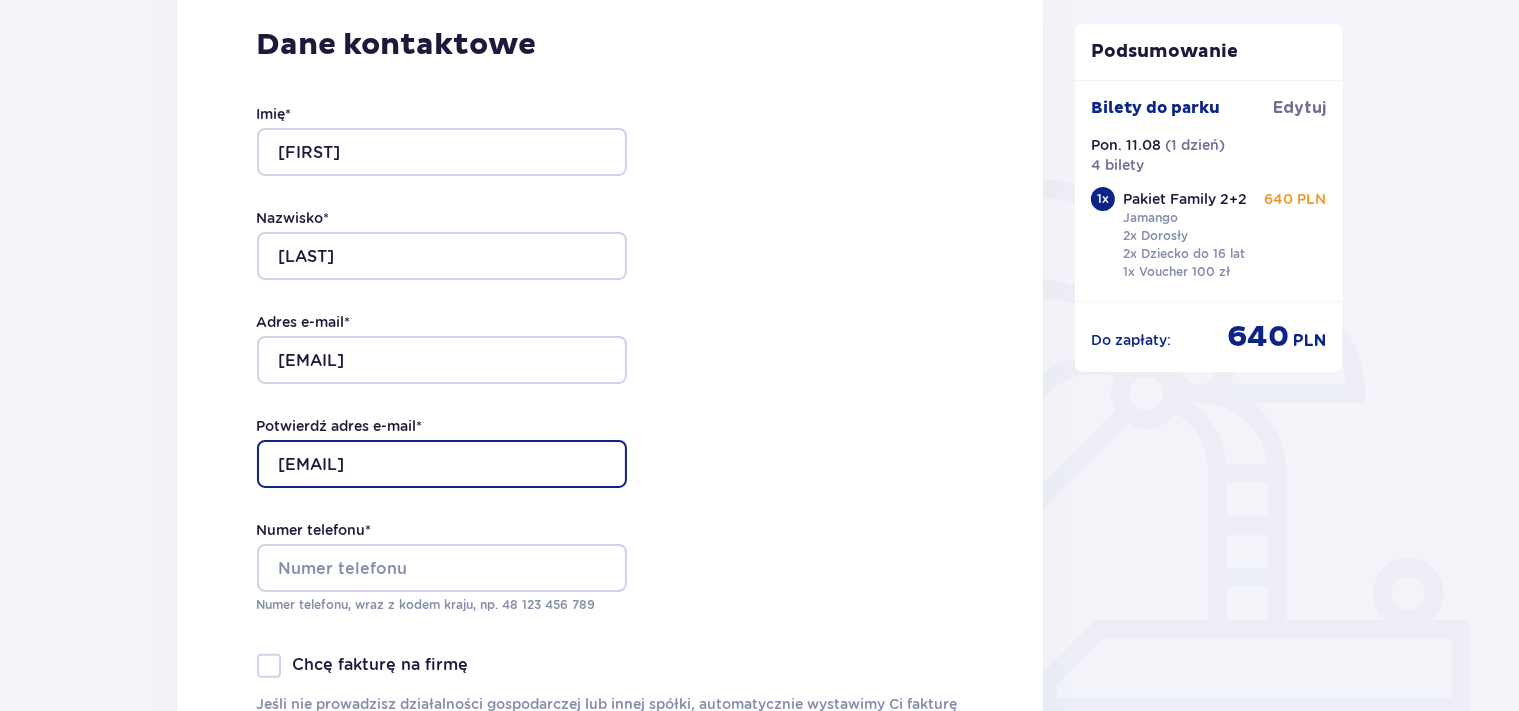 type on "ALICJABECKER@WP.PL" 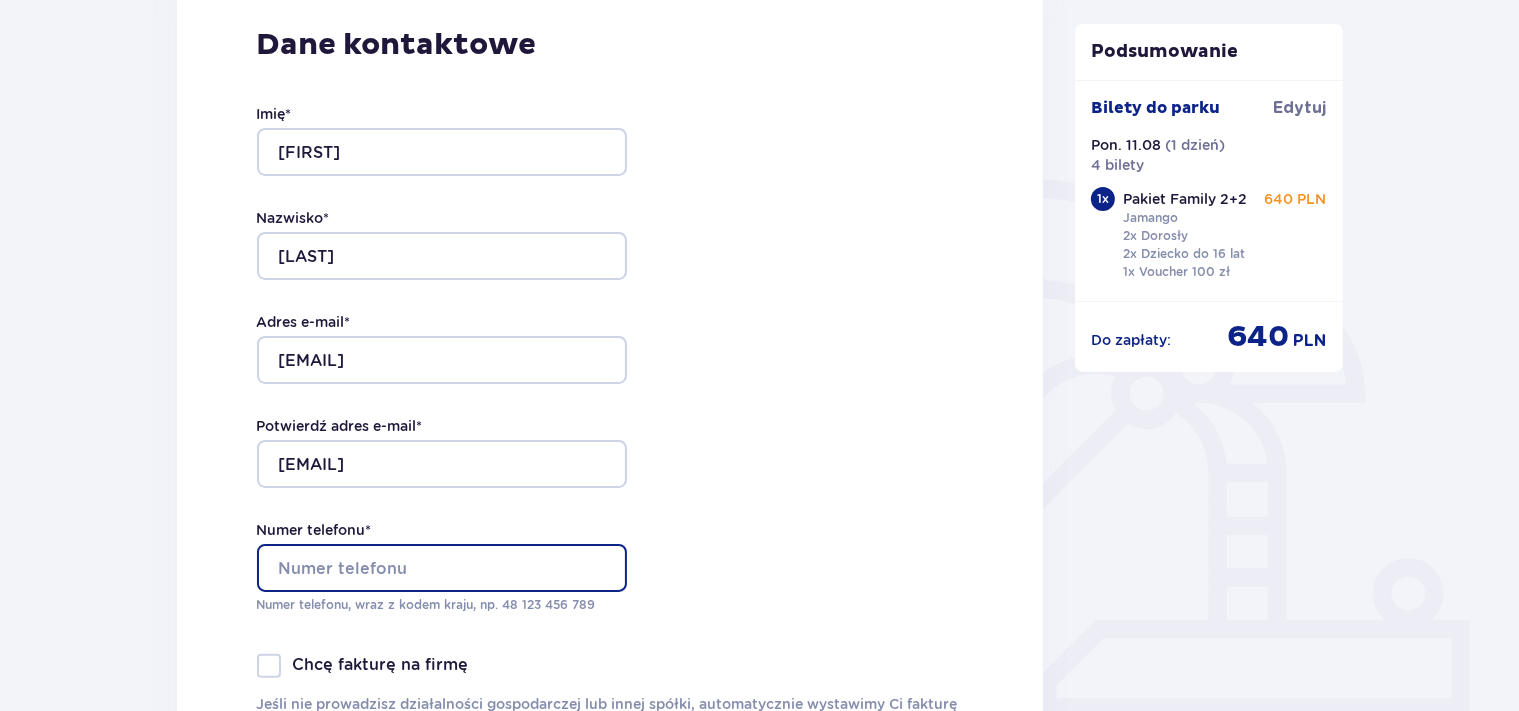click on "Numer telefonu *" at bounding box center [442, 568] 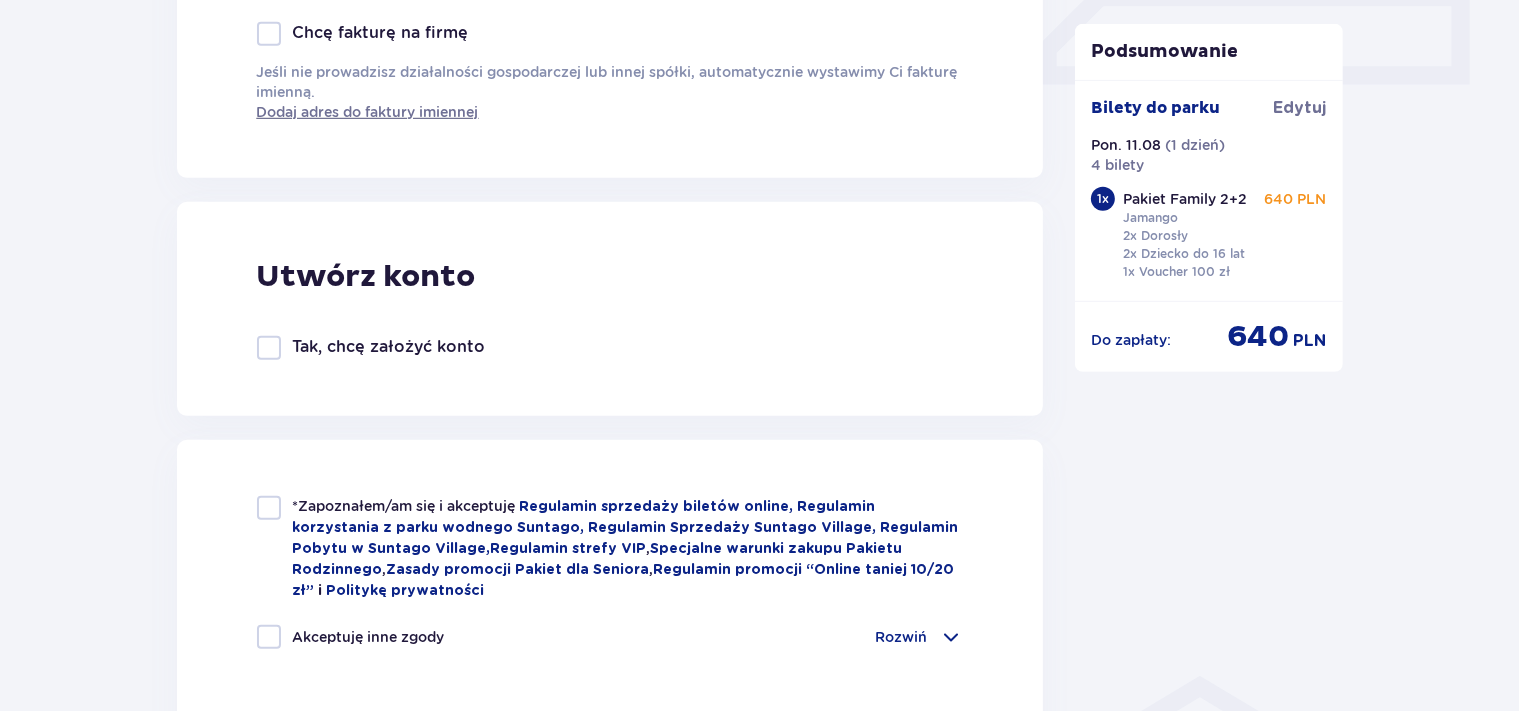scroll, scrollTop: 950, scrollLeft: 0, axis: vertical 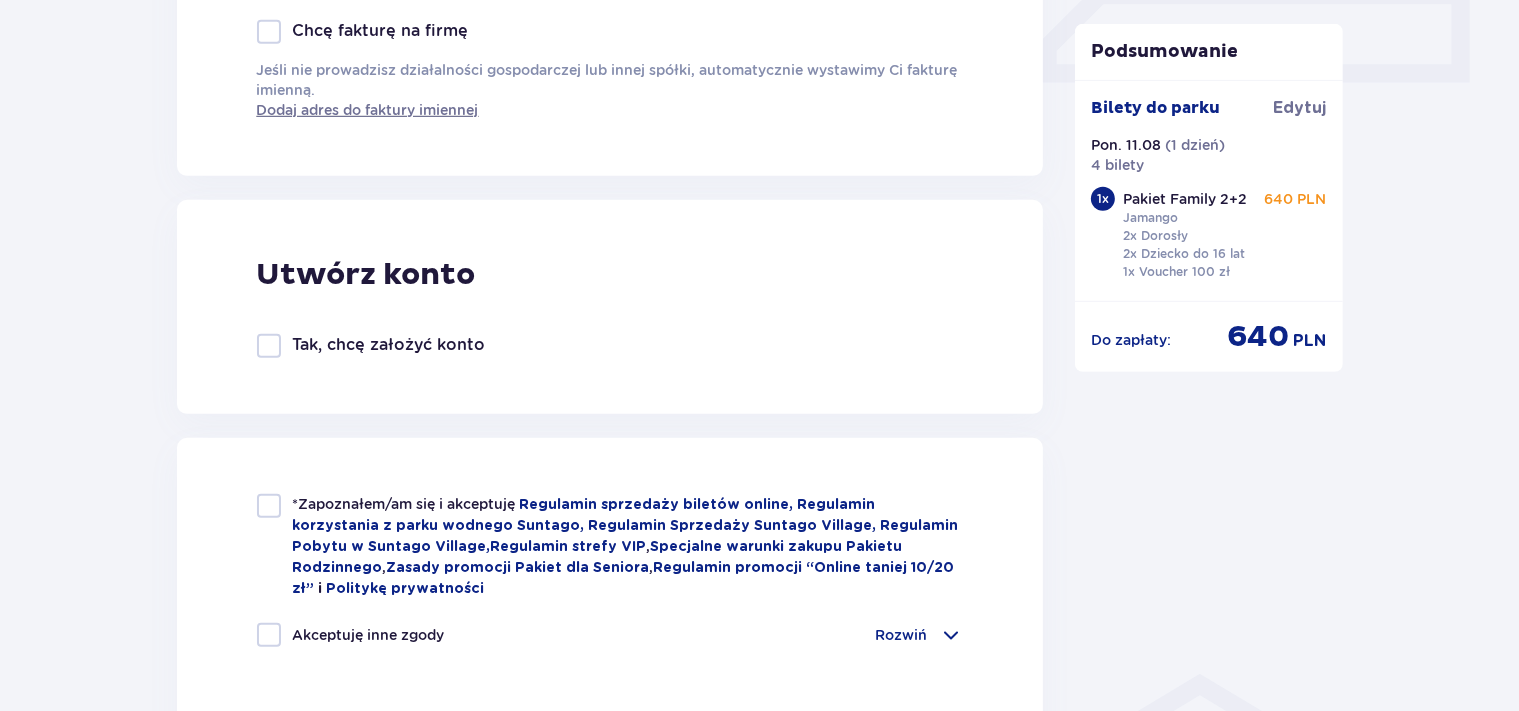 type on "505312405" 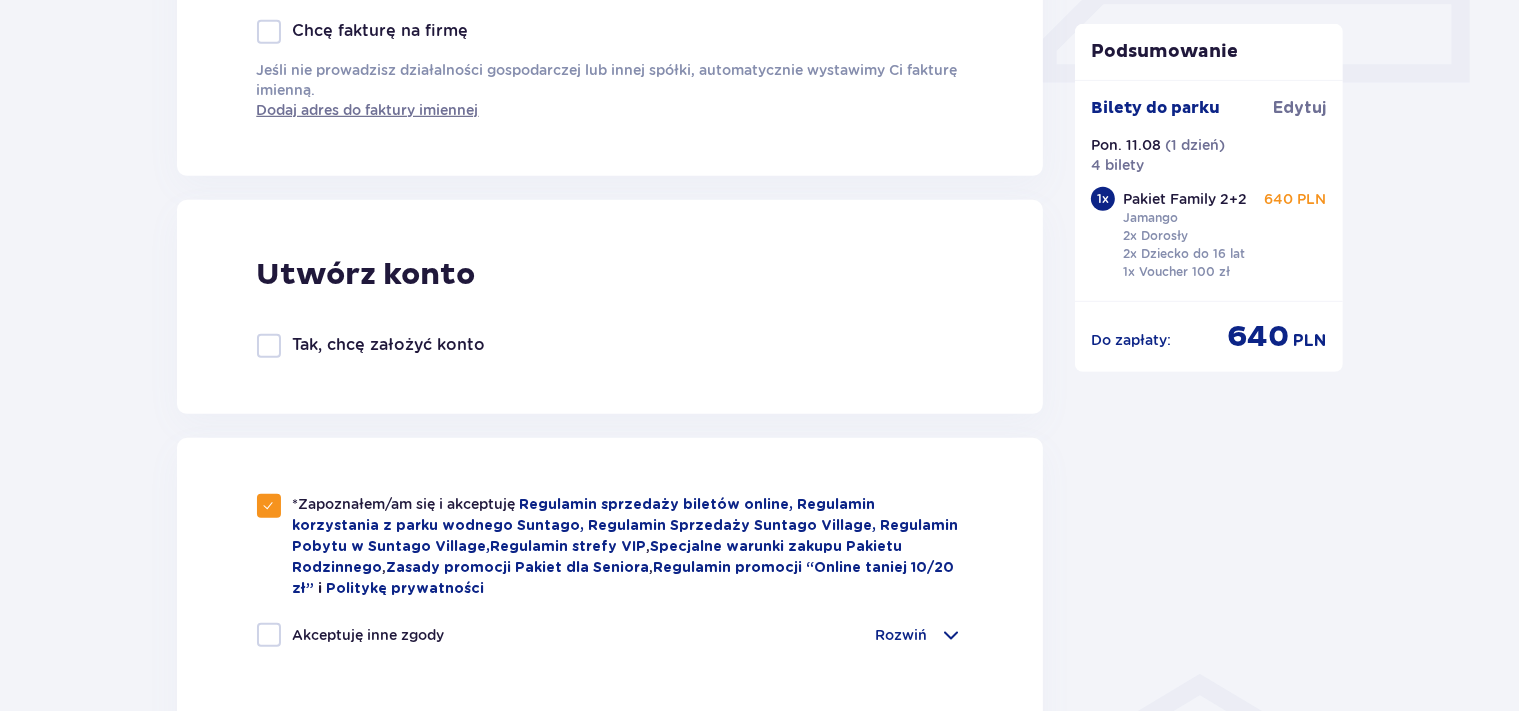 click on "Akceptuję inne zgody" at bounding box center (351, 635) 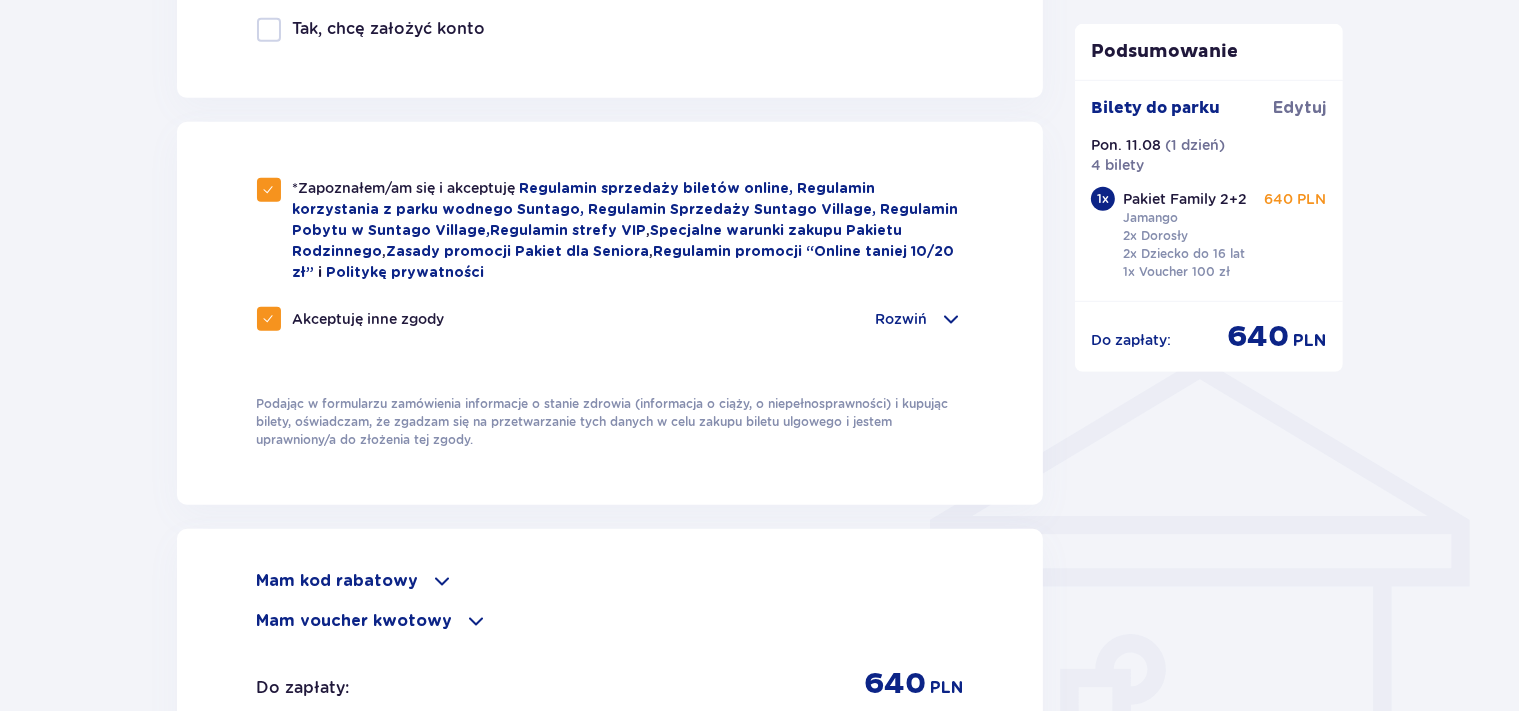 scroll, scrollTop: 1267, scrollLeft: 0, axis: vertical 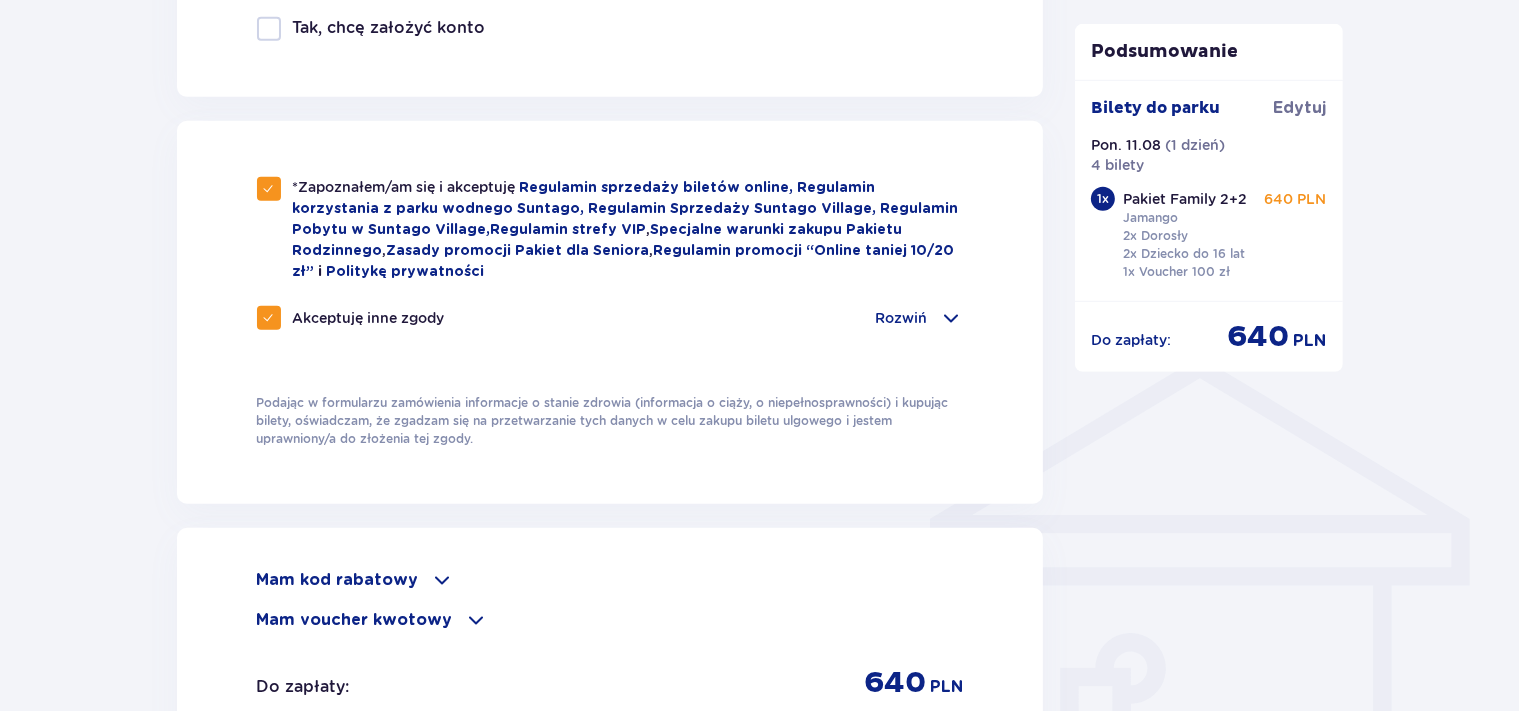 click on "Rozwiń" at bounding box center (901, 318) 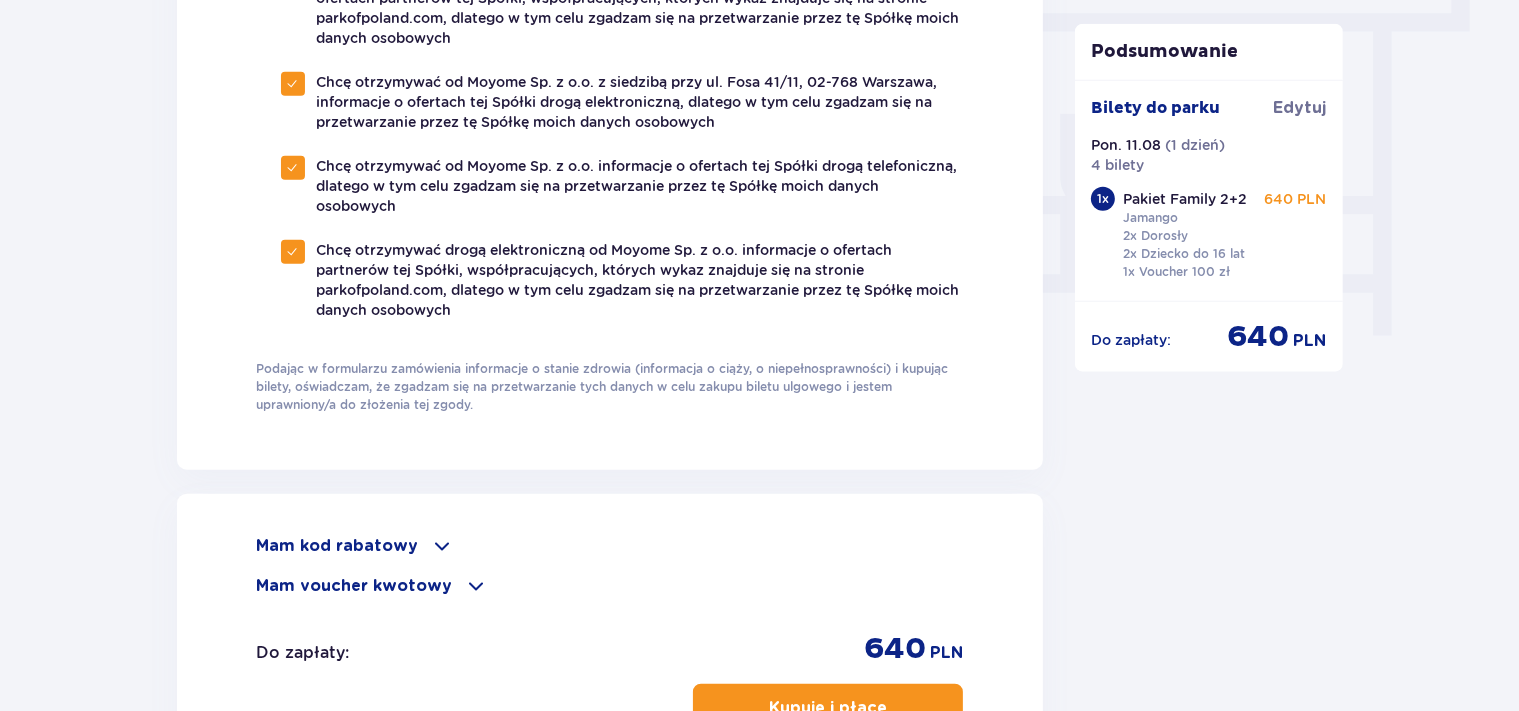 scroll, scrollTop: 1478, scrollLeft: 0, axis: vertical 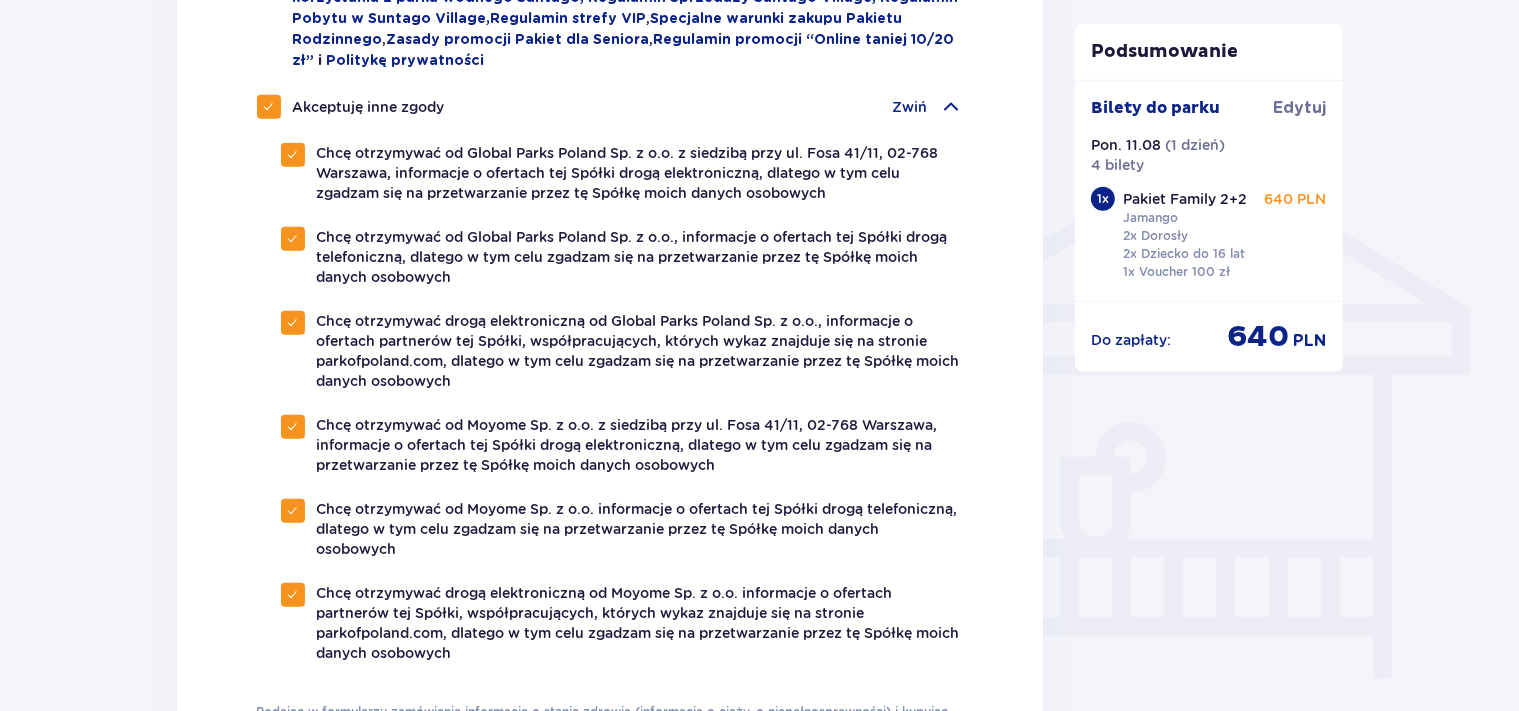 click at bounding box center (269, 107) 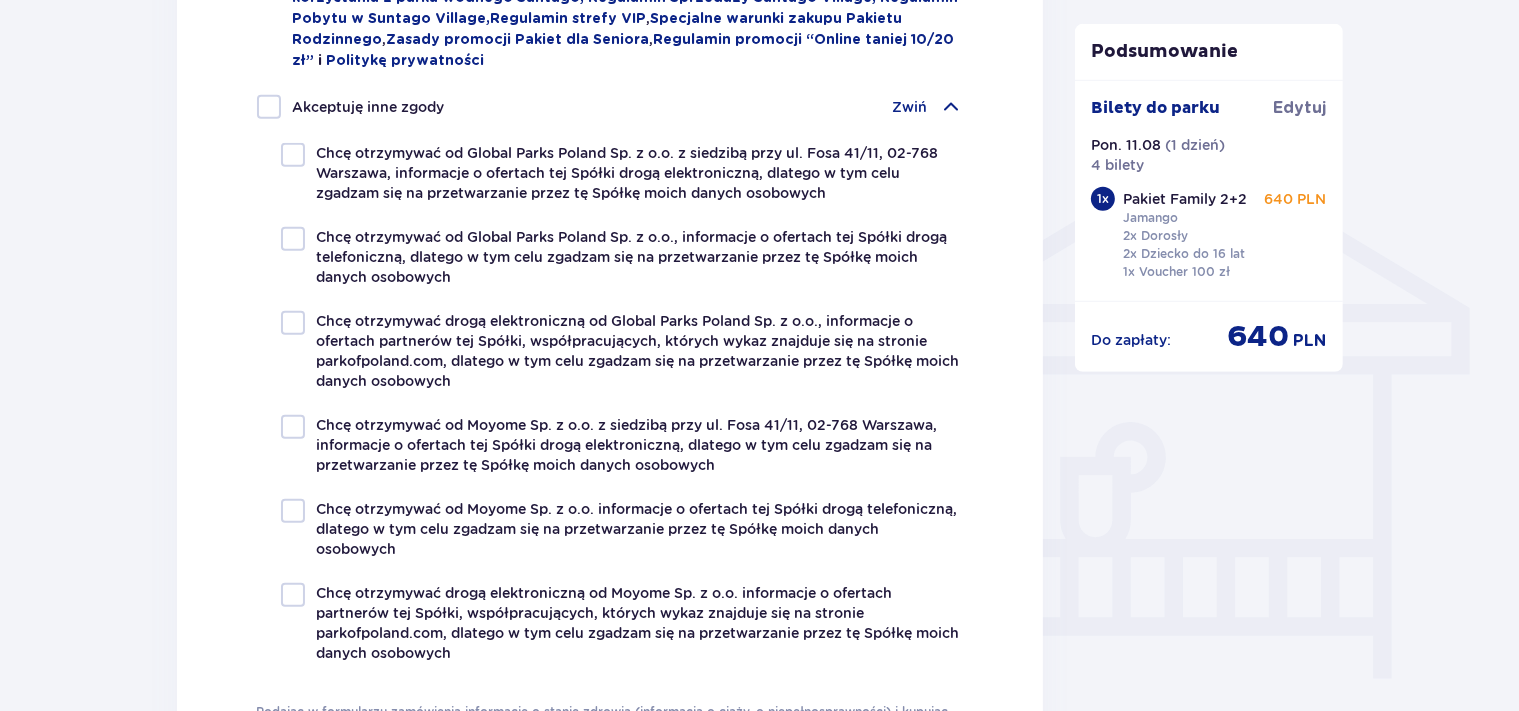 click on "*Zapoznałem/am się i akceptuję   Regulamin sprzedaży biletów online,   Regulamin korzystania z parku wodnego Suntago,   Regulamin Sprzedaży Suntago Village,   Regulamin Pobytu w Suntago Village ,  Regulamin strefy VIP ,  Specjalne warunki zakupu Pakietu Rodzinnego ,  Zasady promocji Pakiet dla Seniora ,  Regulamin promocji “Online taniej 10/20 zł”   i   Politykę prywatności Akceptuję inne zgody Zwiń Chcę otrzymywać od Global Parks Poland Sp. z o.o. z siedzibą przy ul. Fosa 41/11, 02-768 Warszawa, informacje o ofertach tej Spółki drogą elektroniczną, dlatego w tym celu zgadzam się na przetwarzanie przez tę Spółkę moich danych osobowych Chcę otrzymywać od Global Parks Poland Sp. z o.o., informacje o ofertach tej Spółki drogą telefoniczną, dlatego w tym celu zgadzam się na przetwarzanie przez tę Spółkę moich danych osobowych" at bounding box center (610, 361) 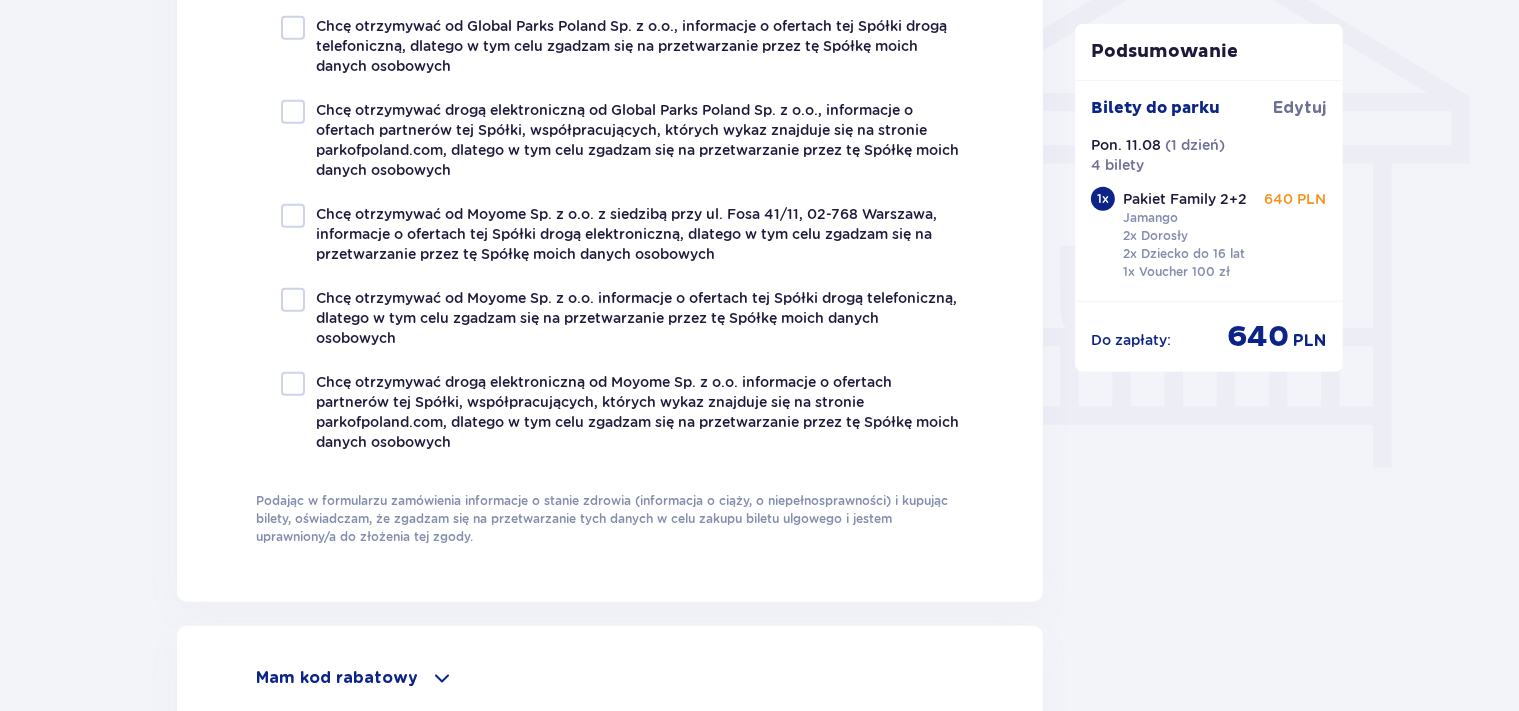 scroll, scrollTop: 2006, scrollLeft: 0, axis: vertical 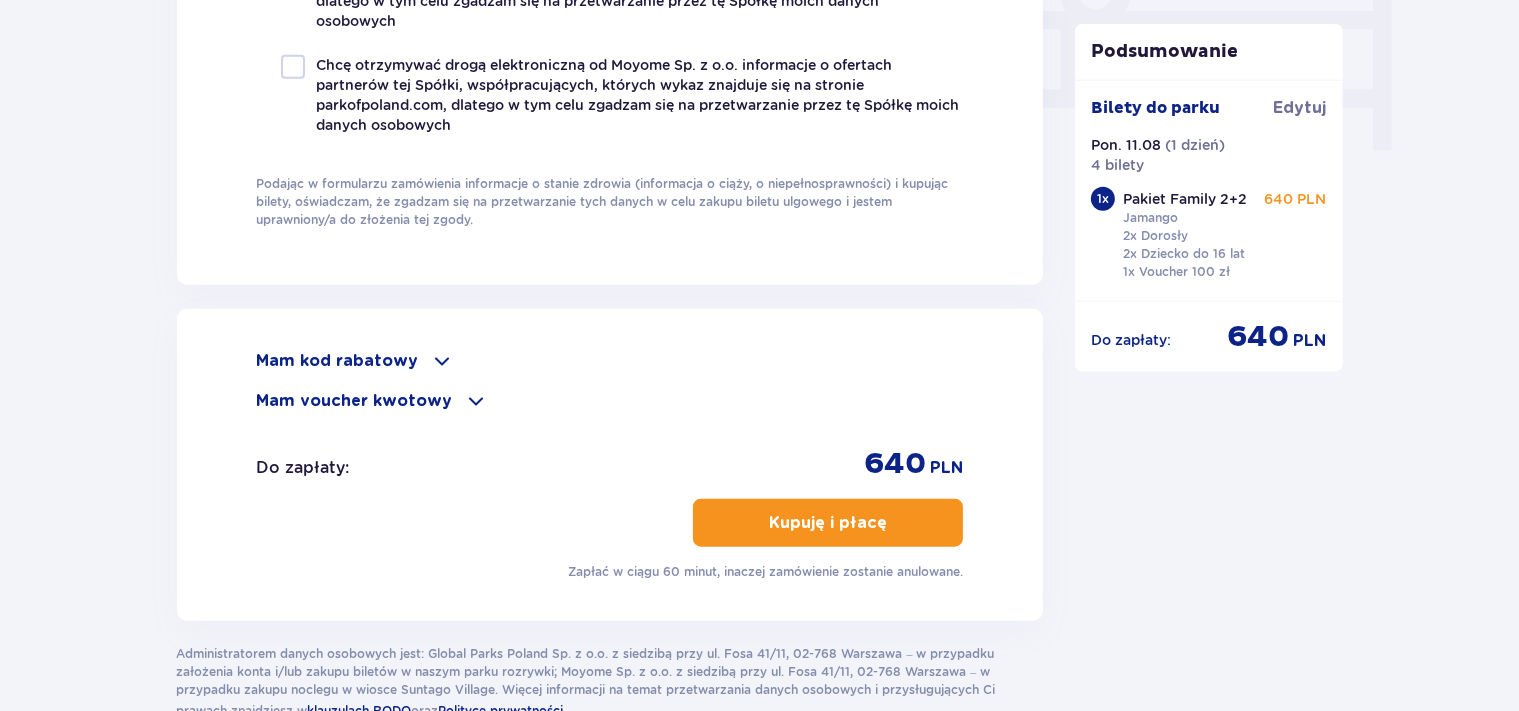click on "Kupuję i płacę" at bounding box center (828, 523) 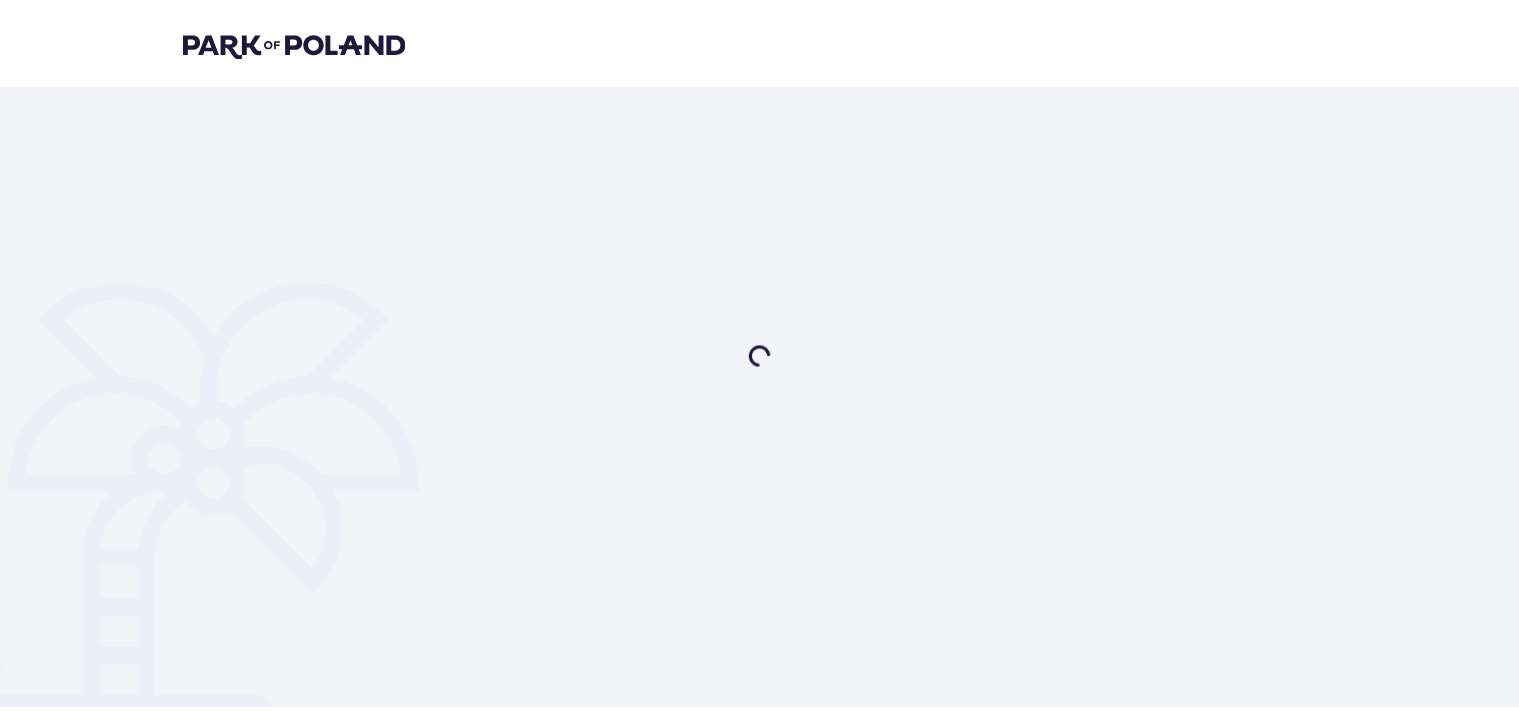 scroll, scrollTop: 0, scrollLeft: 0, axis: both 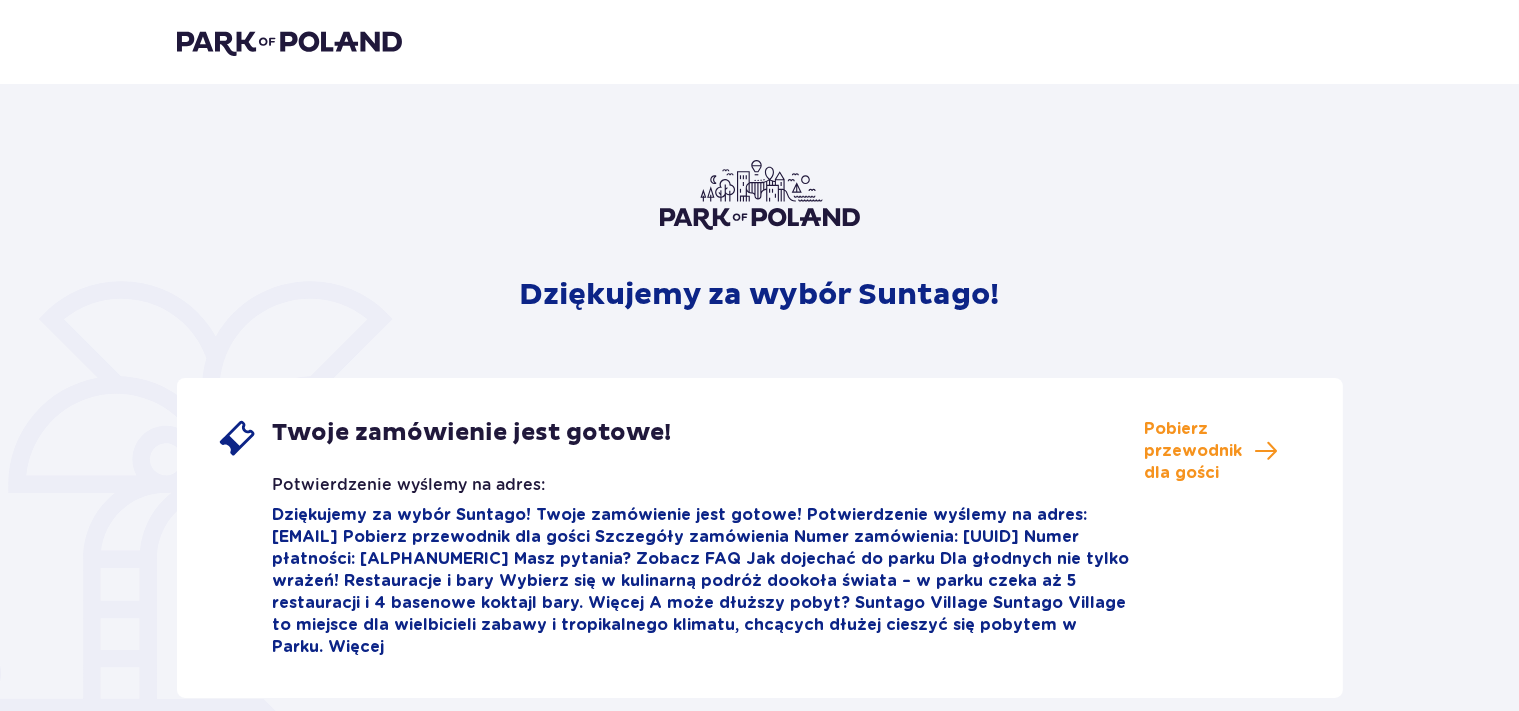 click on "Dziękujemy za wybór Suntago! Twoje zamówienie jest gotowe!   Potwierdzenie wyślemy na adres: [EMAIL] Pobierz przewodnik dla gości Szczegóły zamówienia Numer zamówienia: 9c883cfe-0799-4522-bdb7-4ddda6e34323 Numer płatności: TR-VRC-HL9Z0JX Masz pytania? Zobacz FAQ Jak dojechać do parku Dla głodnych   nie tylko wrażeń! Restauracje i bary Wybierz się w kulinarną podróż dookoła świata – w parku czeka aż 5 restauracji i 4 basenowe koktajl bary. Więcej A może   dłuższy pobyt? Suntago Village Suntago Village to miejsce dla wielbicieli zabawy i tropikalnego klimatu, chcących dłużej cieszyć się pobytem w Parku. Więcej" at bounding box center (760, 729) 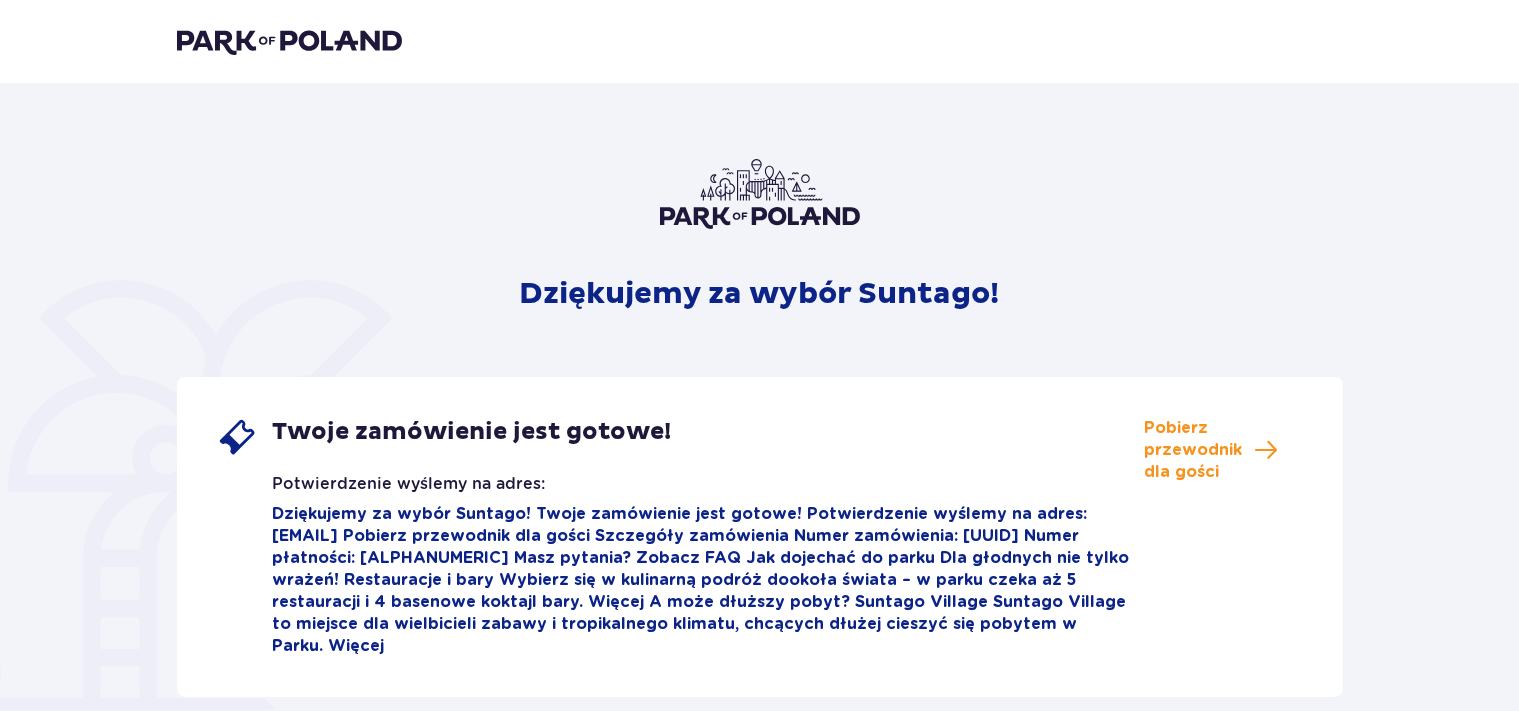 scroll, scrollTop: 0, scrollLeft: 0, axis: both 